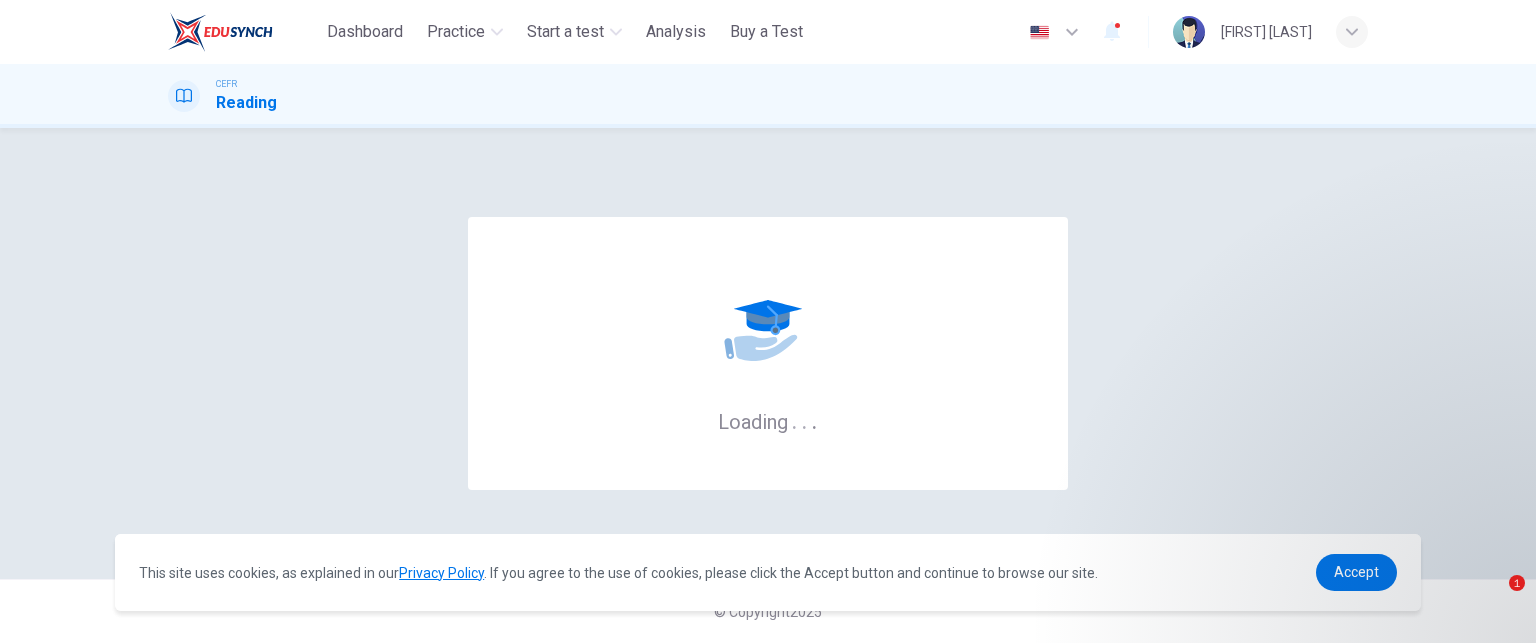scroll, scrollTop: 0, scrollLeft: 0, axis: both 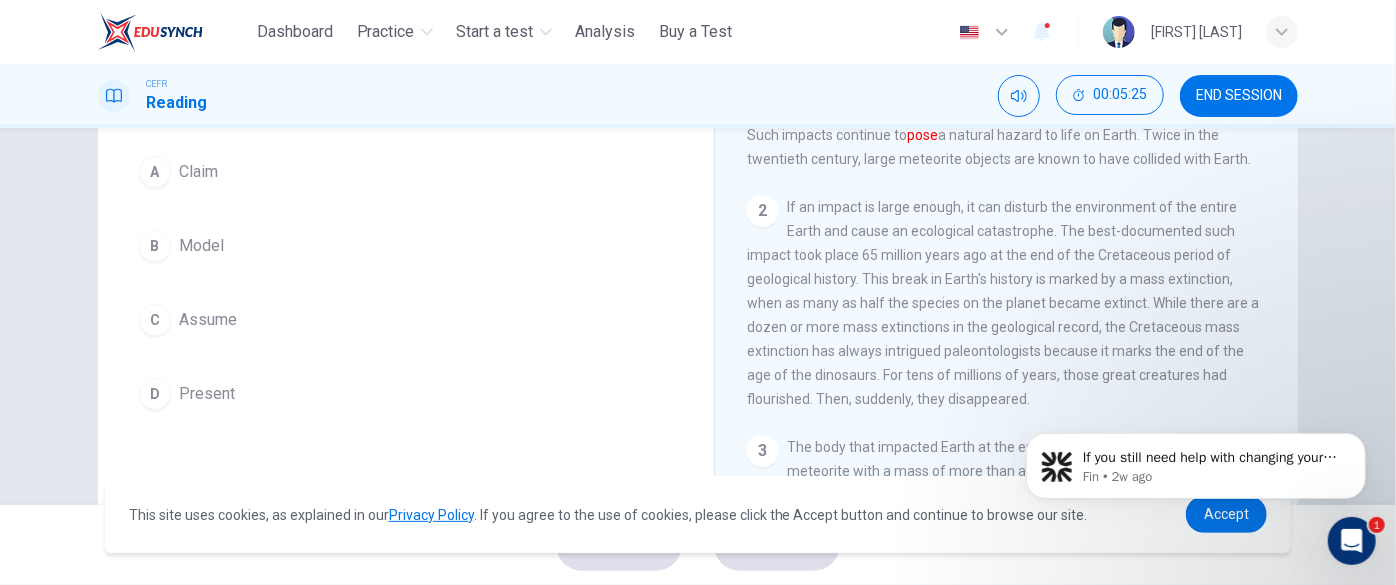 click on "D" at bounding box center [155, 394] 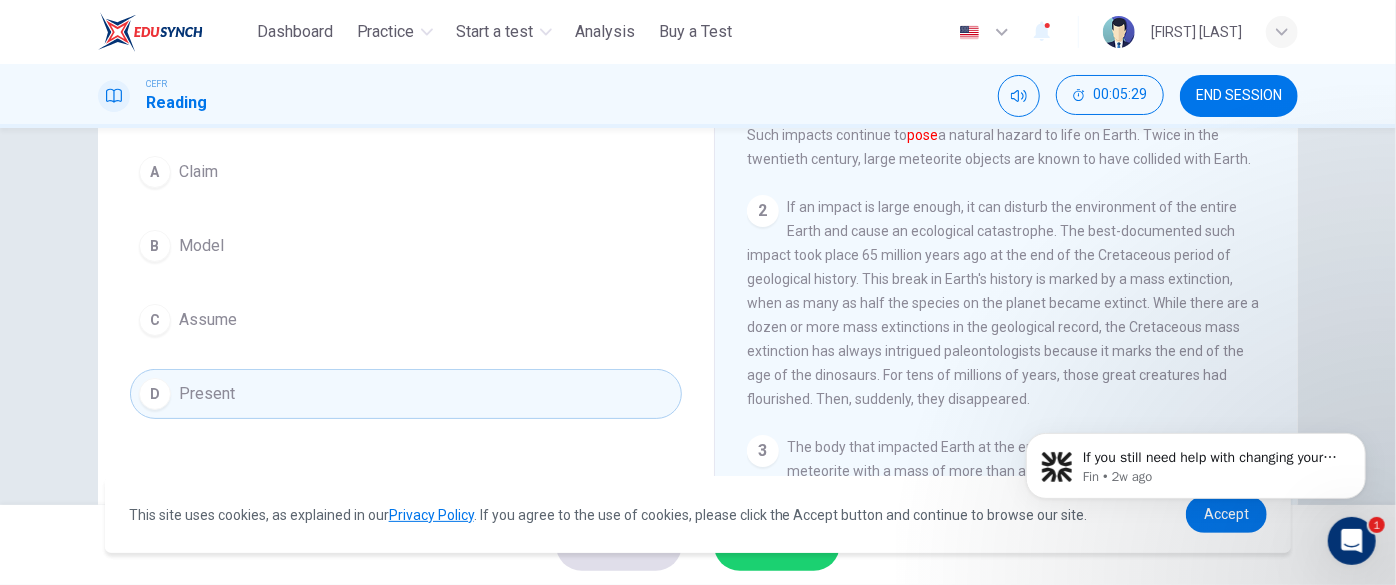 click on "If you still need help with changing your account type or have any other questions, I’m here to assist. Would you like to provide more details about what you’re trying to resolve? Fin • 2w ago" 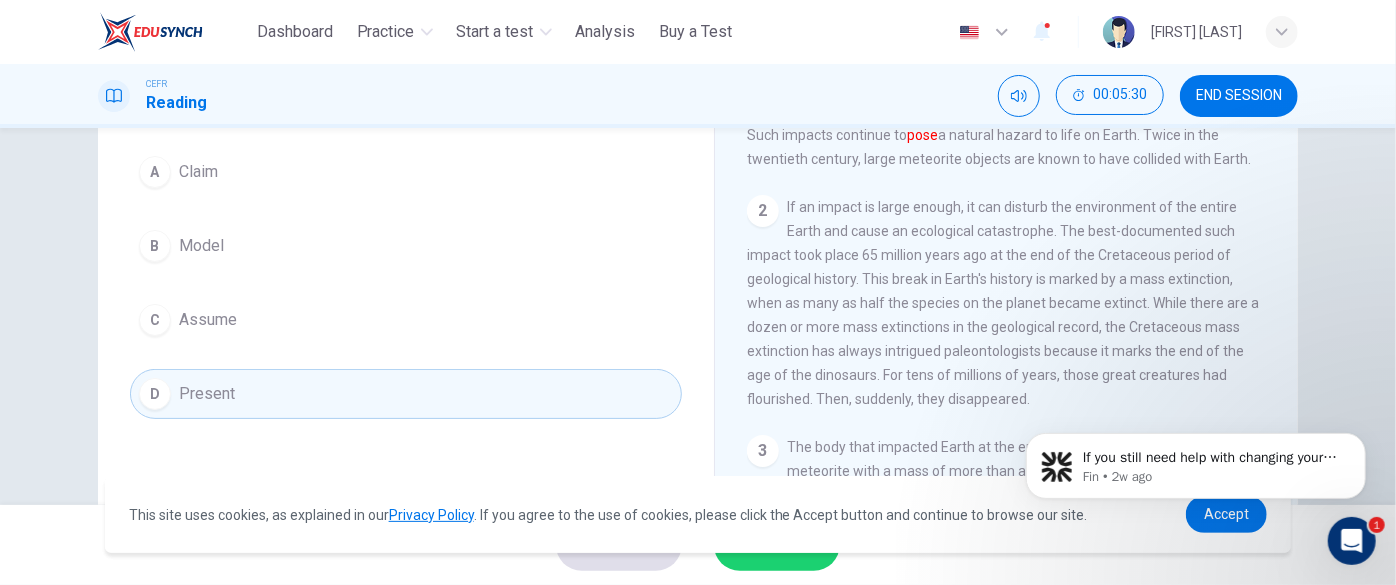 click on "If you still need help with changing your account type or have any other questions, I’m here to assist. Would you like to provide more details about what you’re trying to resolve? Fin • 2w ago" 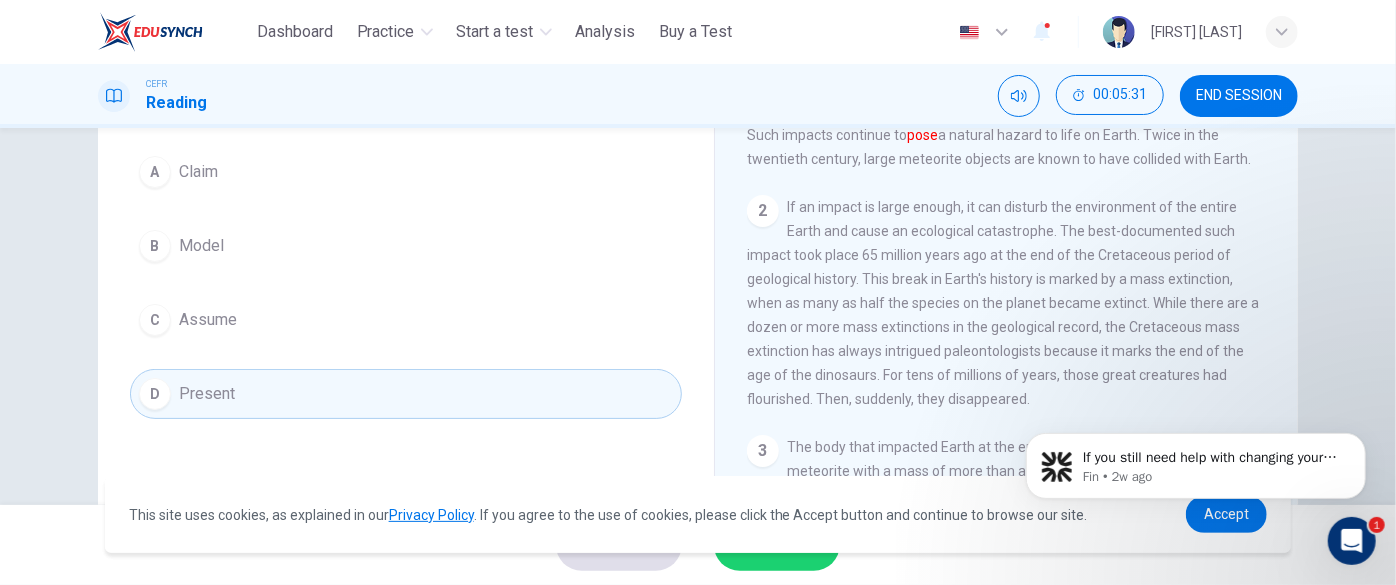 click on "If you still need help with changing your account type or have any other questions, I’m here to assist. Would you like to provide more details about what you’re trying to resolve? Fin • 2w ago" at bounding box center [1195, 460] 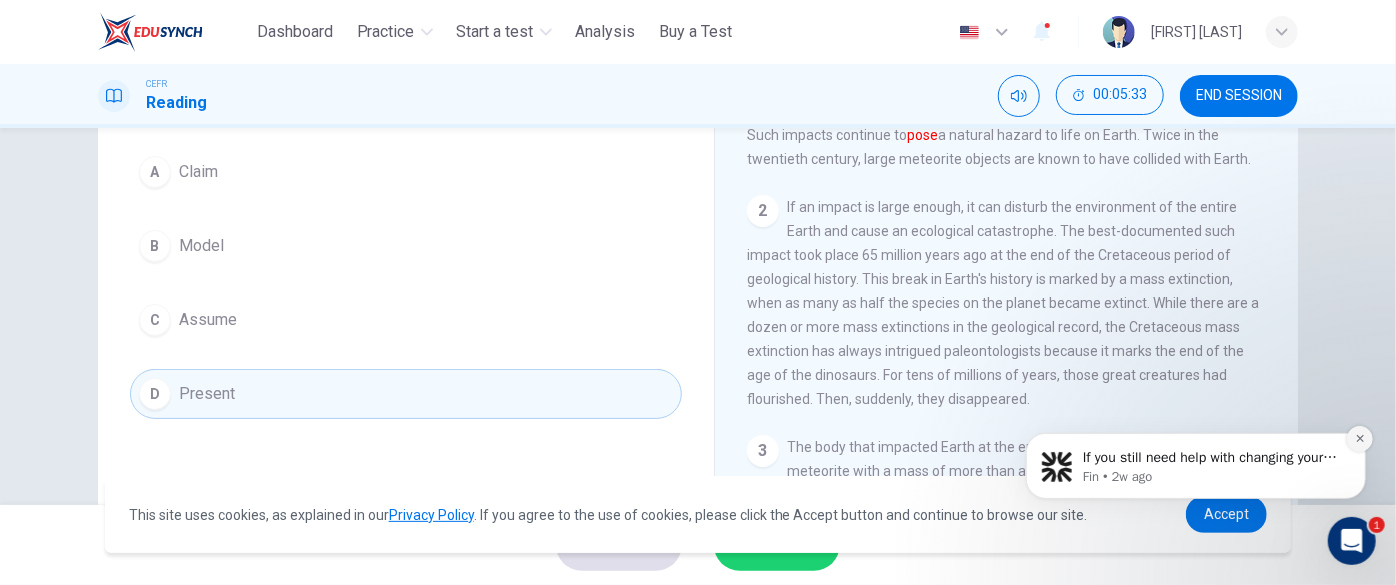 click 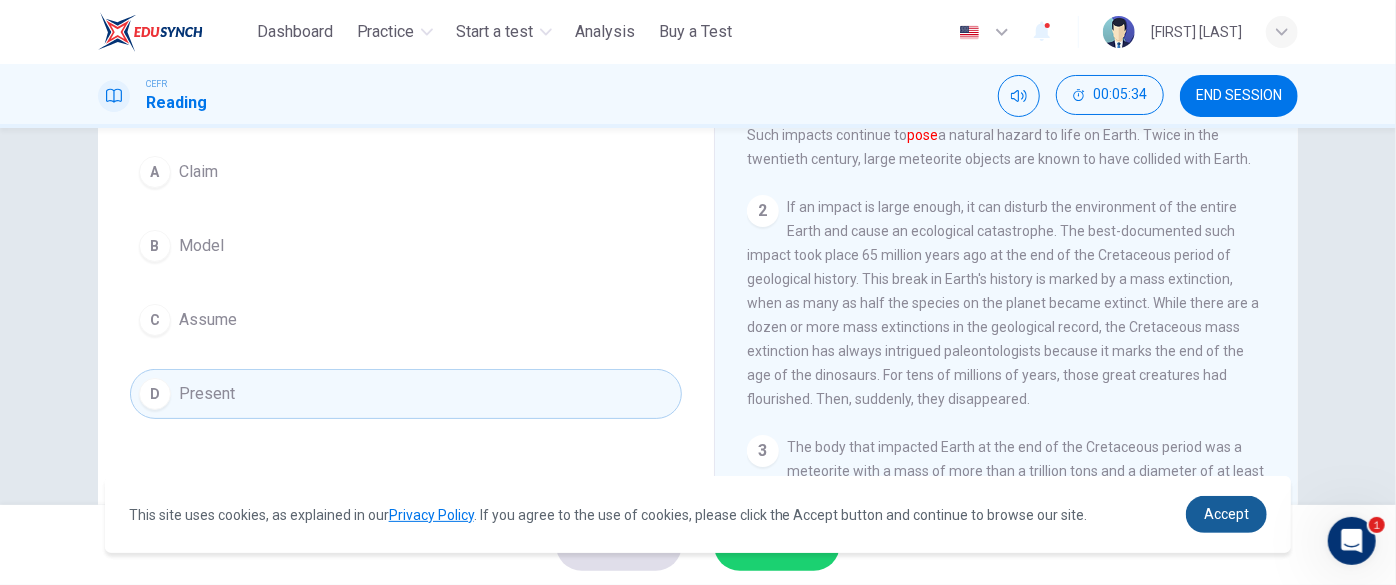 click on "Accept" at bounding box center [1226, 514] 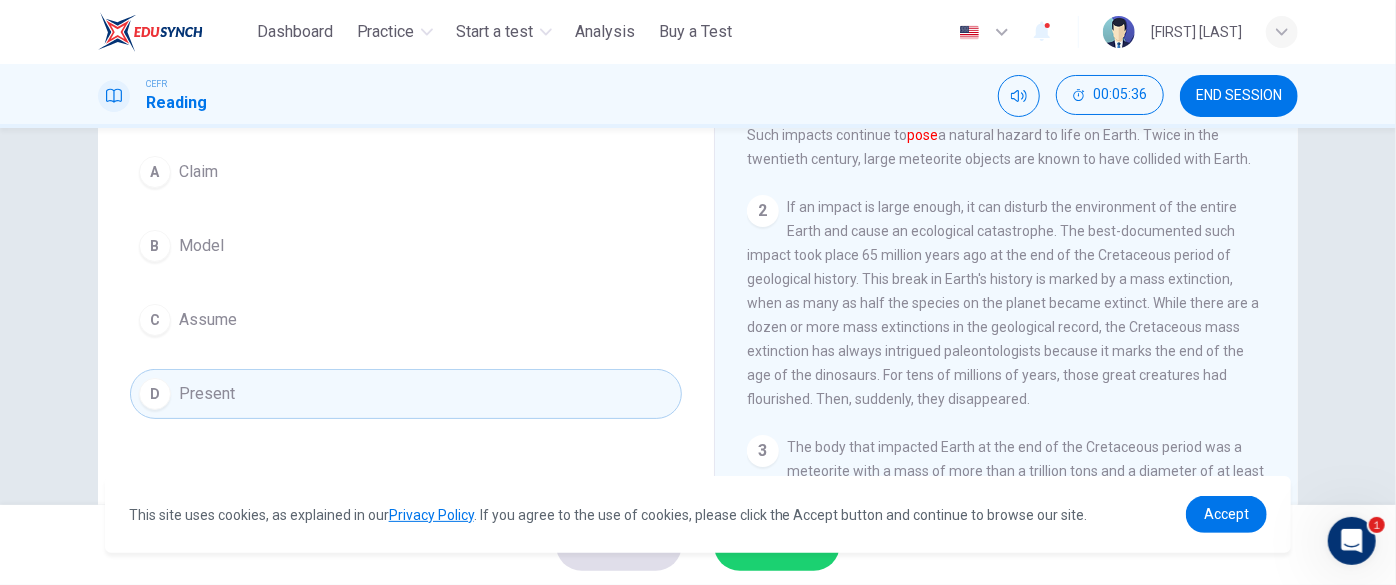 scroll, scrollTop: 90, scrollLeft: 0, axis: vertical 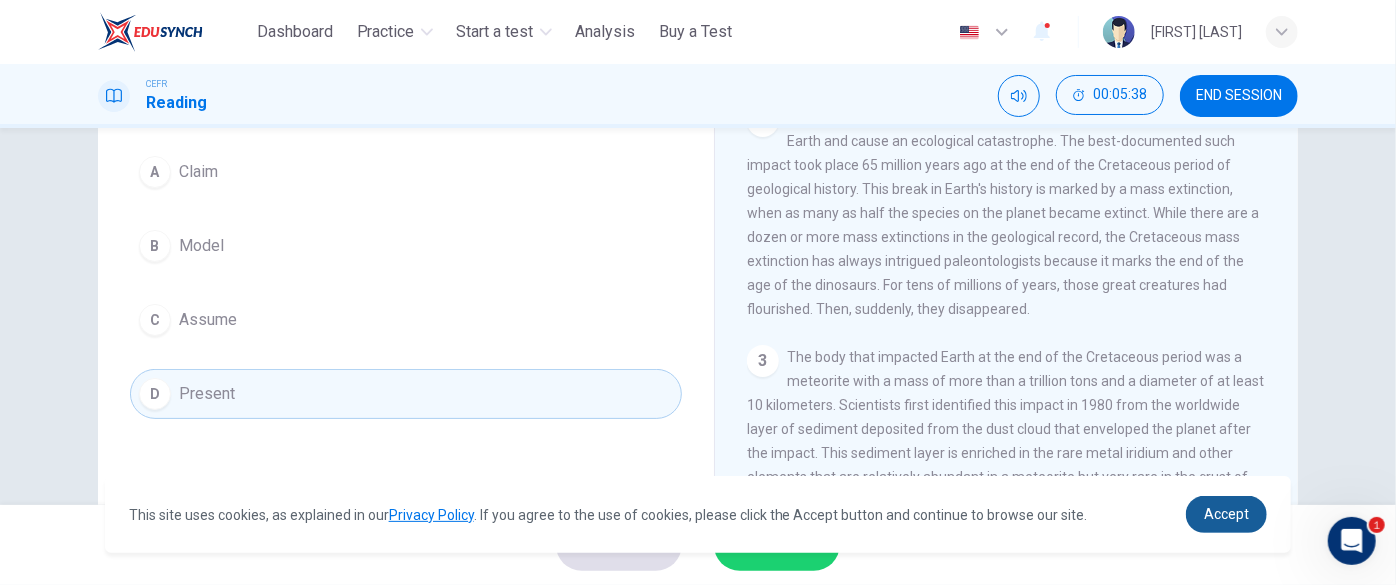 click on "Accept" at bounding box center [1226, 514] 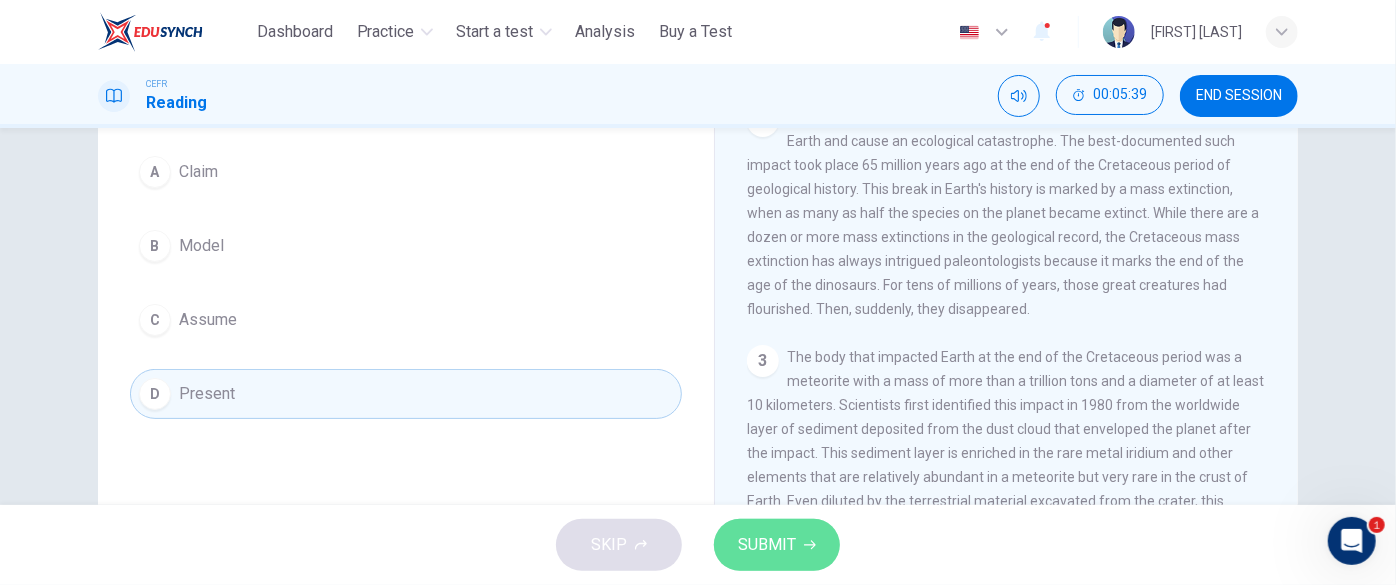 click on "SUBMIT" at bounding box center [767, 545] 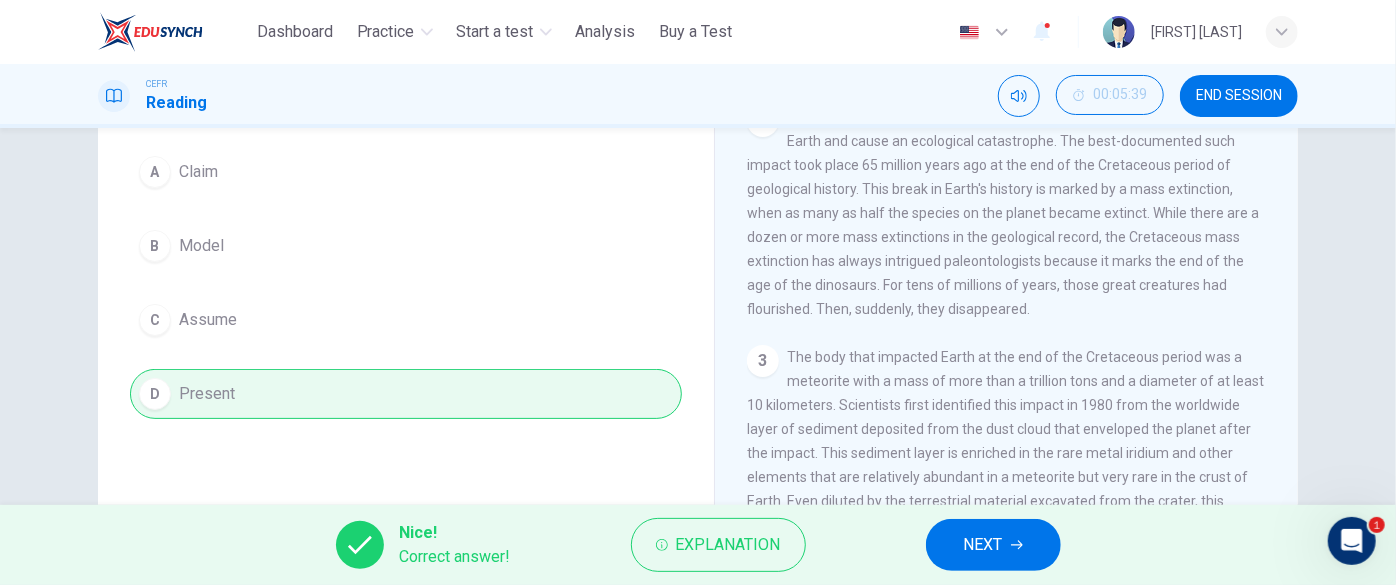 click on "NEXT" at bounding box center [993, 545] 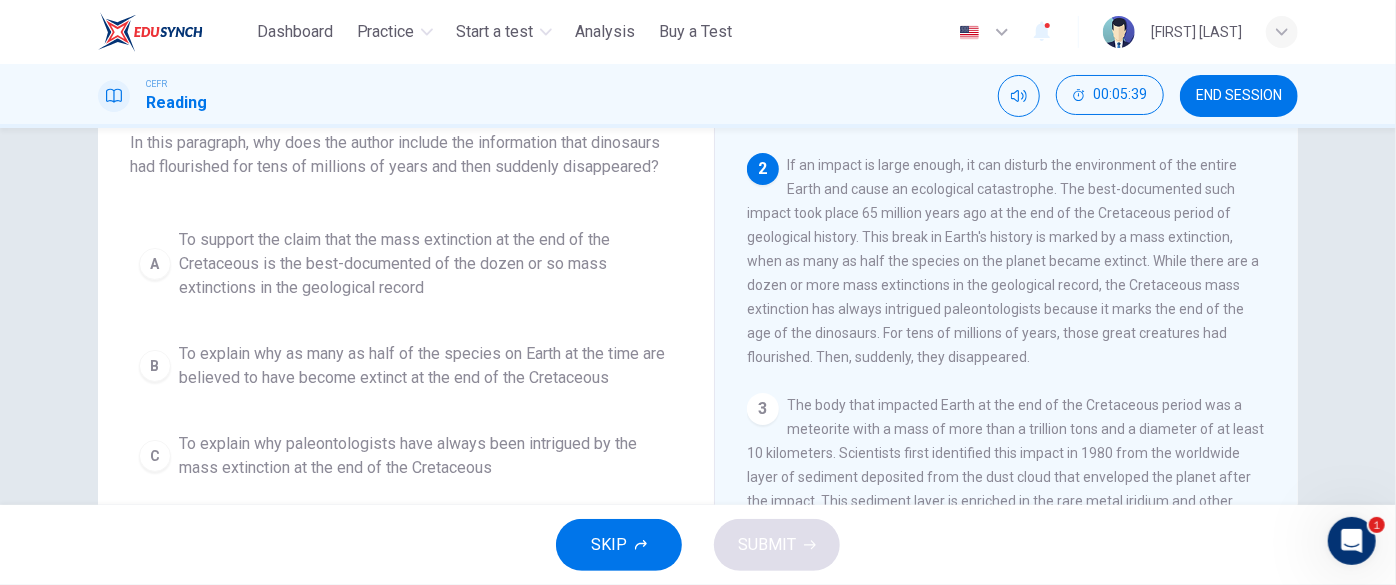 scroll, scrollTop: 24, scrollLeft: 0, axis: vertical 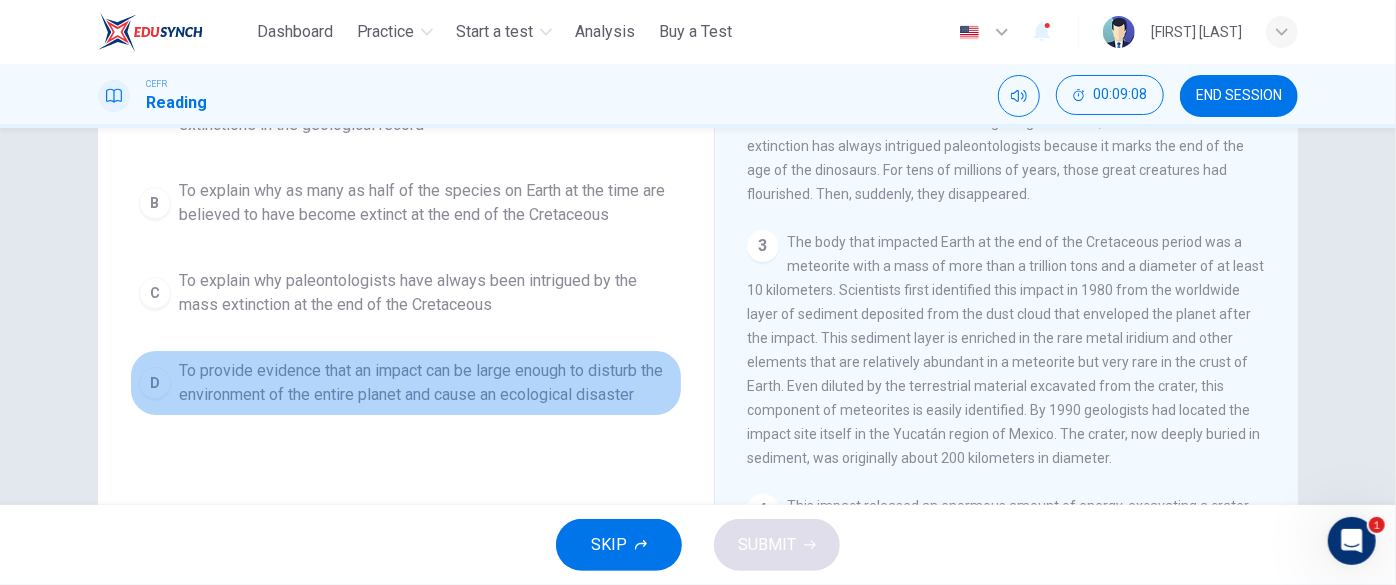 click on "D" at bounding box center (155, 383) 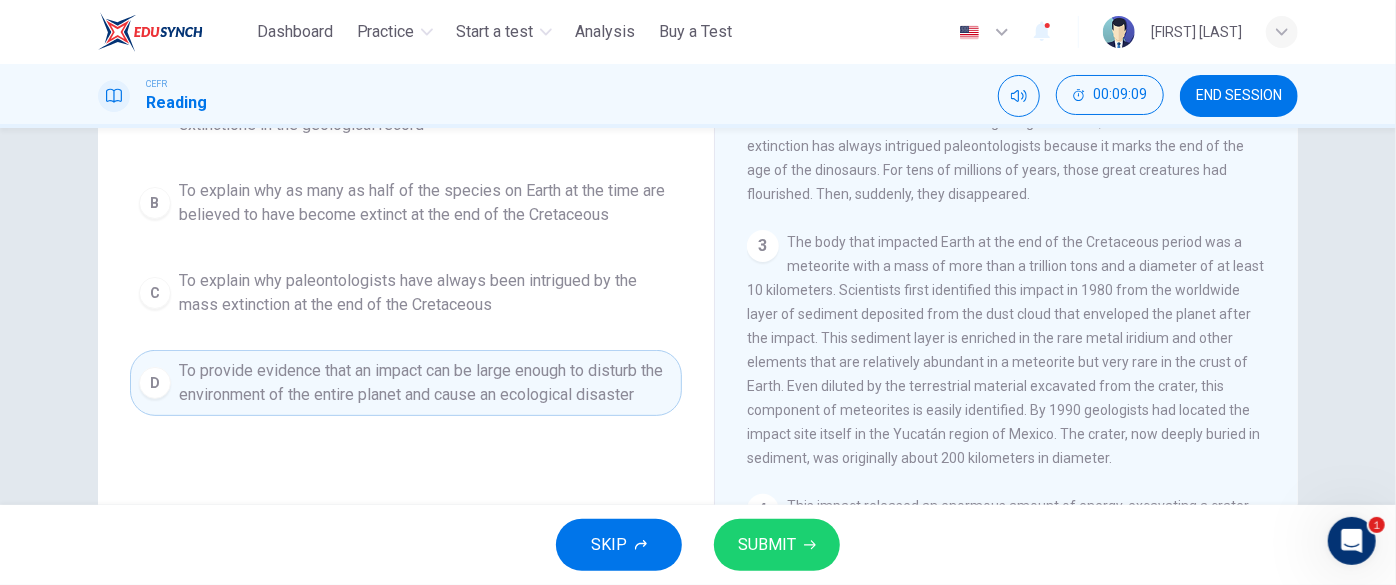 click on "SUBMIT" at bounding box center [777, 545] 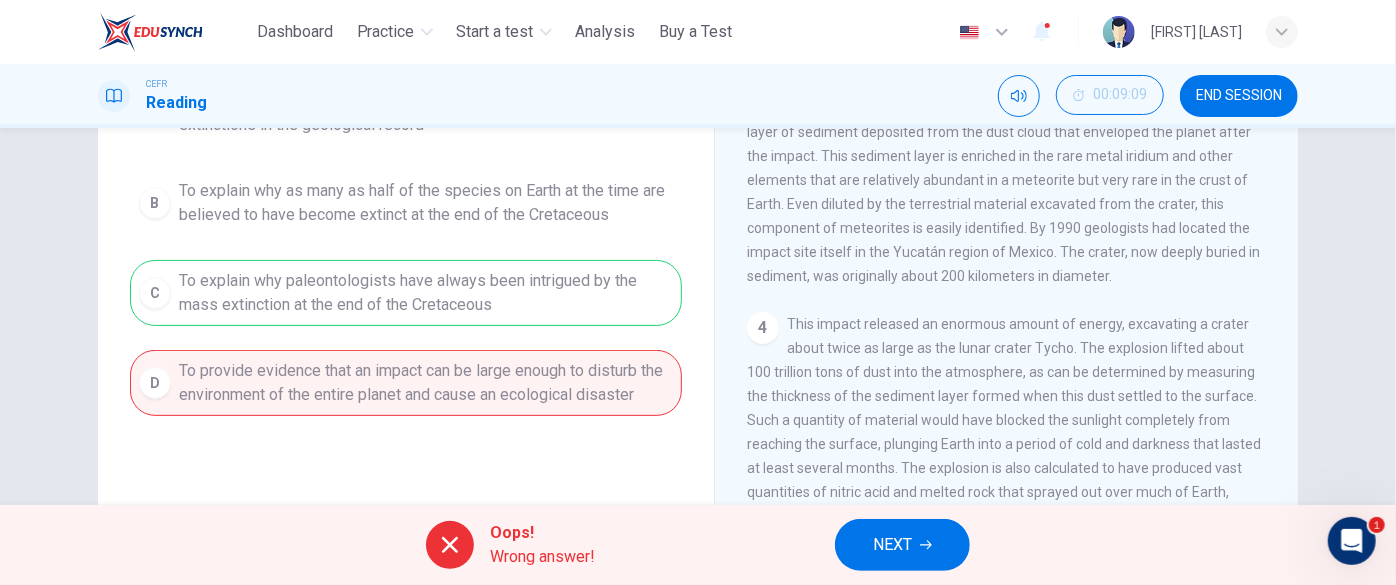 scroll, scrollTop: 272, scrollLeft: 0, axis: vertical 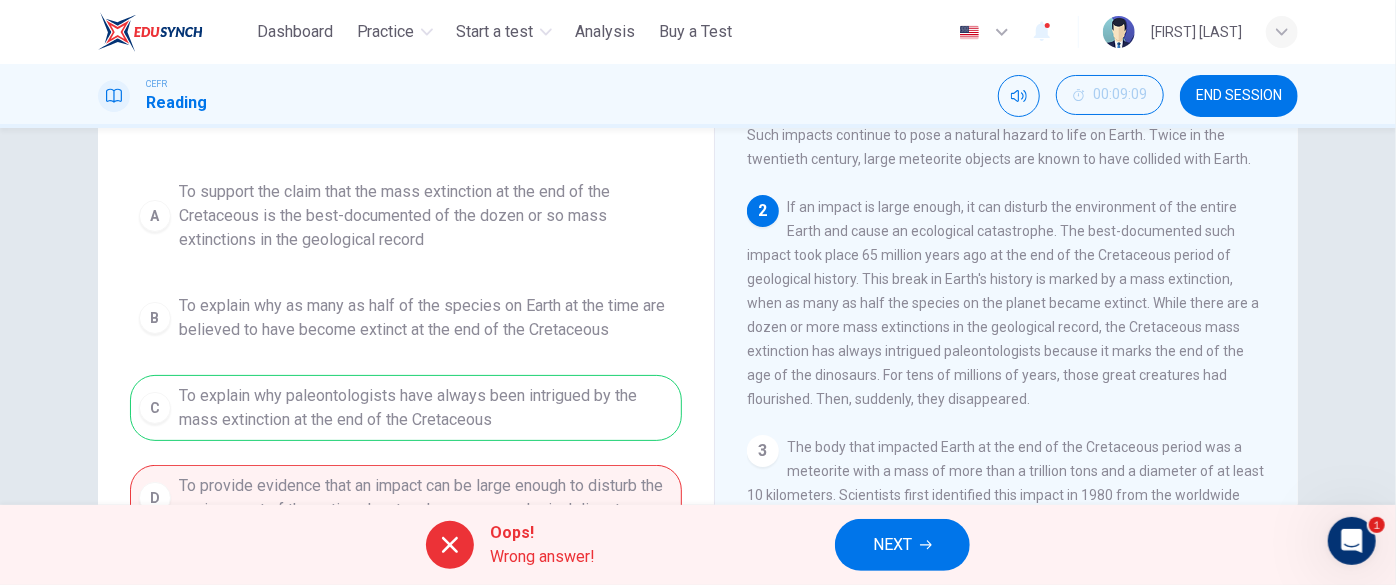 click on "NEXT" at bounding box center (892, 545) 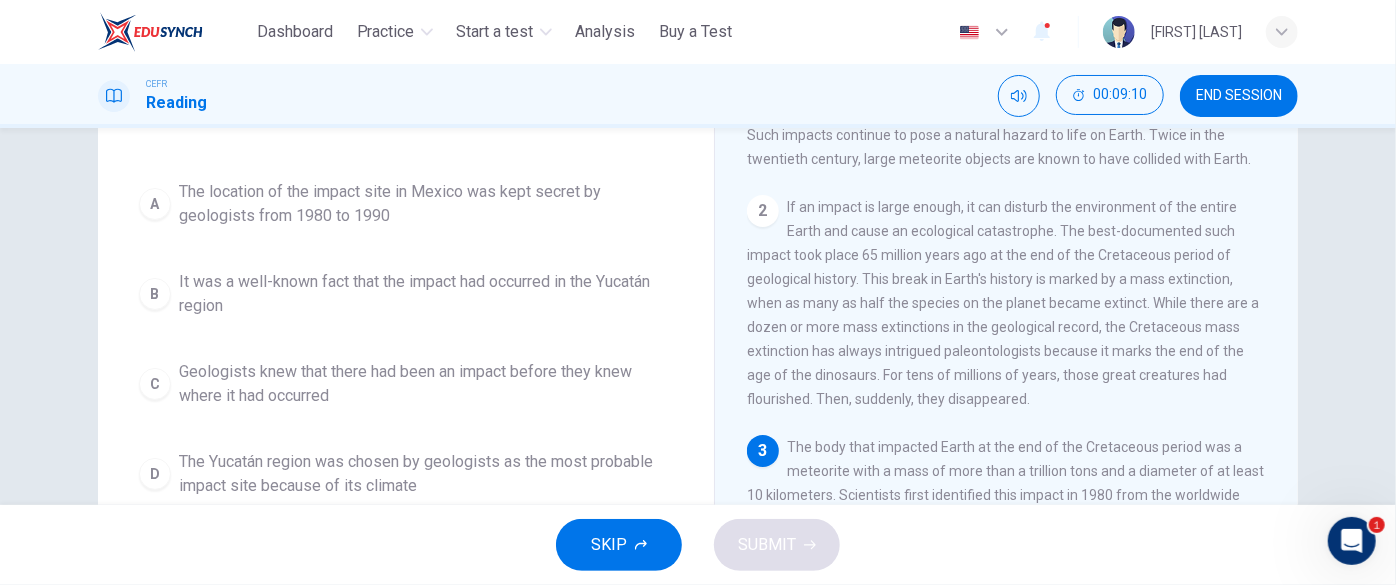 scroll, scrollTop: 90, scrollLeft: 0, axis: vertical 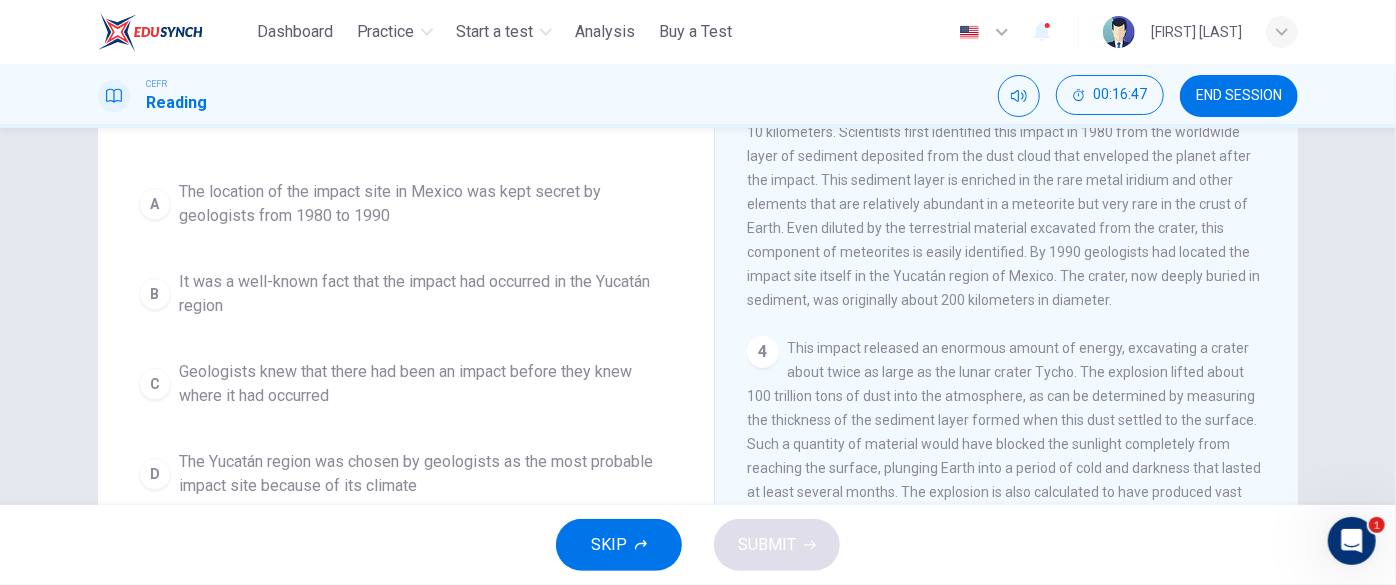 click on "C" at bounding box center [155, 384] 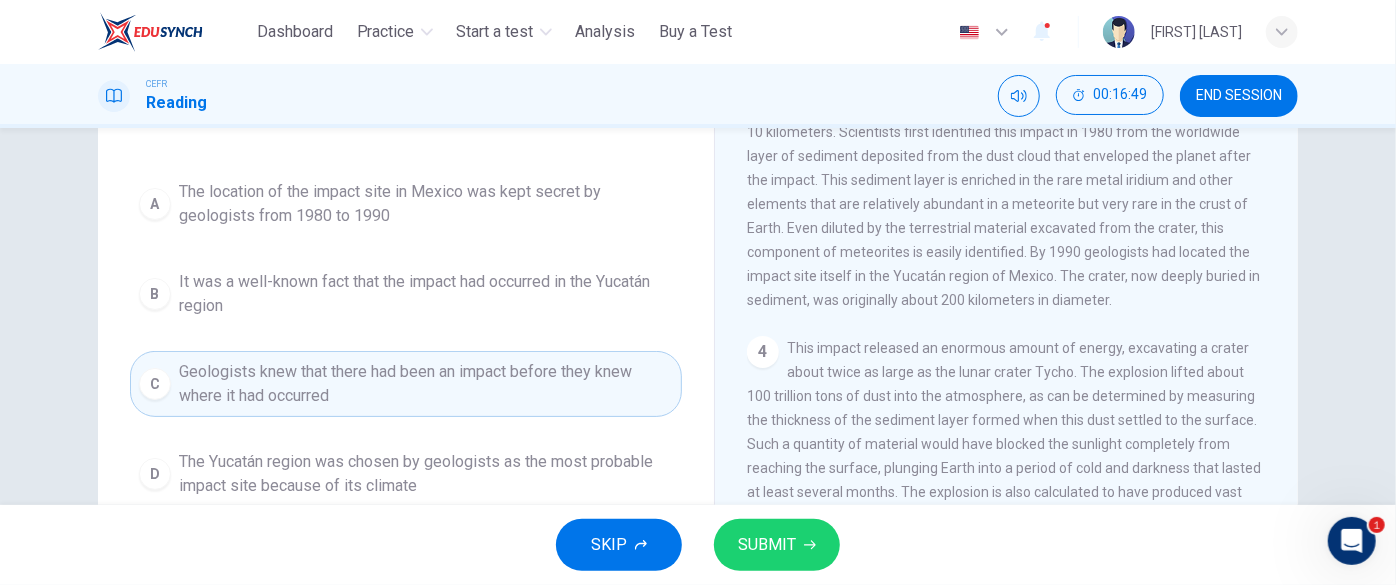 click on "SUBMIT" at bounding box center (767, 545) 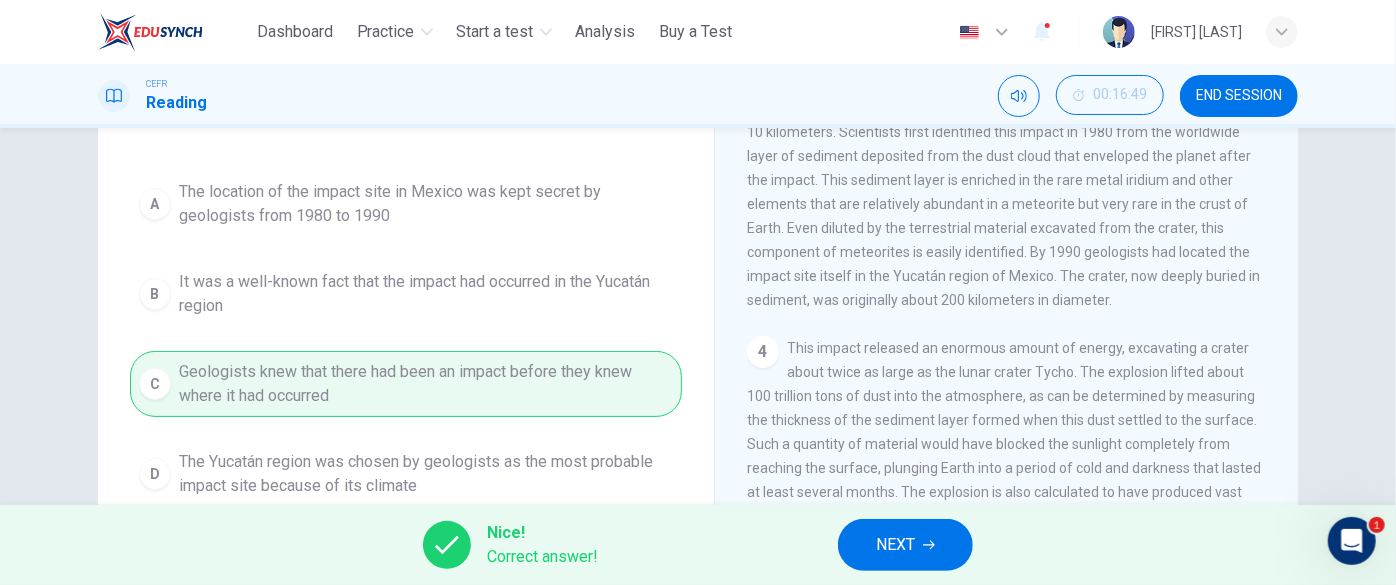 click on "NEXT" at bounding box center (895, 545) 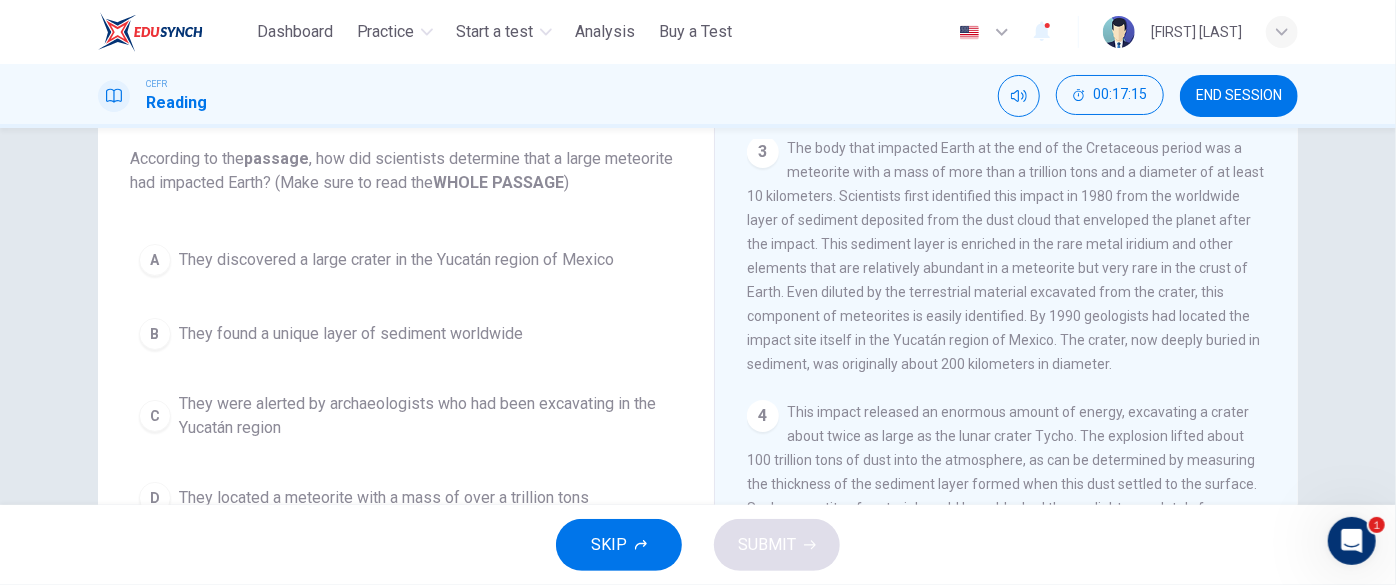 scroll, scrollTop: 90, scrollLeft: 0, axis: vertical 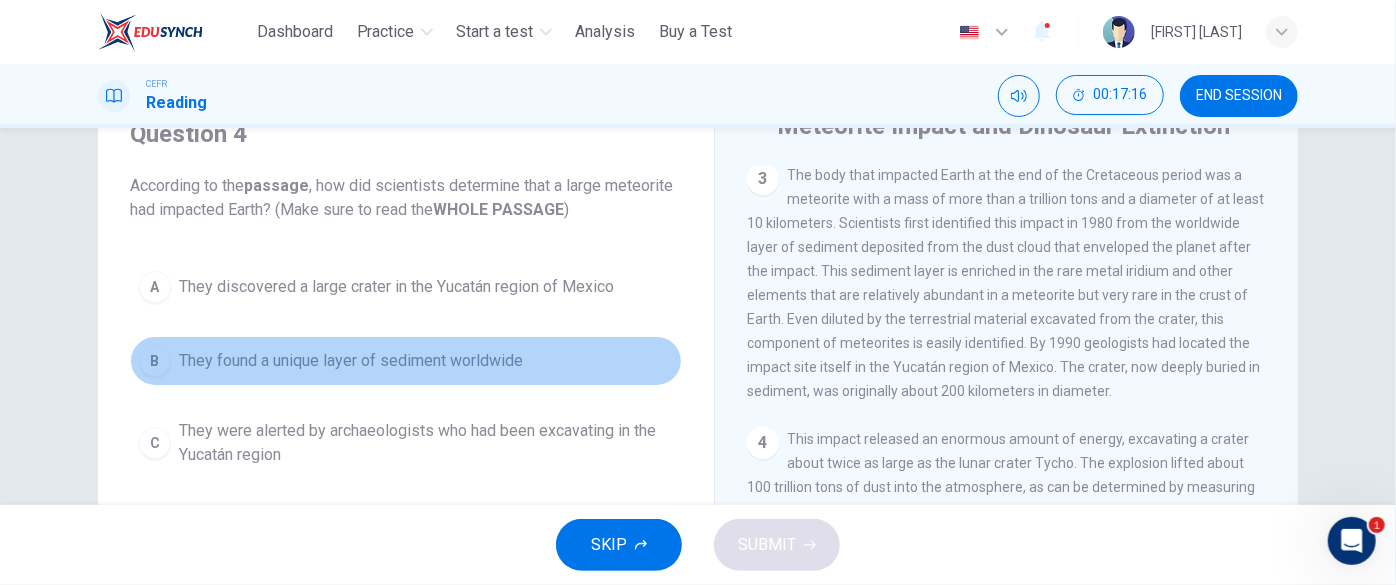 click on "B" at bounding box center [155, 361] 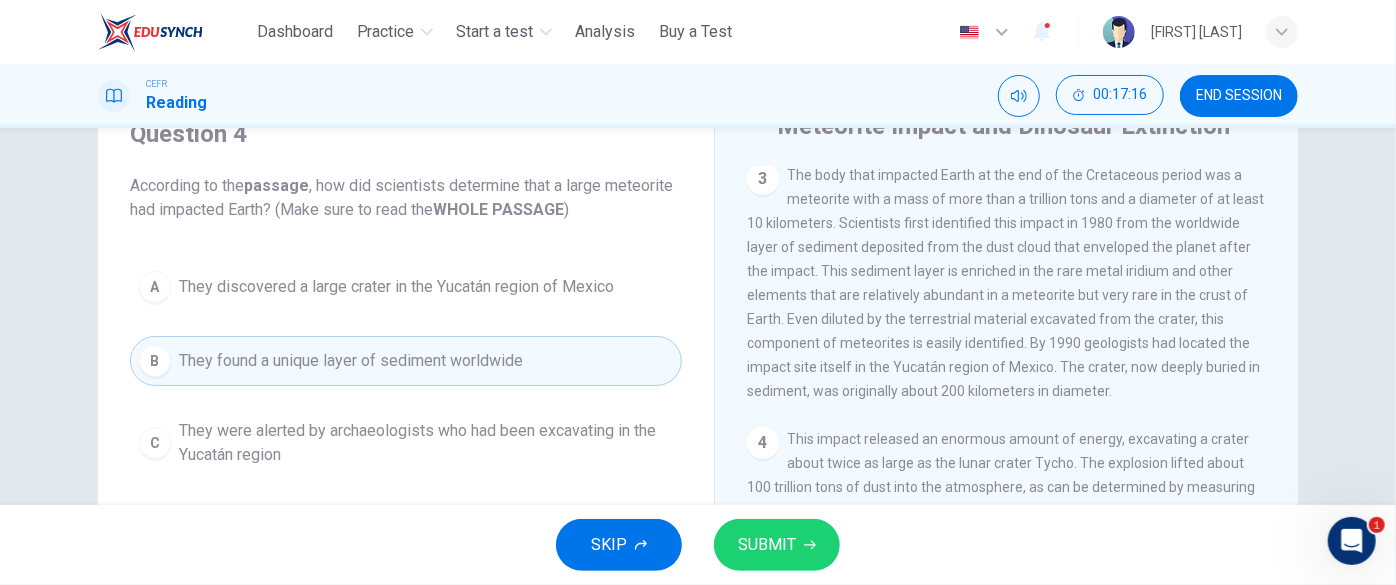 click on "SUBMIT" at bounding box center [777, 545] 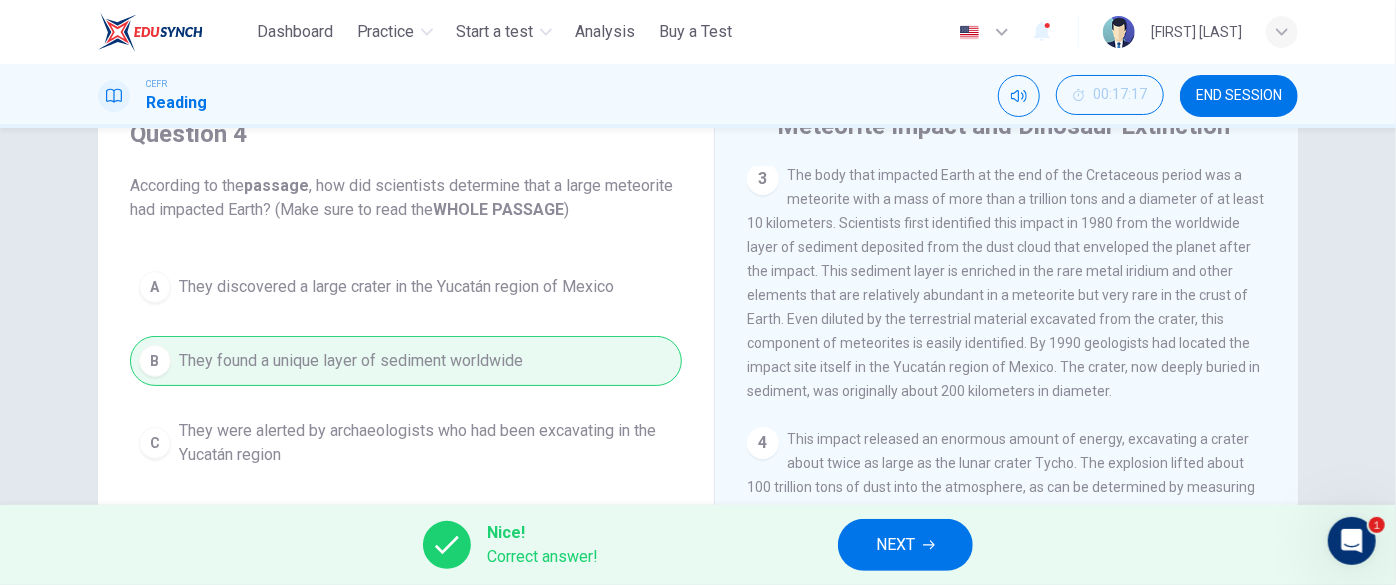 click on "NEXT" at bounding box center (895, 545) 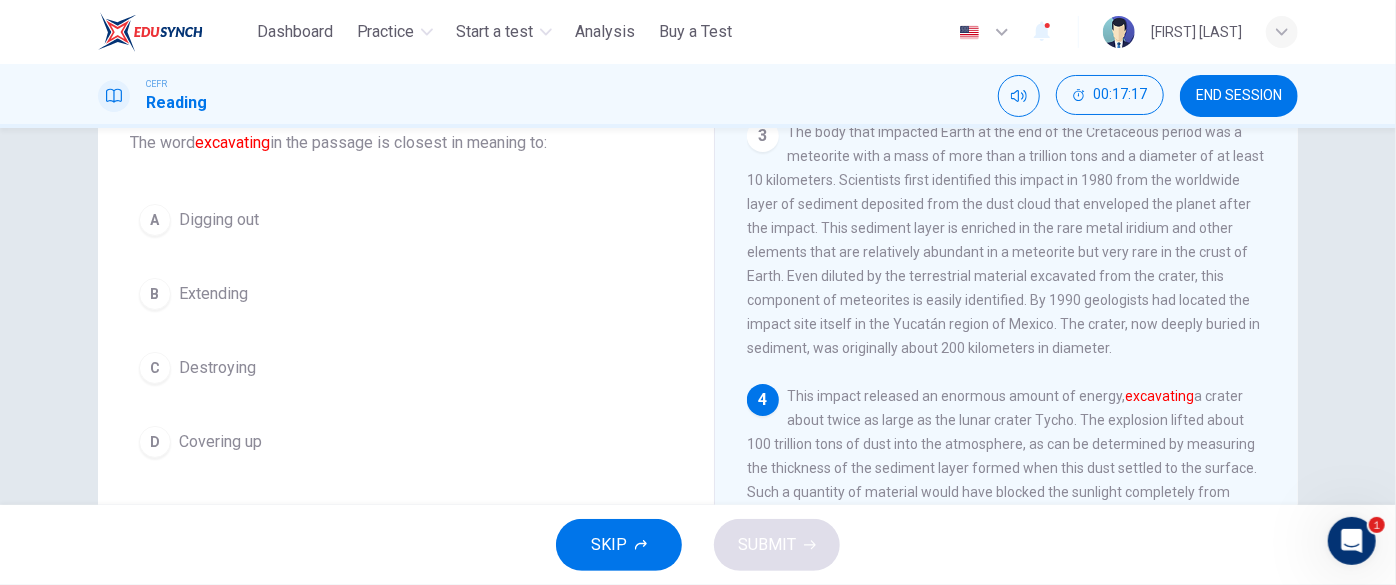 scroll, scrollTop: 90, scrollLeft: 0, axis: vertical 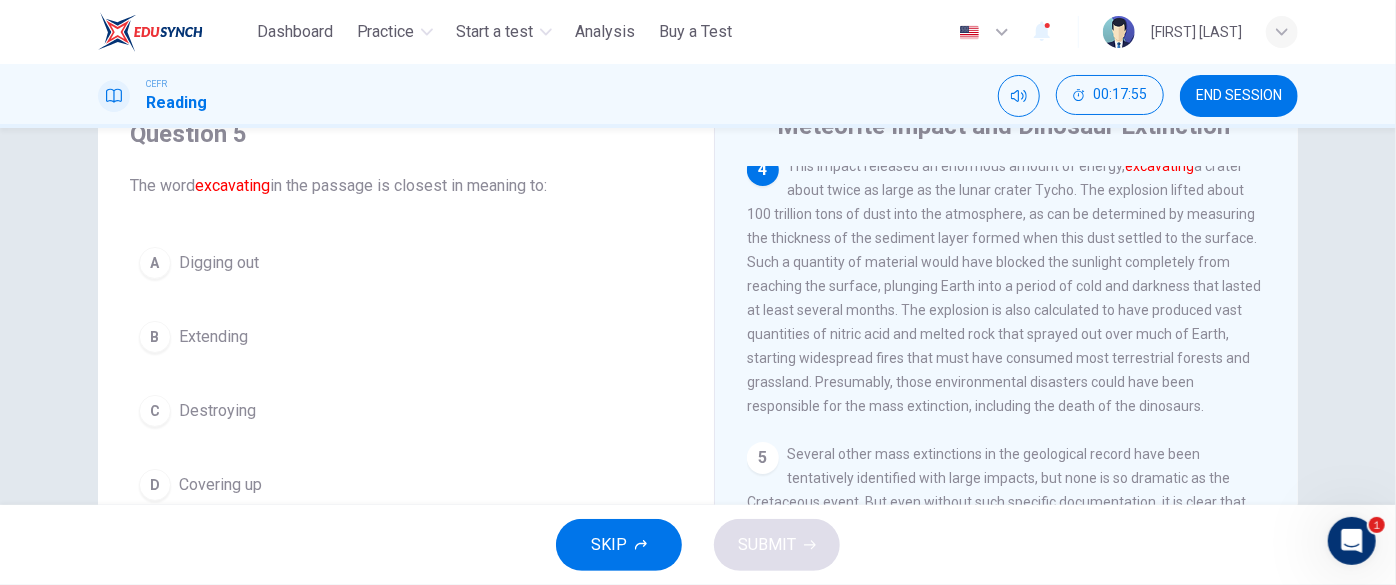 click on "A" at bounding box center [155, 263] 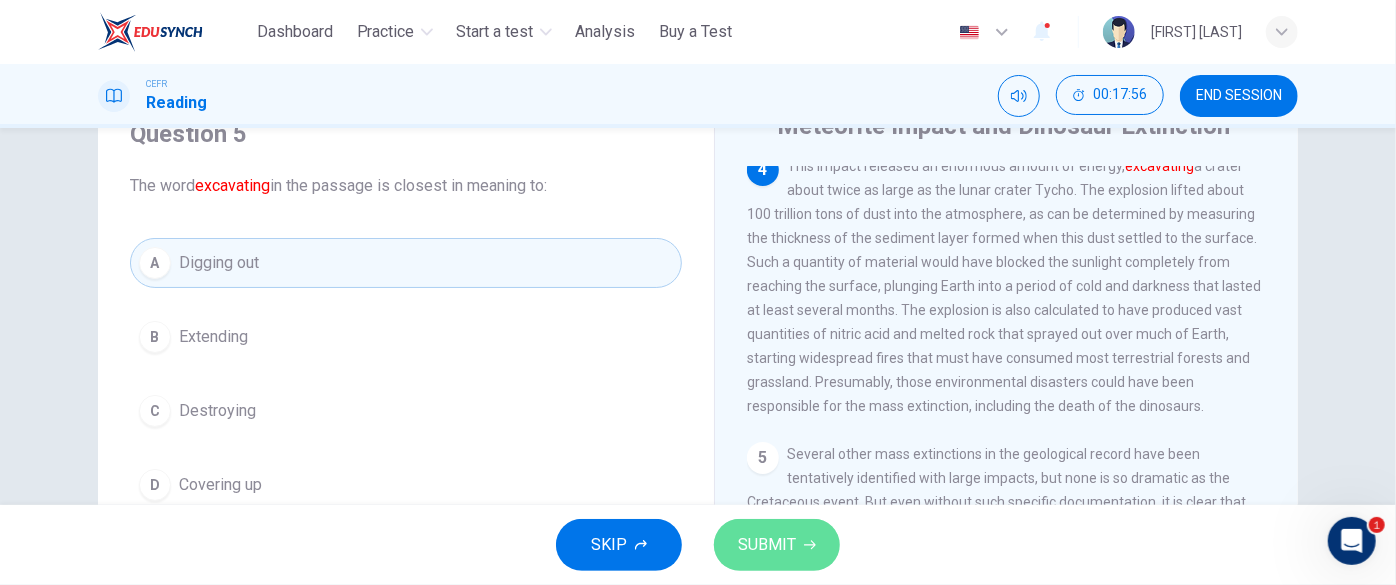 click on "SUBMIT" at bounding box center (777, 545) 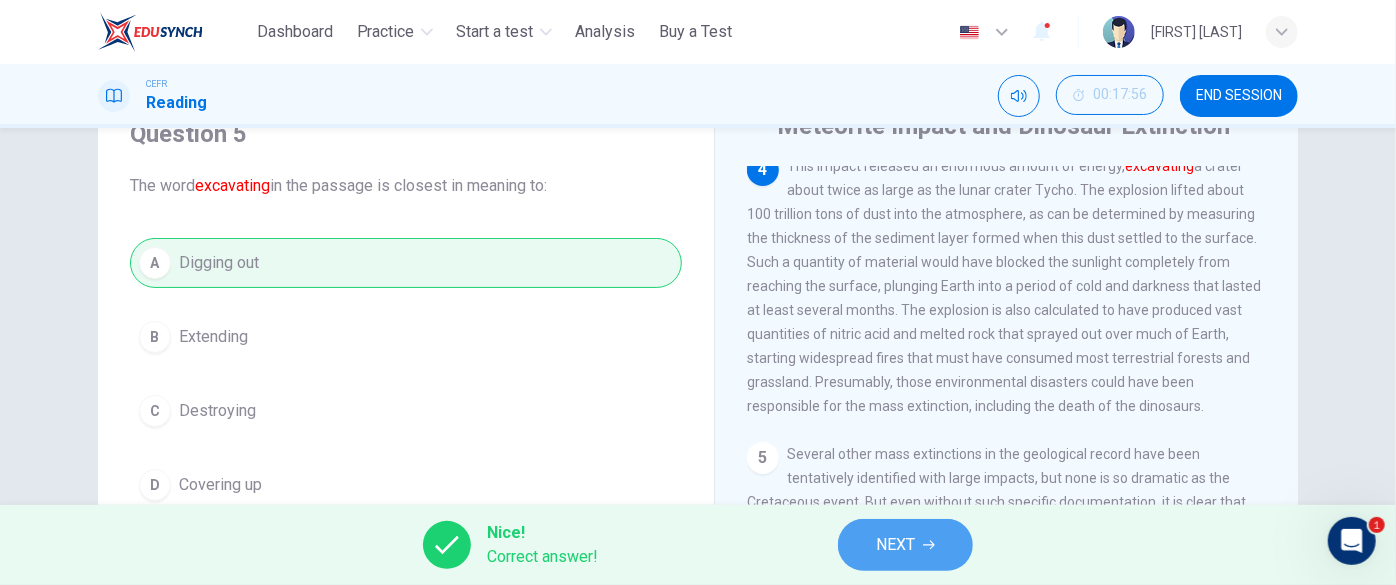 click on "NEXT" at bounding box center (905, 545) 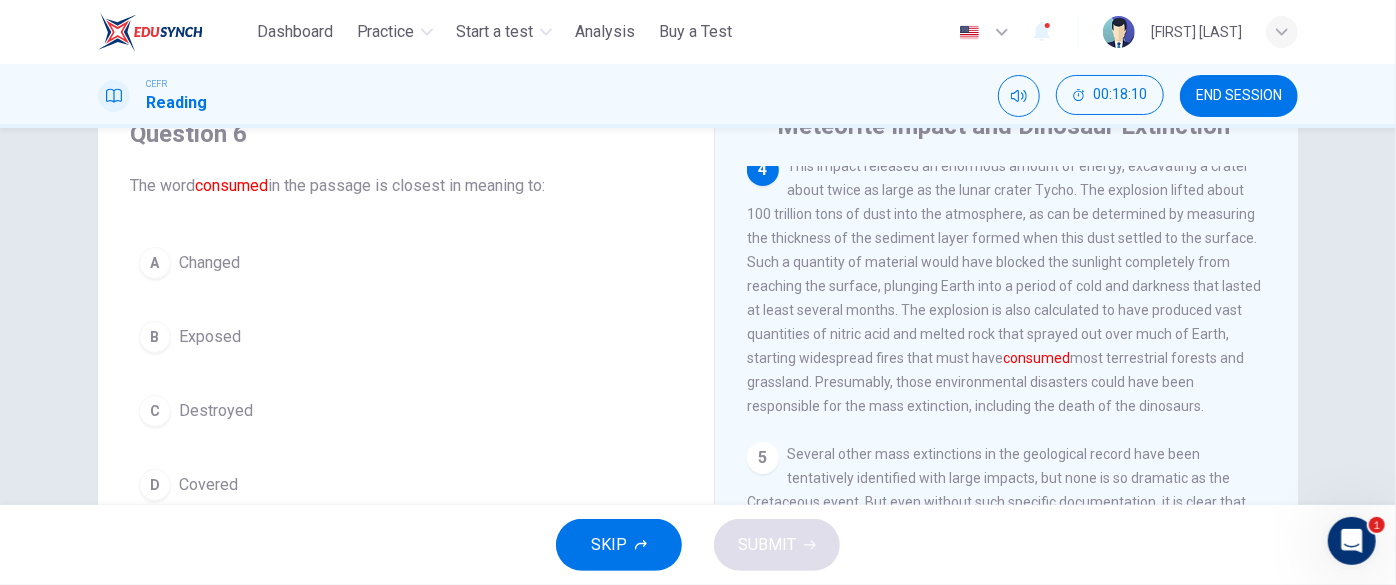 click on "C" at bounding box center [155, 411] 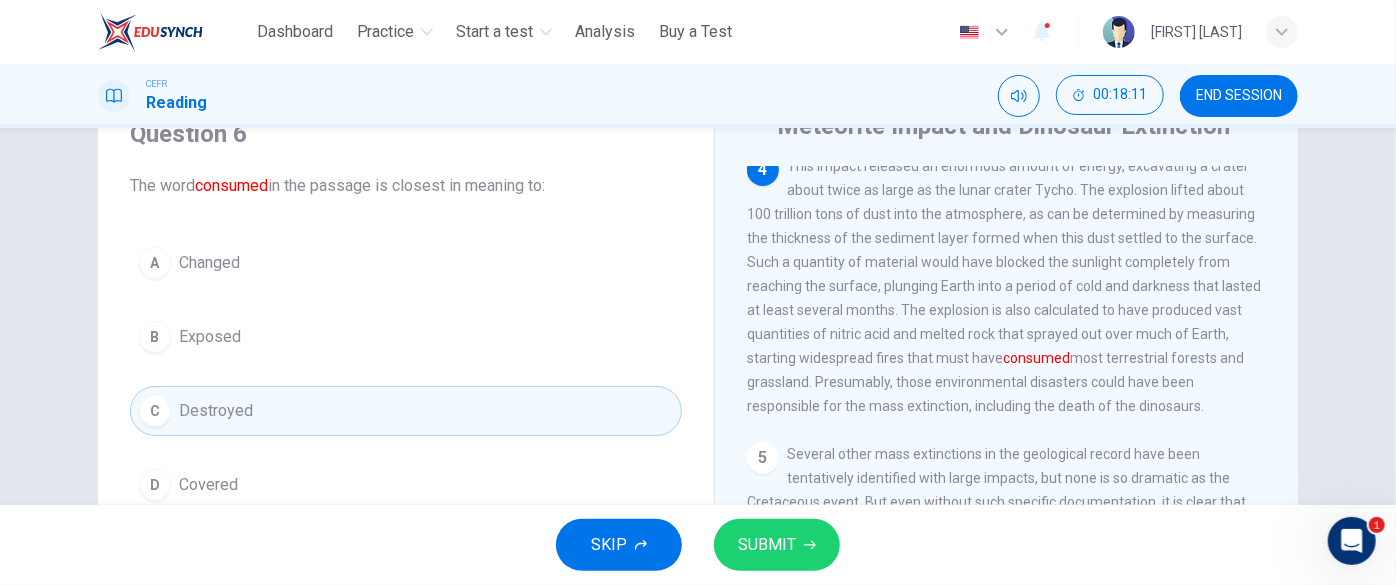 click on "SUBMIT" at bounding box center [767, 545] 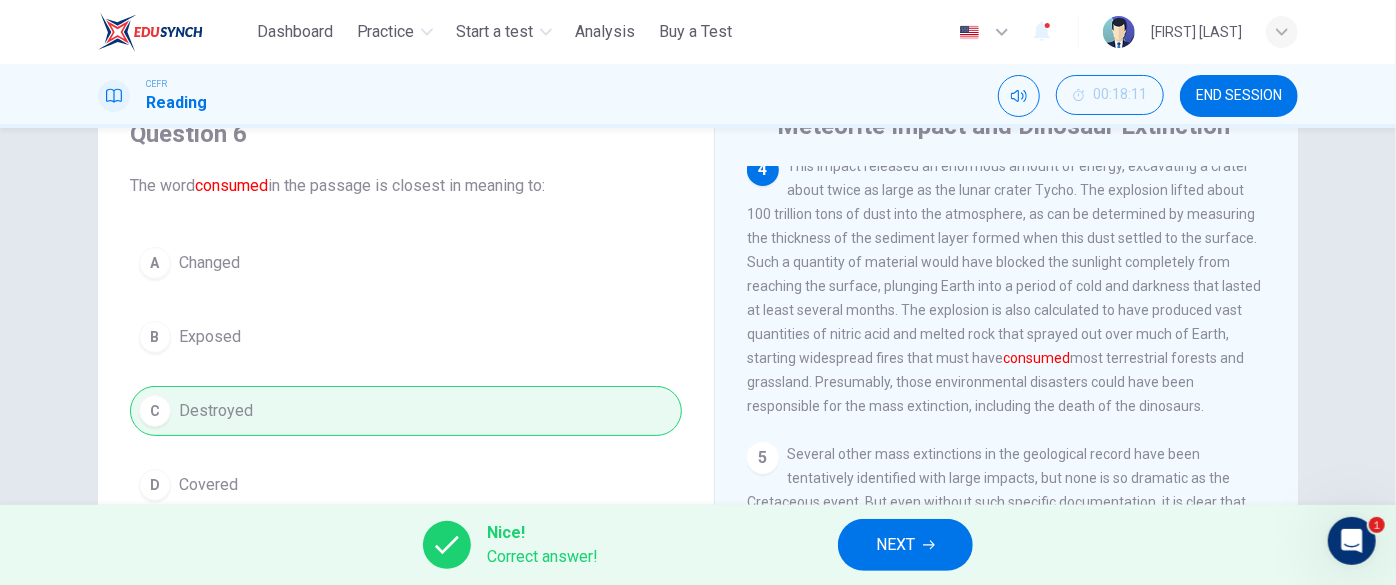 click on "NEXT" at bounding box center [895, 545] 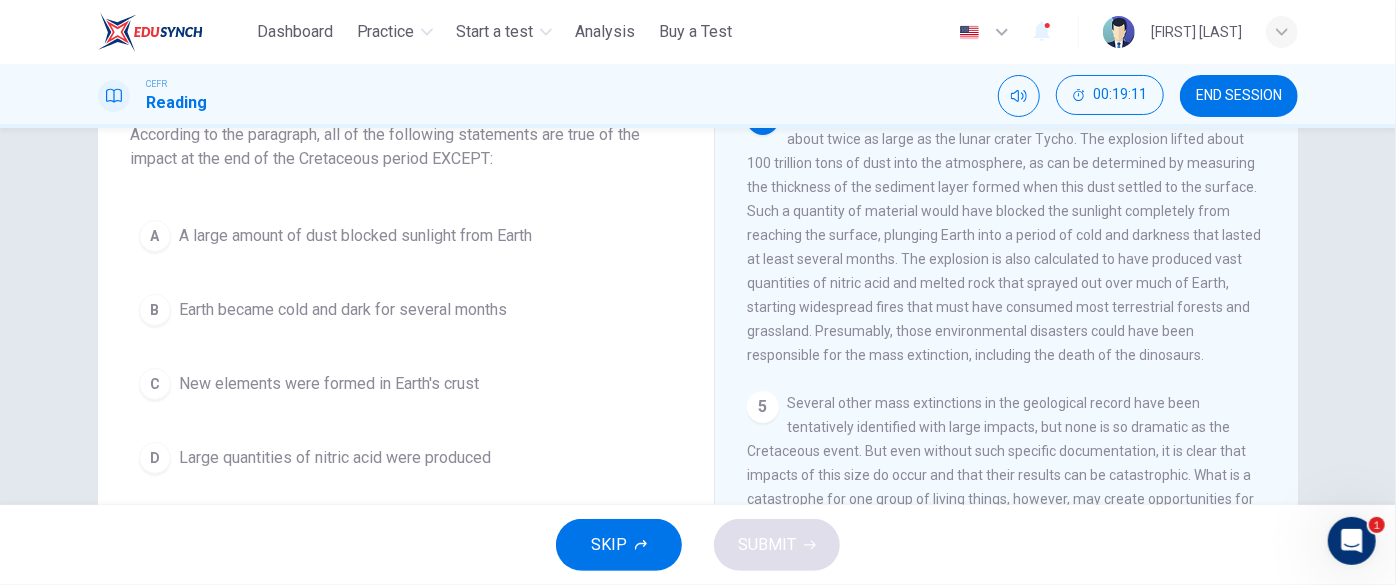 scroll, scrollTop: 181, scrollLeft: 0, axis: vertical 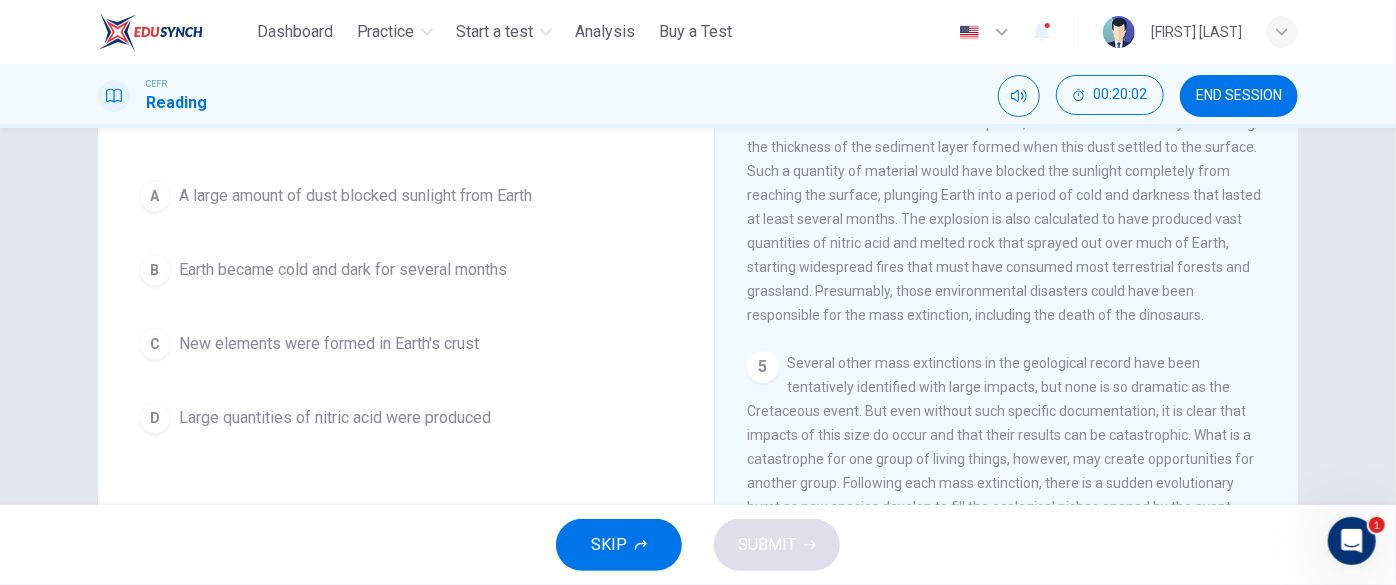 click on "C" at bounding box center [155, 344] 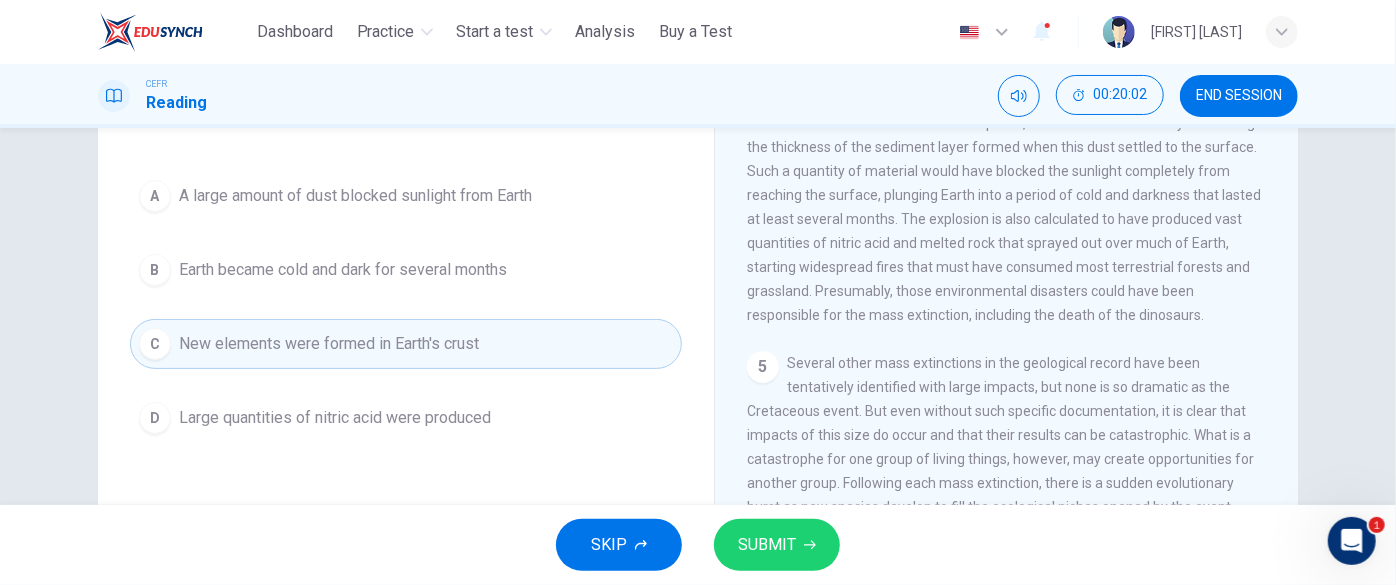 click on "SUBMIT" at bounding box center [767, 545] 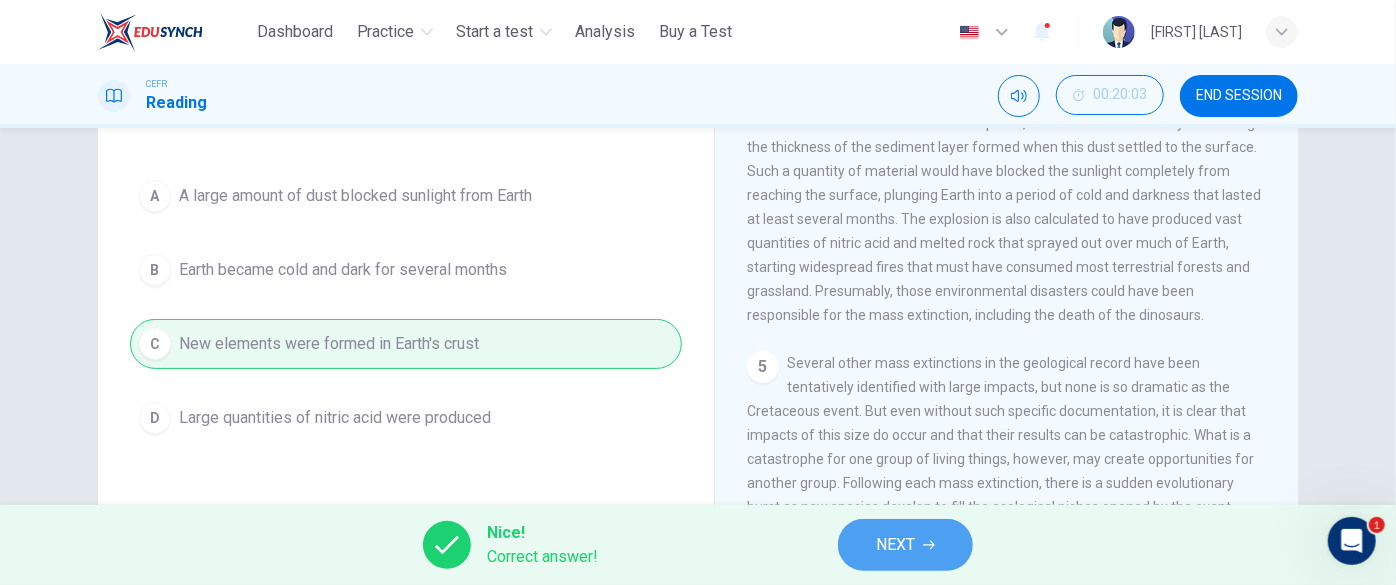 click on "NEXT" at bounding box center (895, 545) 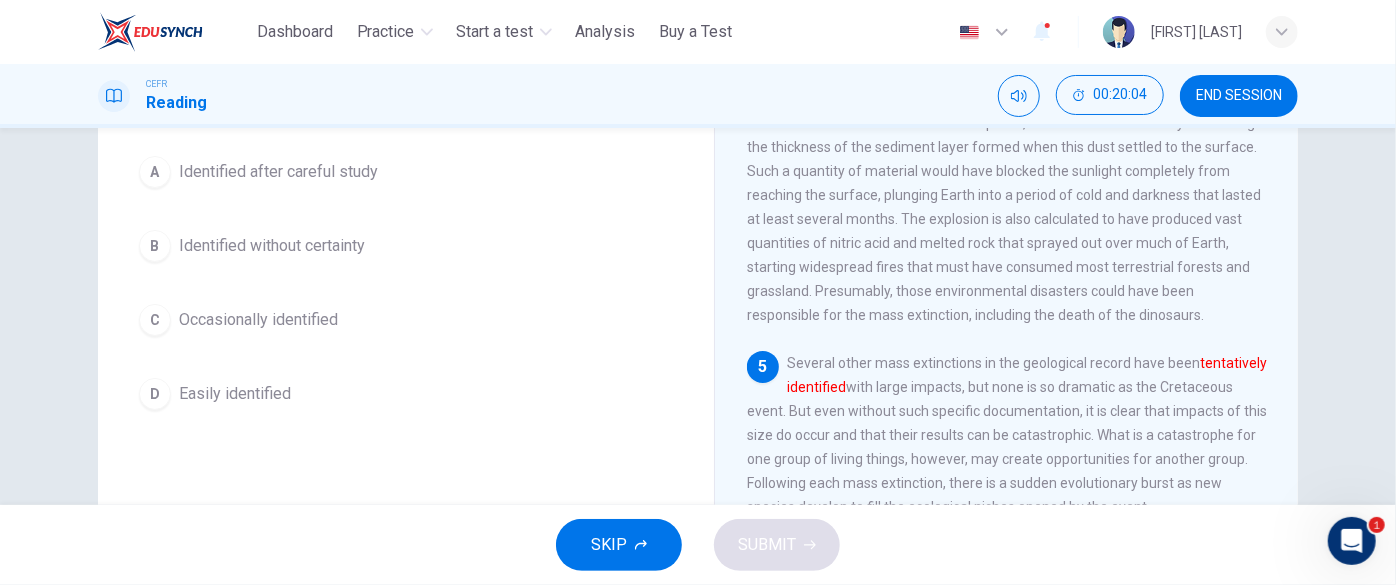 scroll, scrollTop: 90, scrollLeft: 0, axis: vertical 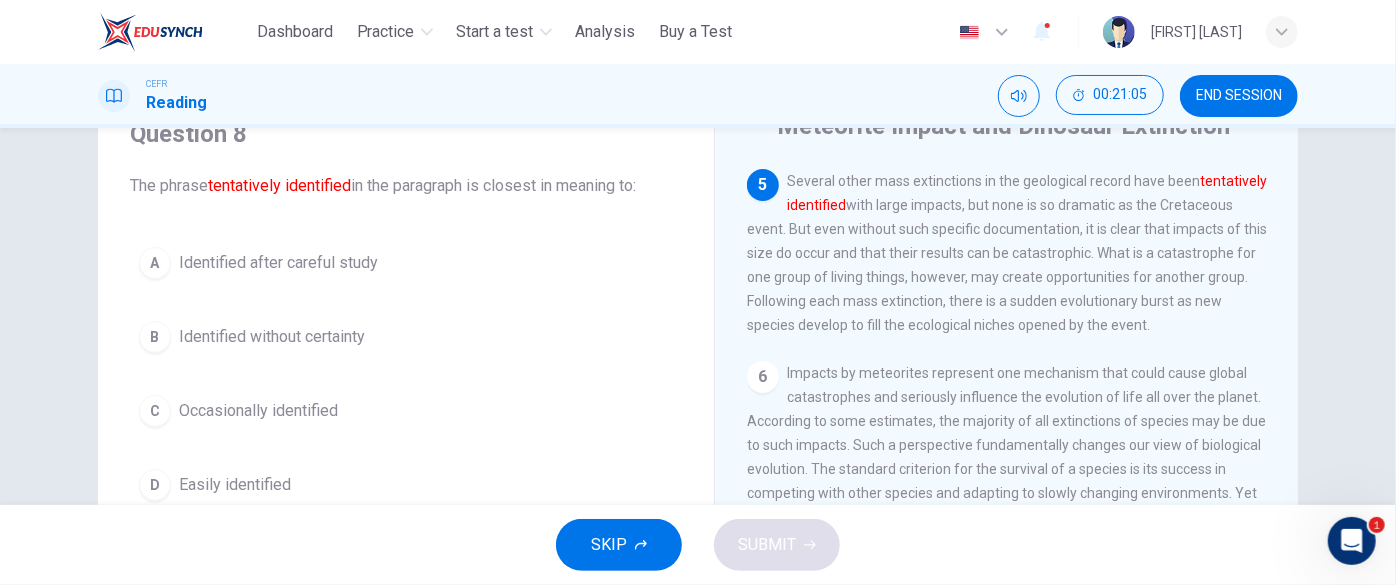 click on "A" at bounding box center (155, 263) 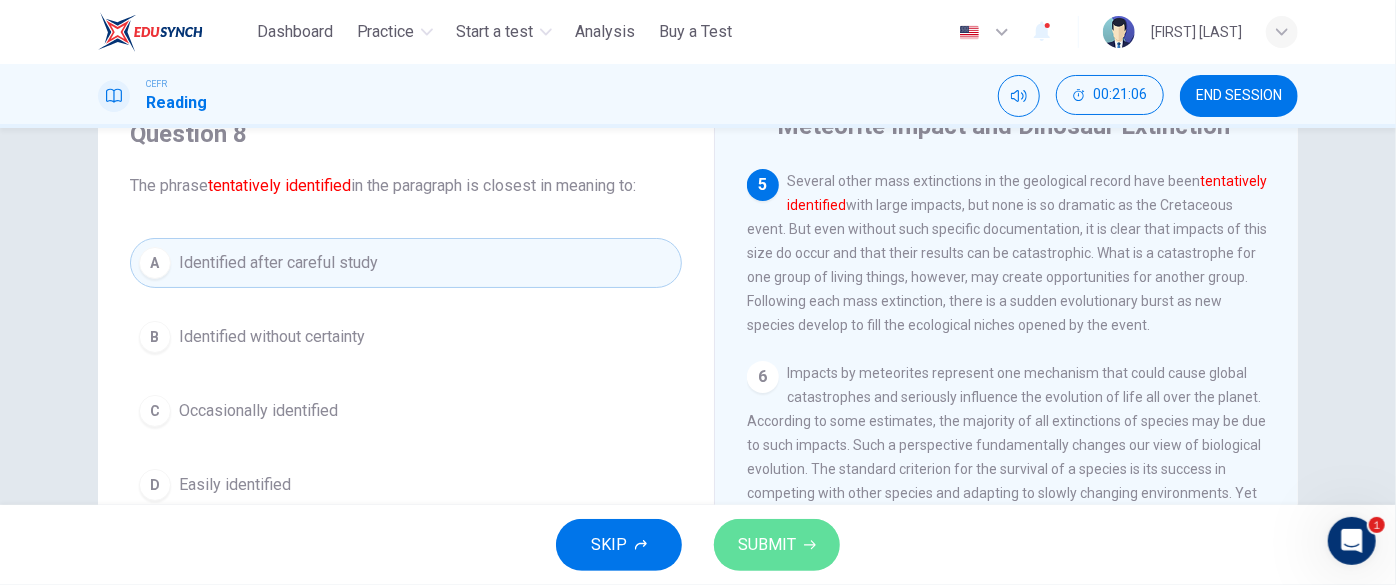 click on "SUBMIT" at bounding box center [777, 545] 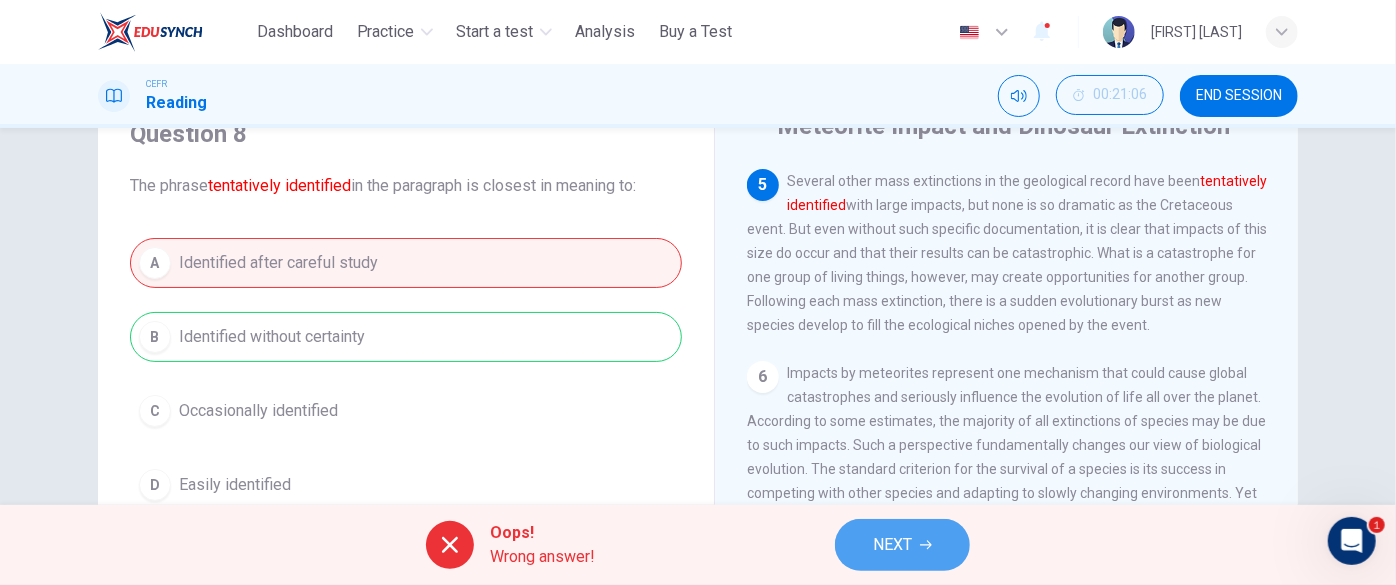 click on "NEXT" at bounding box center (902, 545) 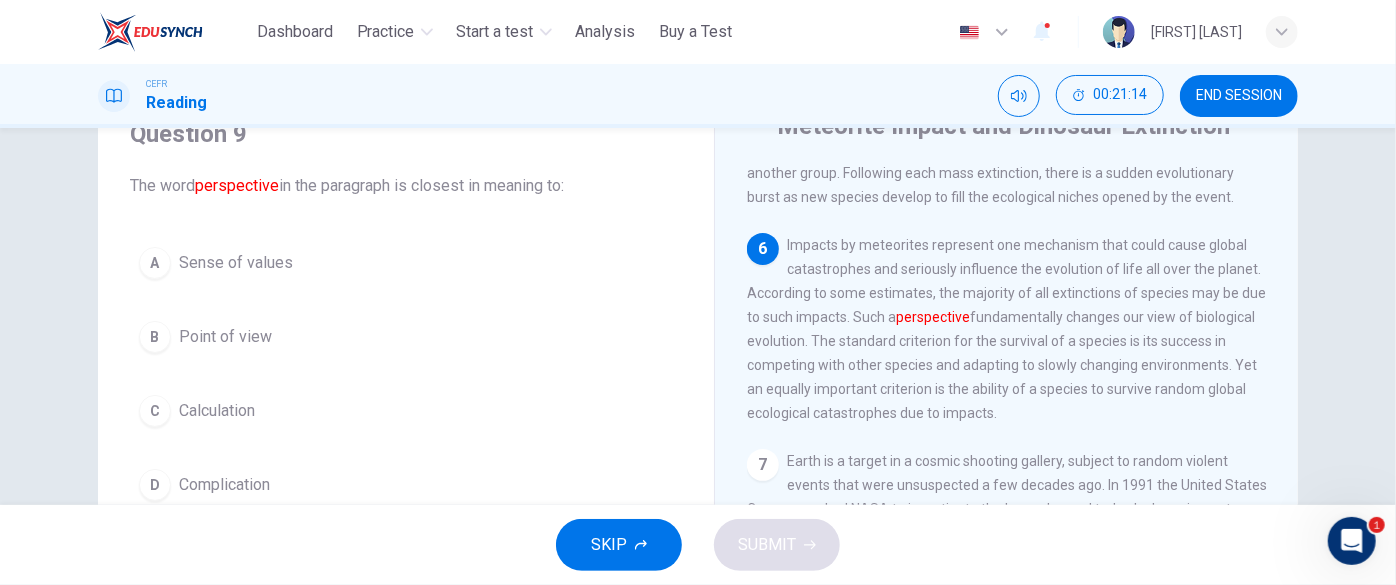 scroll, scrollTop: 1090, scrollLeft: 0, axis: vertical 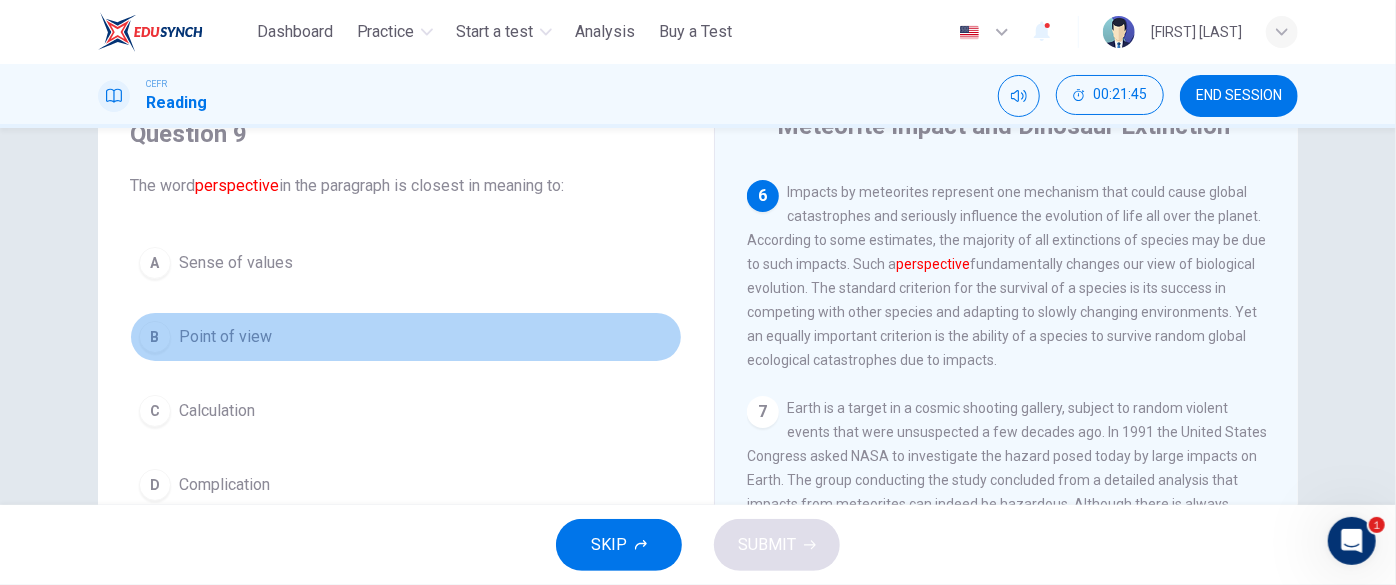click on "B" at bounding box center [155, 337] 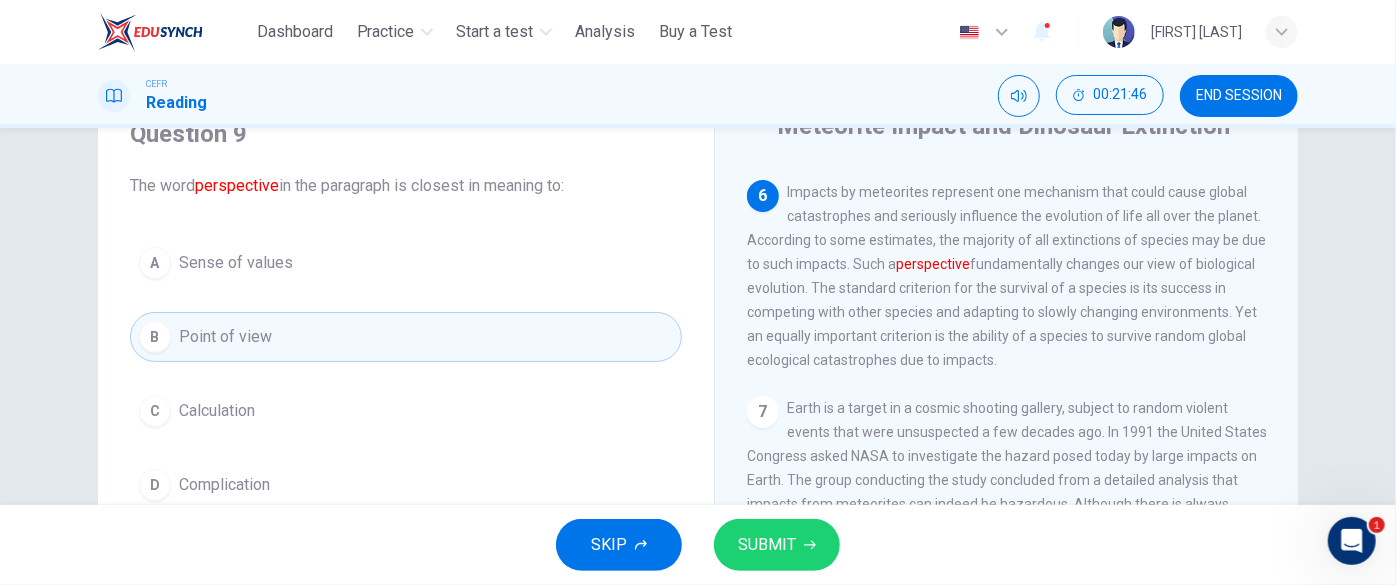 click on "SUBMIT" at bounding box center (767, 545) 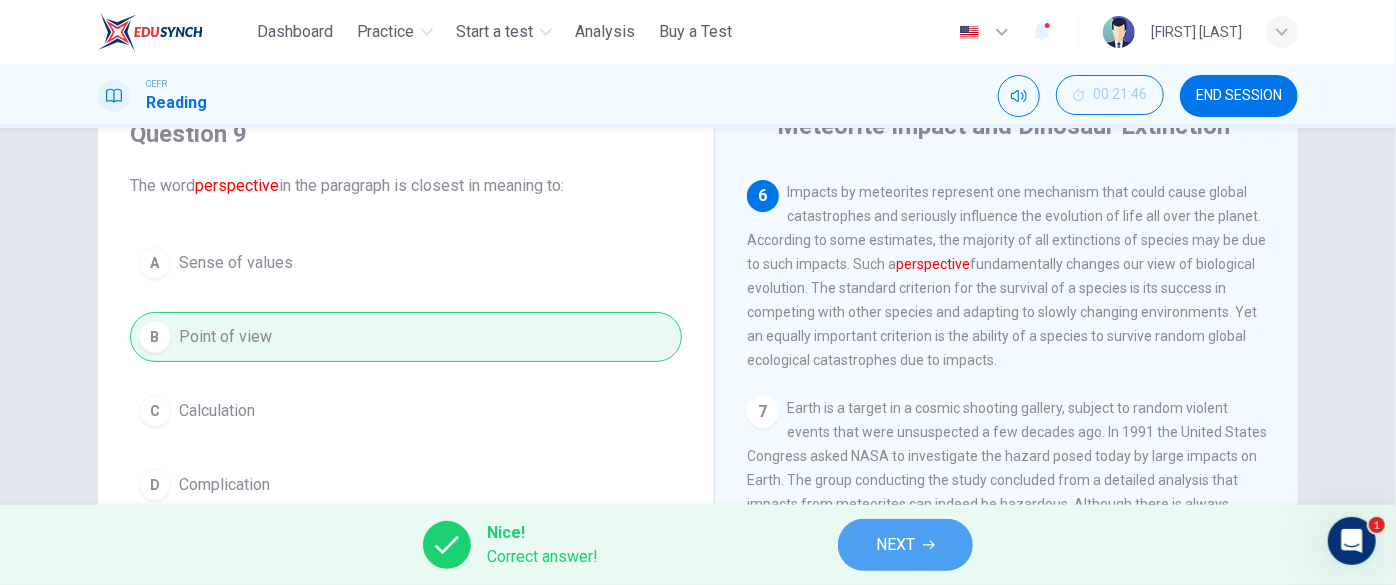 click on "NEXT" at bounding box center [905, 545] 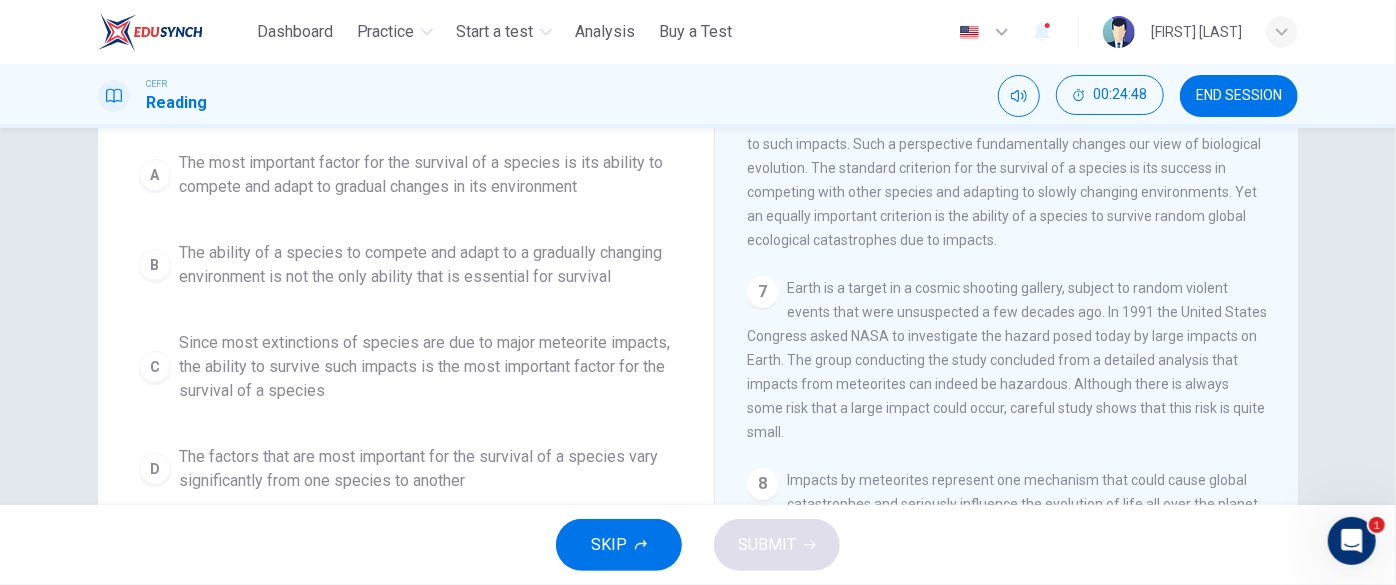 scroll, scrollTop: 90, scrollLeft: 0, axis: vertical 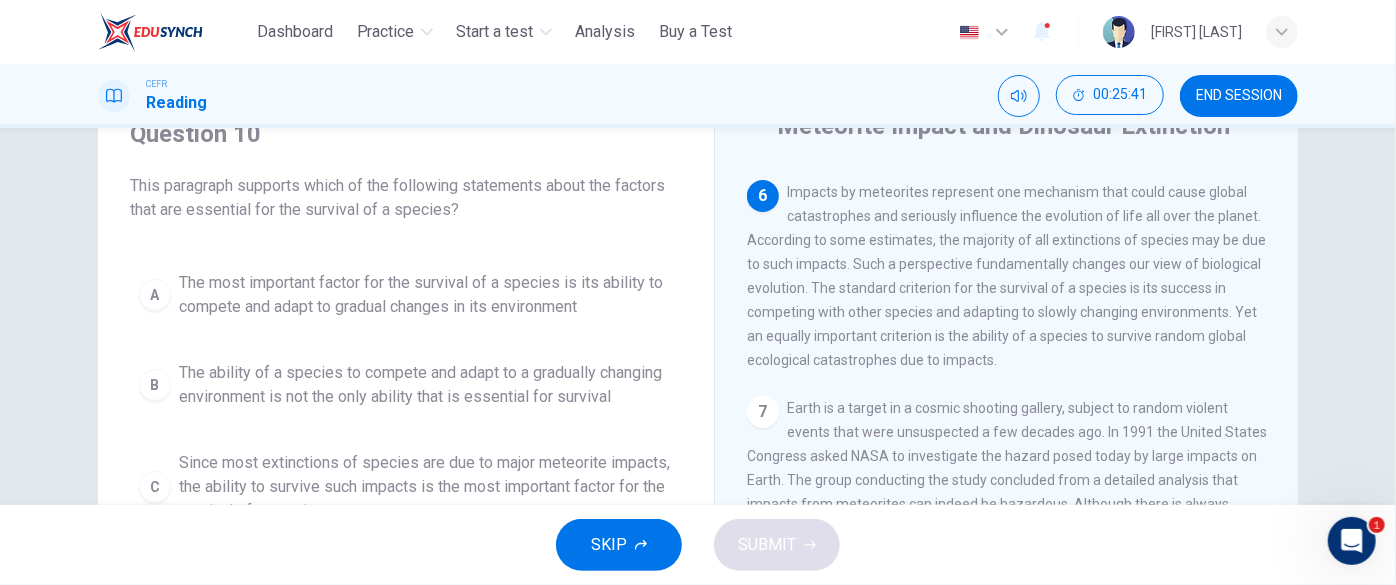 click on "A" at bounding box center (155, 295) 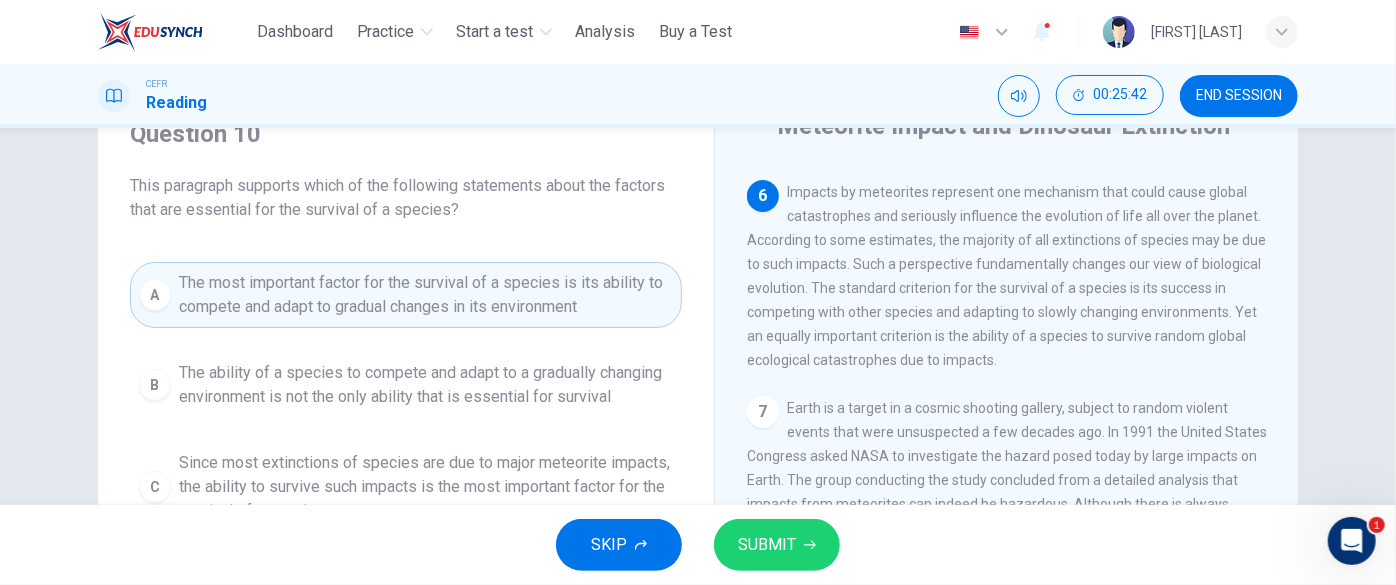 click on "SUBMIT" at bounding box center [767, 545] 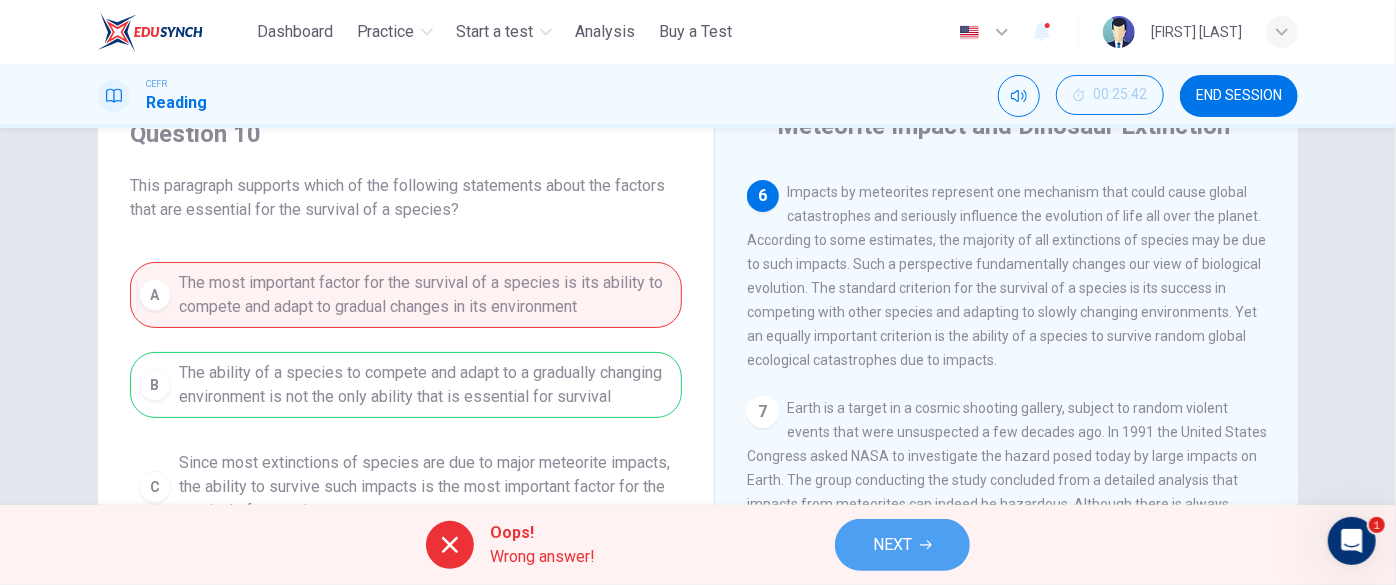 click on "NEXT" at bounding box center [902, 545] 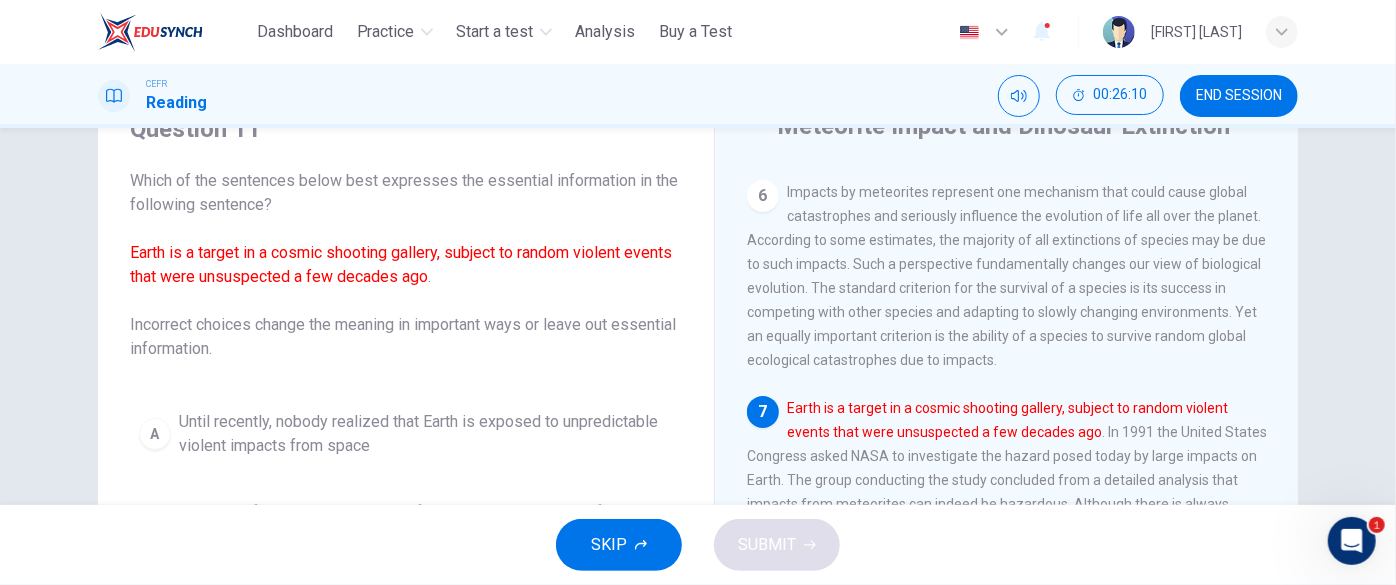 scroll, scrollTop: 6, scrollLeft: 0, axis: vertical 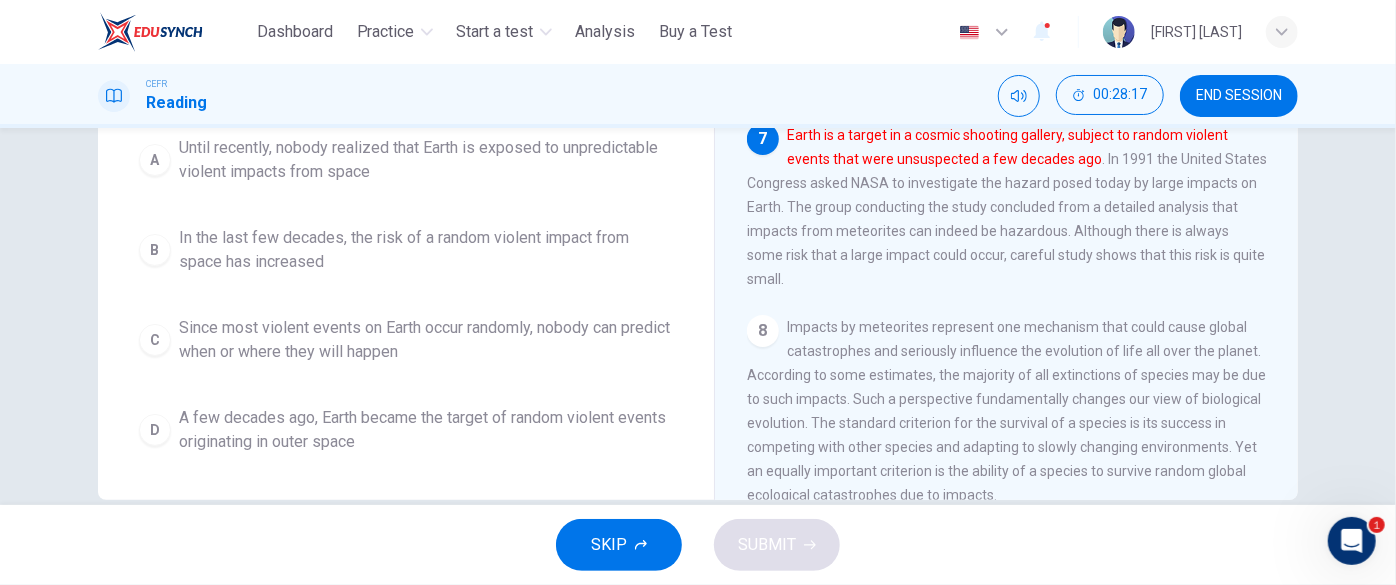 click on "D" at bounding box center [155, 430] 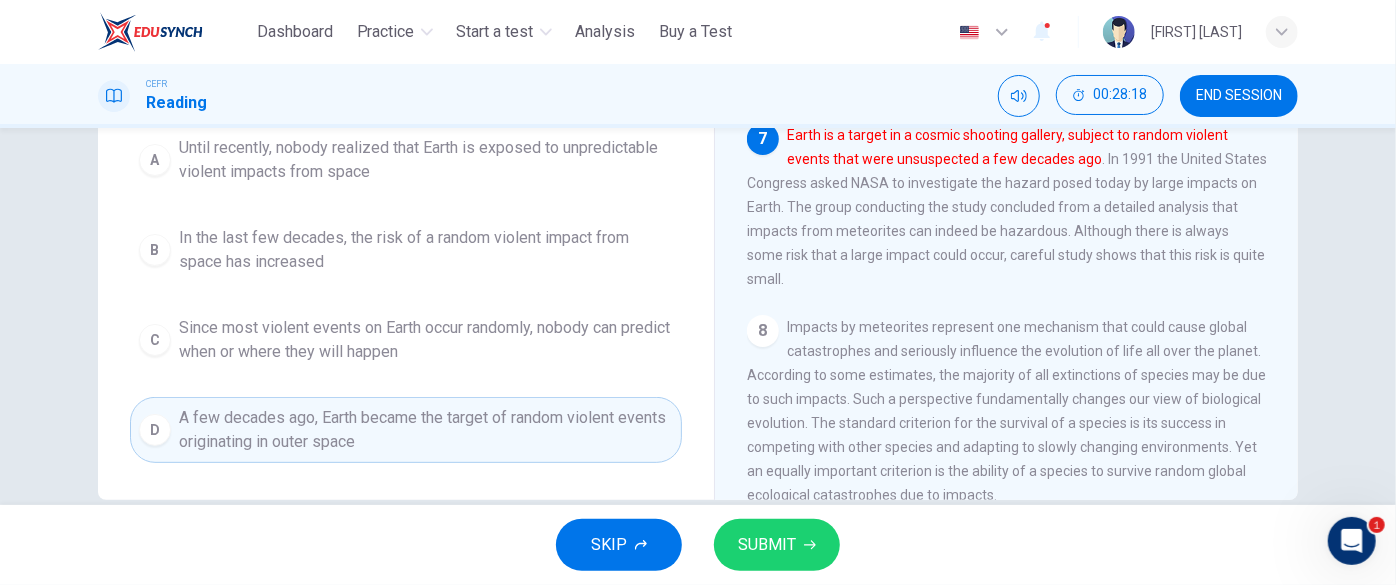 click on "SUBMIT" at bounding box center [777, 545] 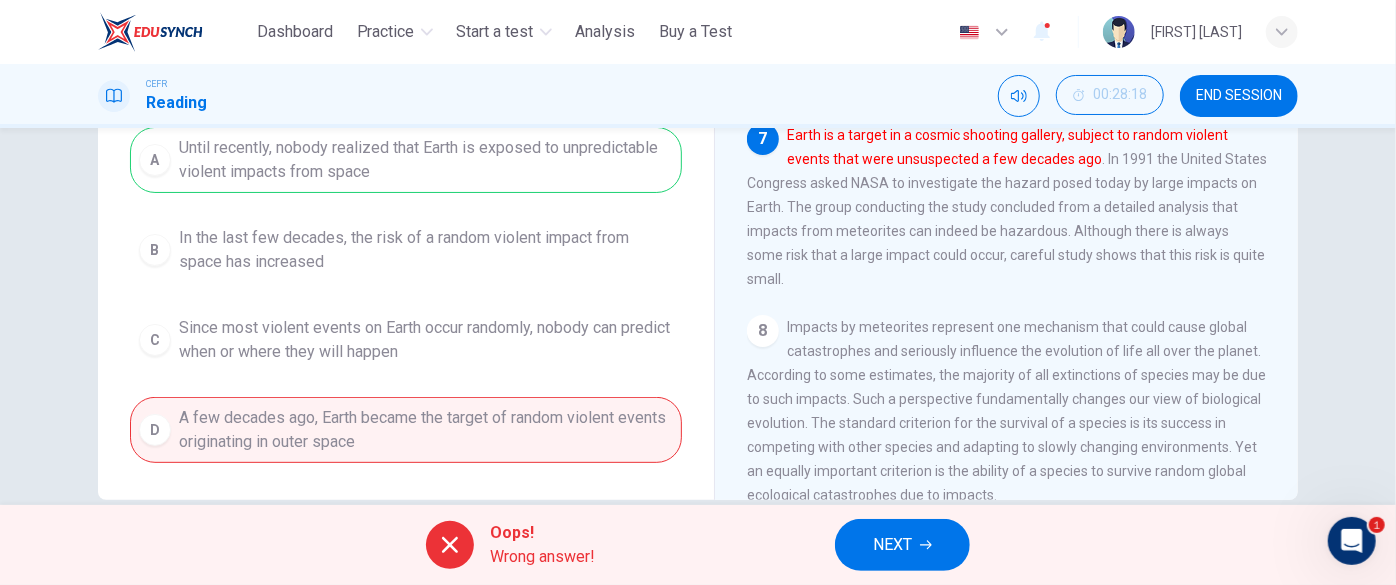 scroll, scrollTop: 0, scrollLeft: 0, axis: both 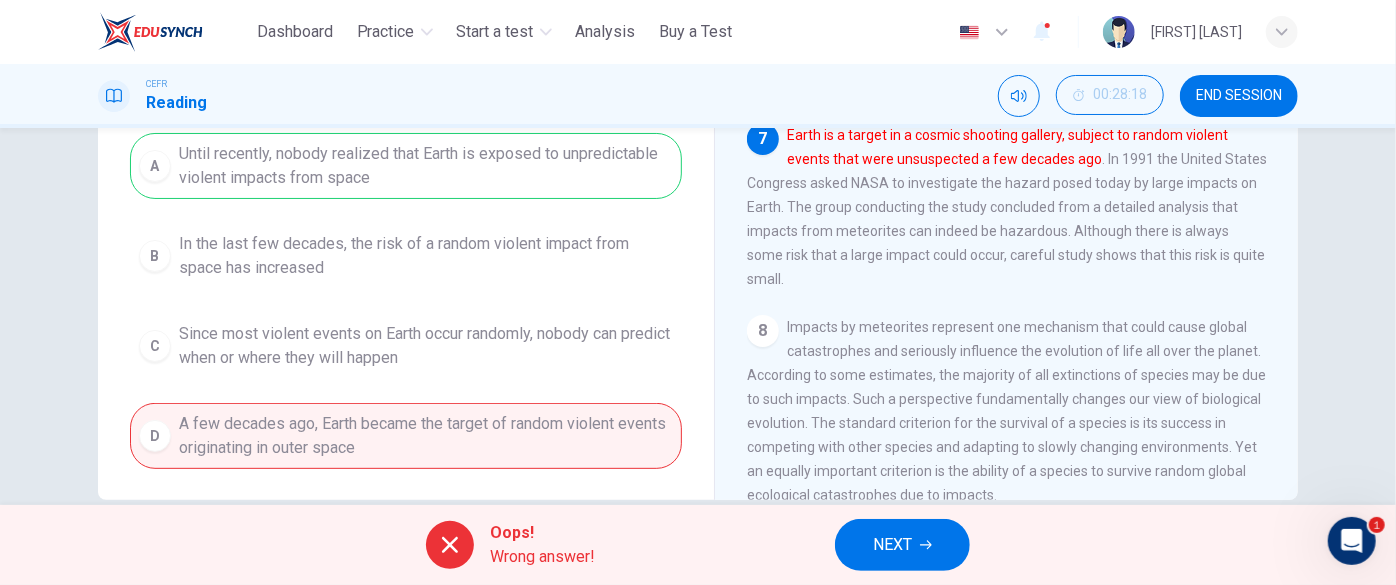 click on "NEXT" at bounding box center [892, 545] 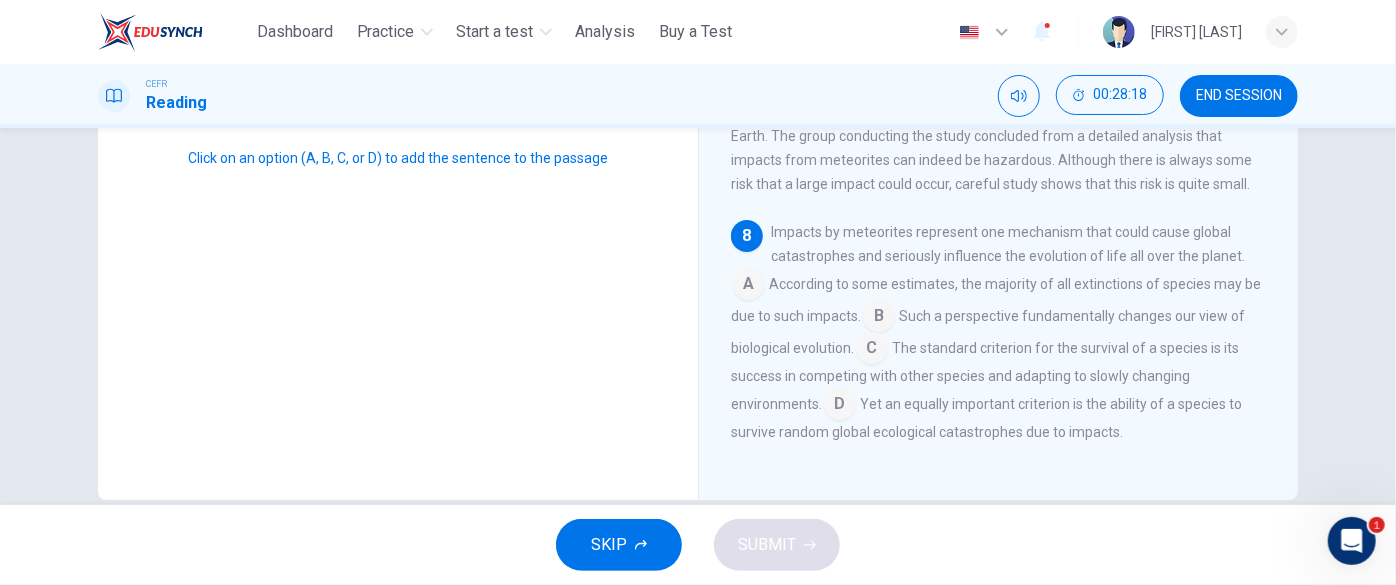 scroll, scrollTop: 1200, scrollLeft: 0, axis: vertical 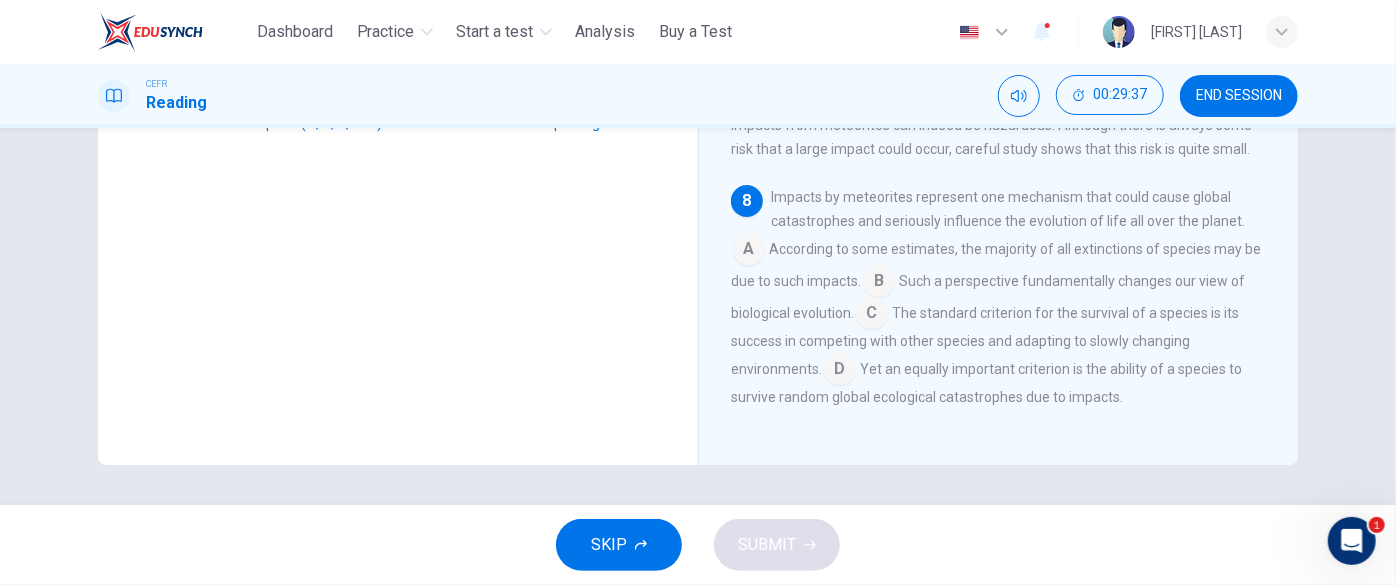 click at bounding box center (872, 315) 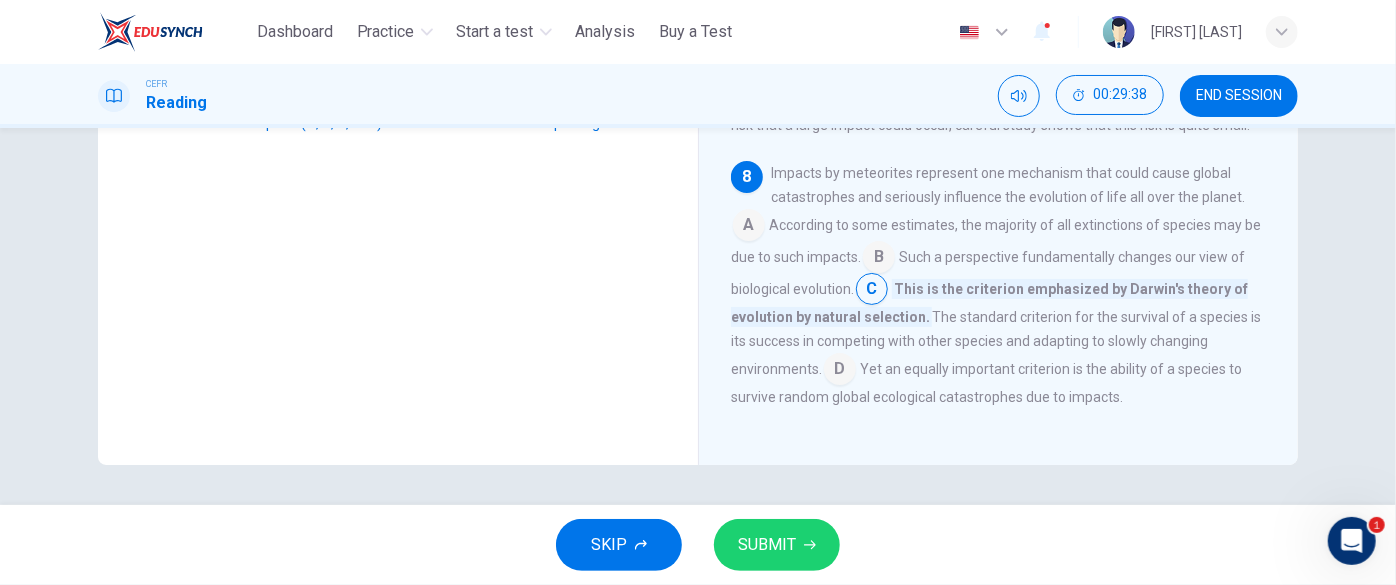 click on "SUBMIT" at bounding box center [777, 545] 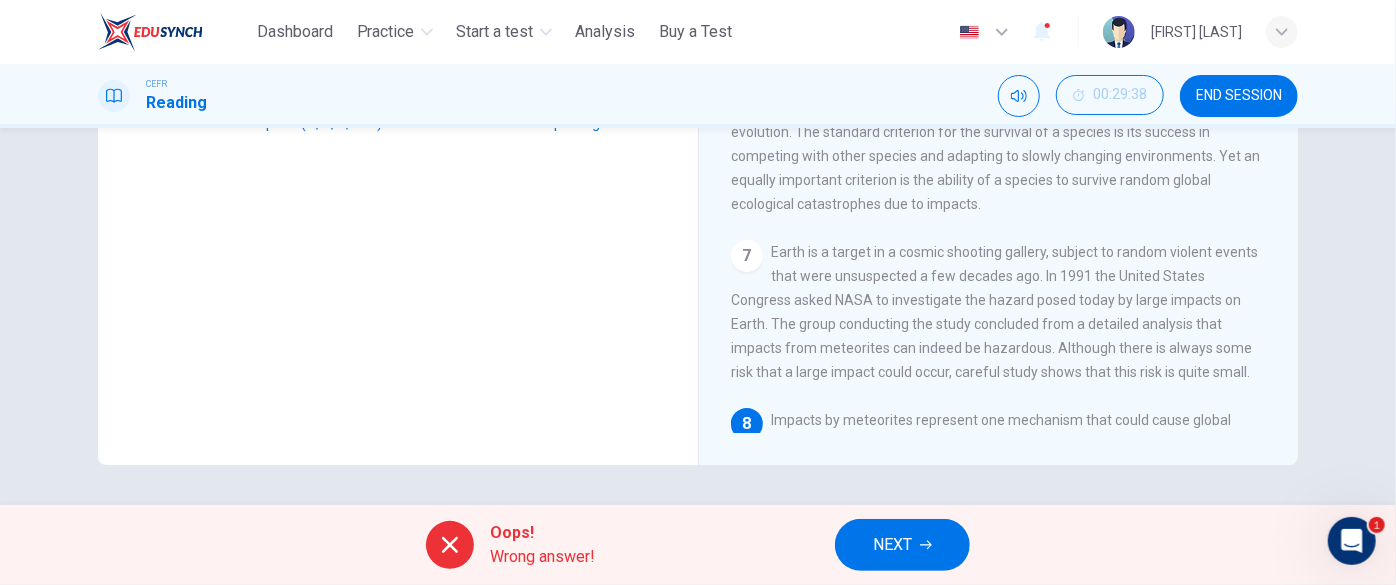 scroll, scrollTop: 928, scrollLeft: 0, axis: vertical 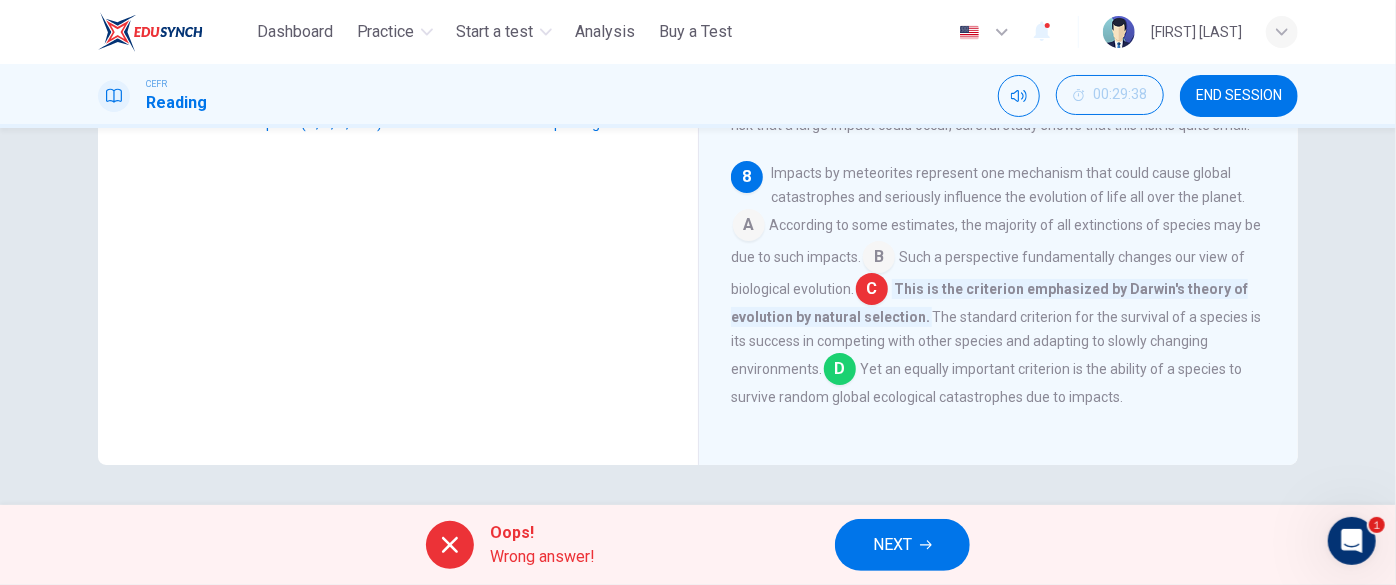click on "NEXT" at bounding box center (892, 545) 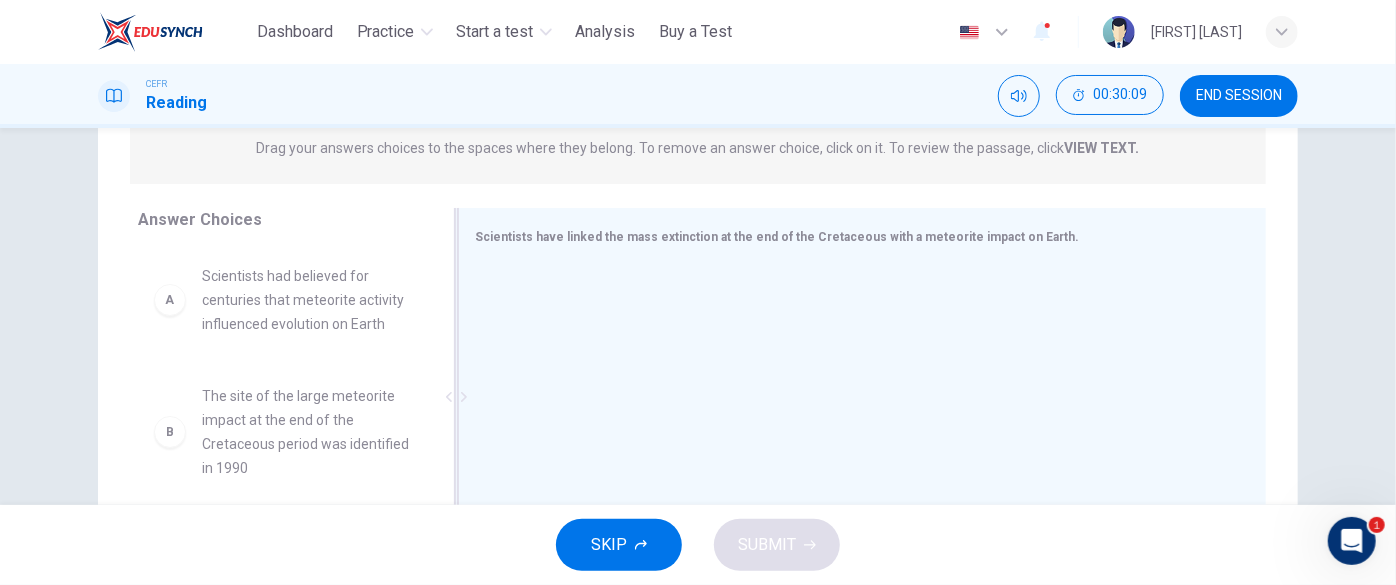 scroll, scrollTop: 307, scrollLeft: 0, axis: vertical 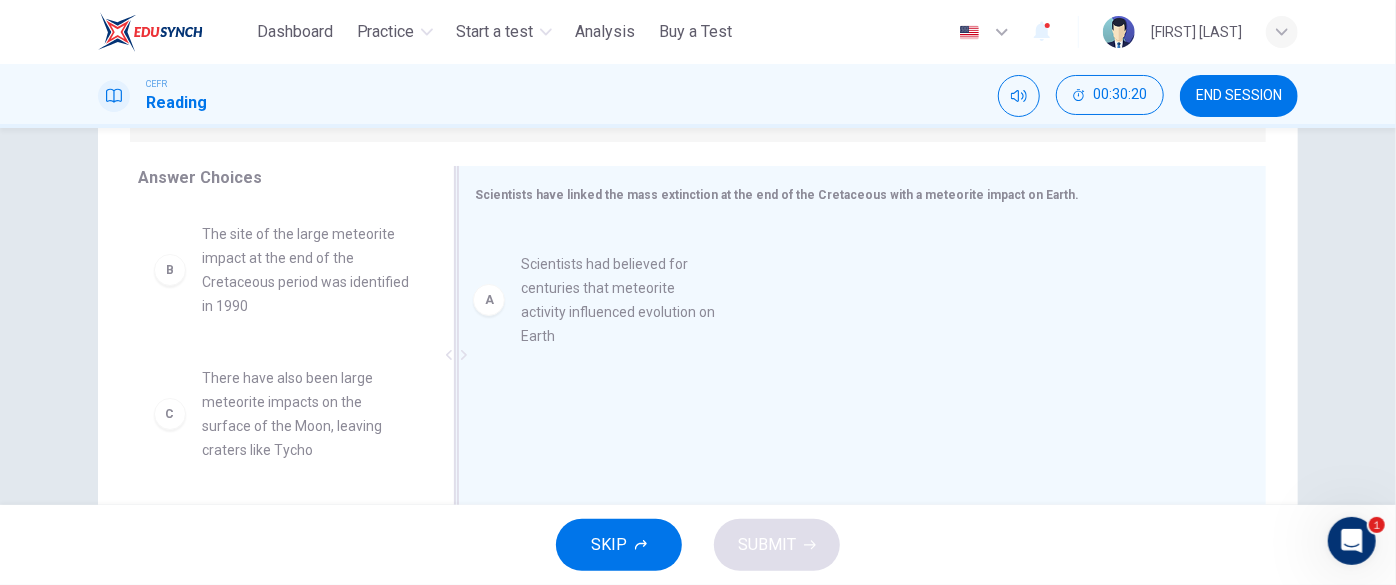 drag, startPoint x: 168, startPoint y: 260, endPoint x: 504, endPoint y: 298, distance: 338.14197 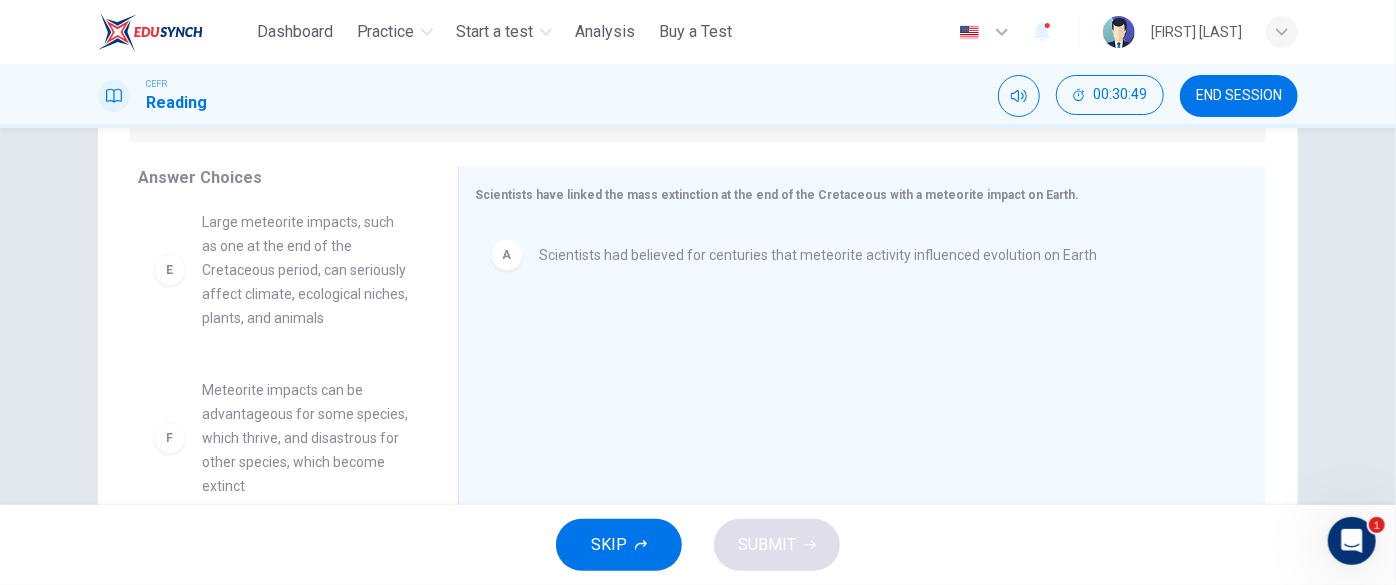 scroll, scrollTop: 515, scrollLeft: 0, axis: vertical 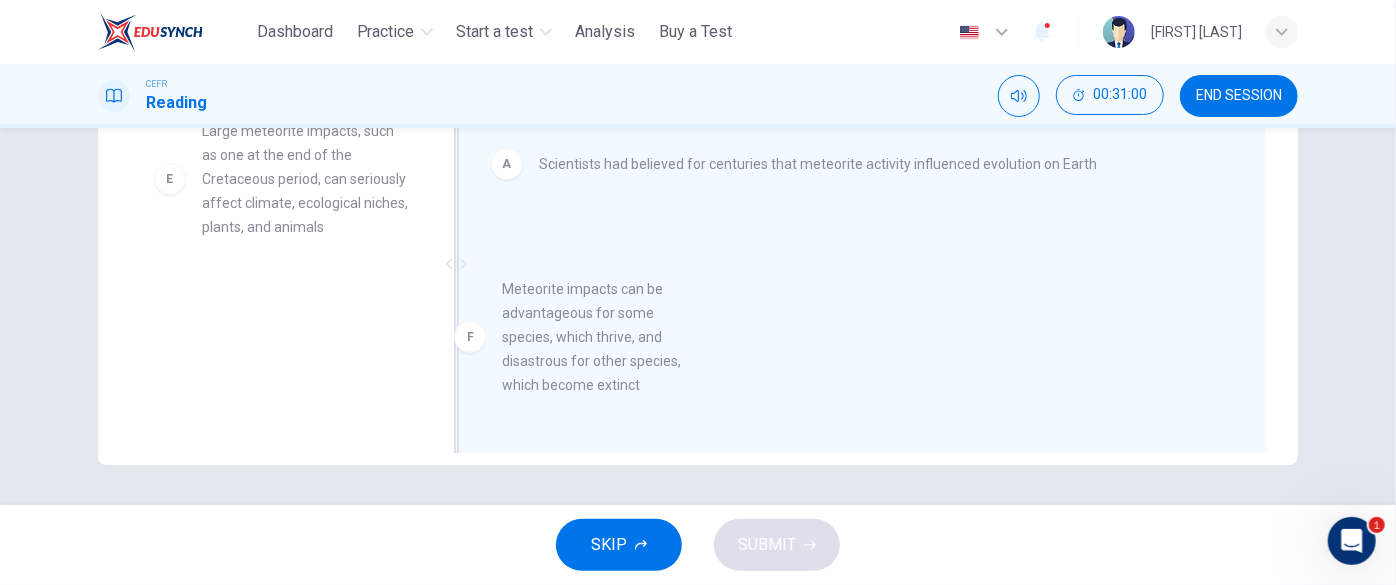 drag, startPoint x: 164, startPoint y: 348, endPoint x: 525, endPoint y: 298, distance: 364.44617 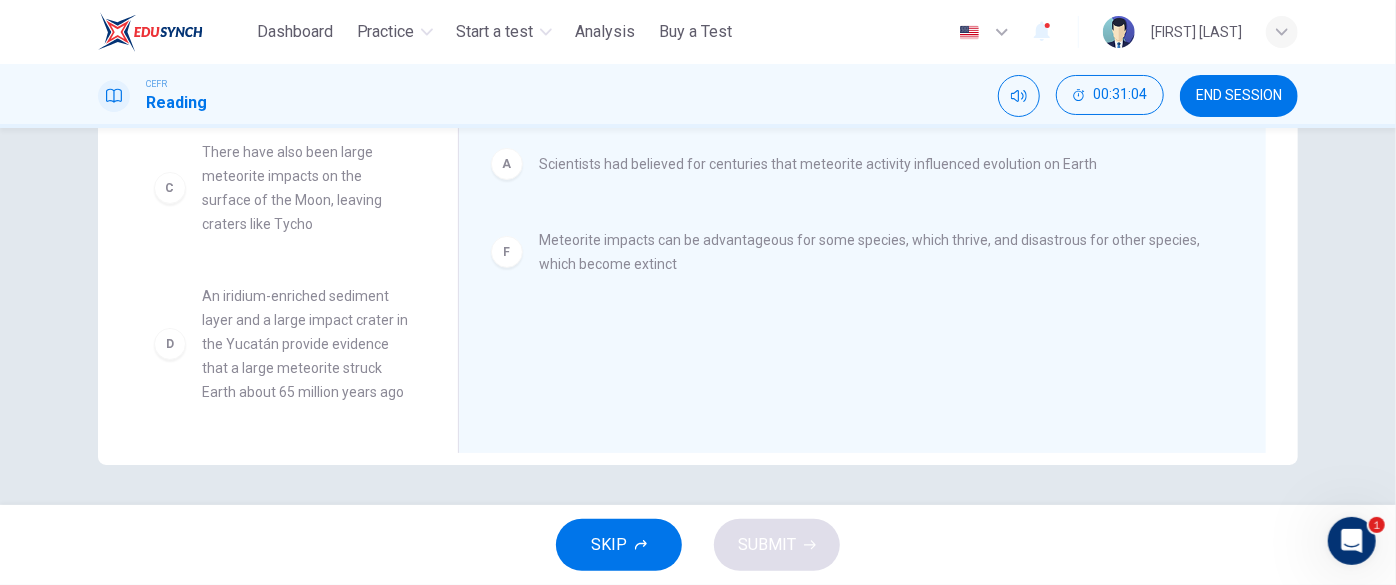 scroll, scrollTop: 165, scrollLeft: 0, axis: vertical 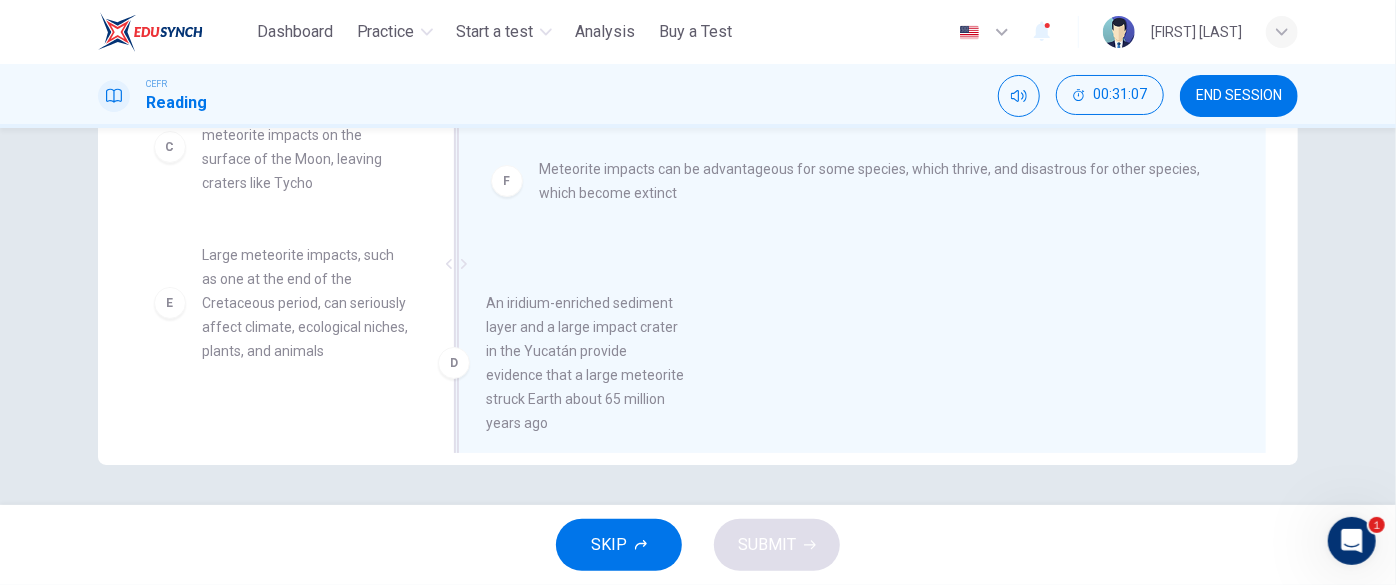 drag, startPoint x: 173, startPoint y: 328, endPoint x: 469, endPoint y: 370, distance: 298.96487 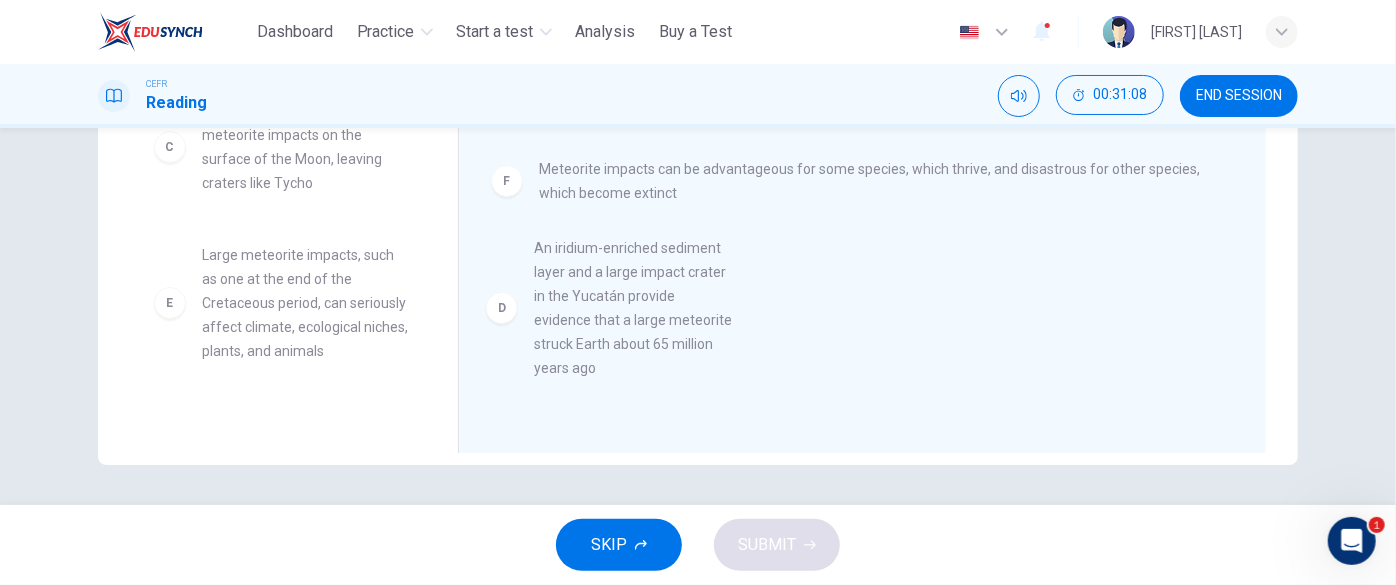 scroll, scrollTop: 0, scrollLeft: 0, axis: both 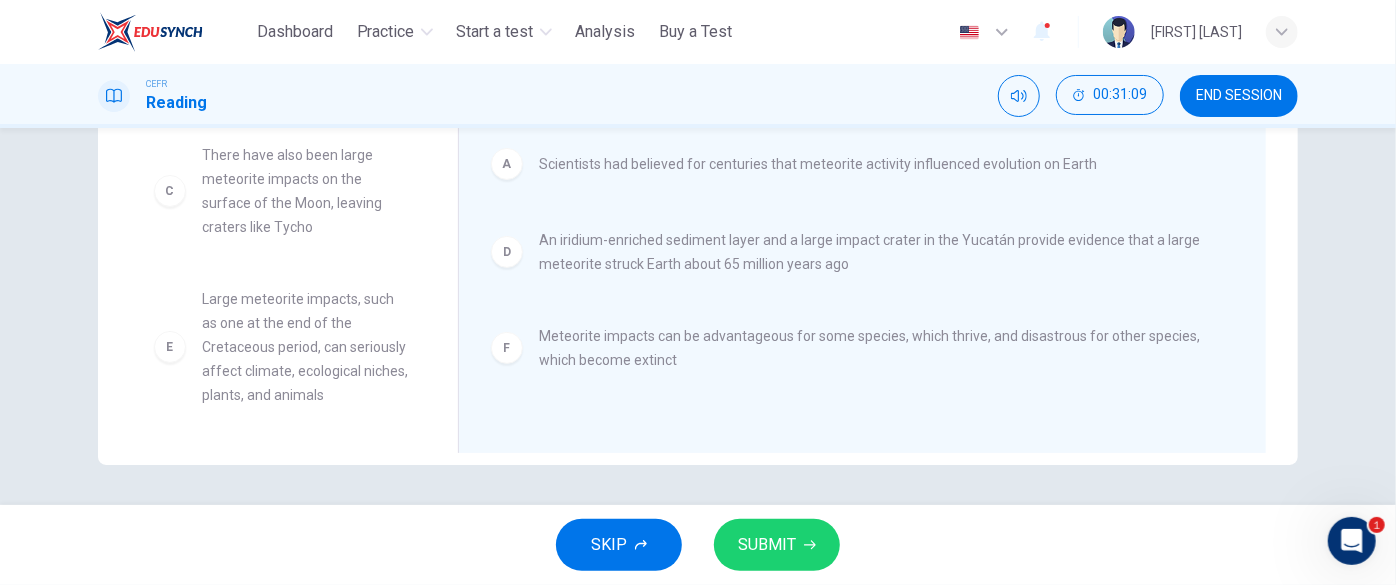 click on "SUBMIT" at bounding box center [767, 545] 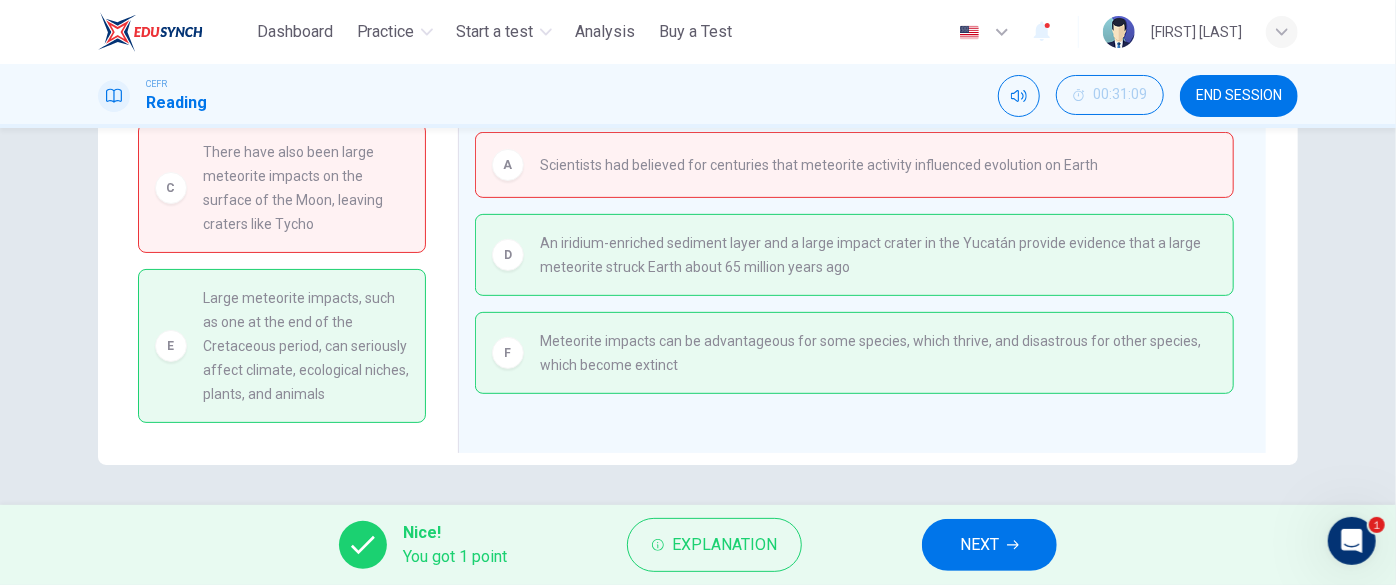 scroll, scrollTop: 307, scrollLeft: 0, axis: vertical 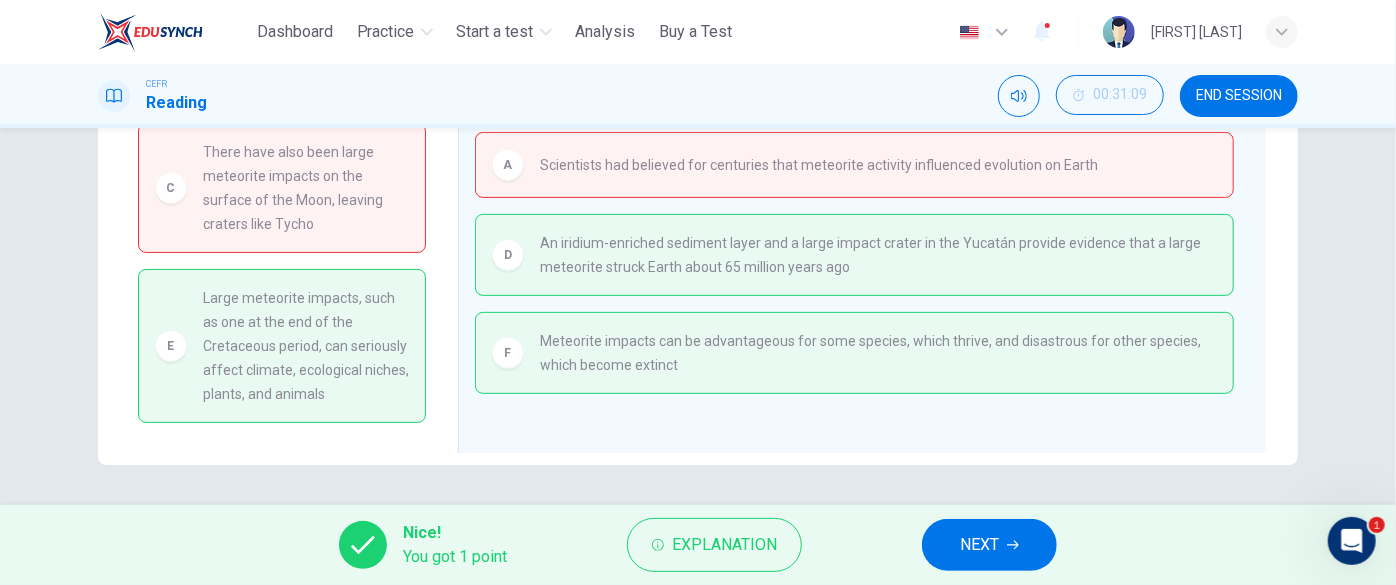 click on "NEXT" at bounding box center (989, 545) 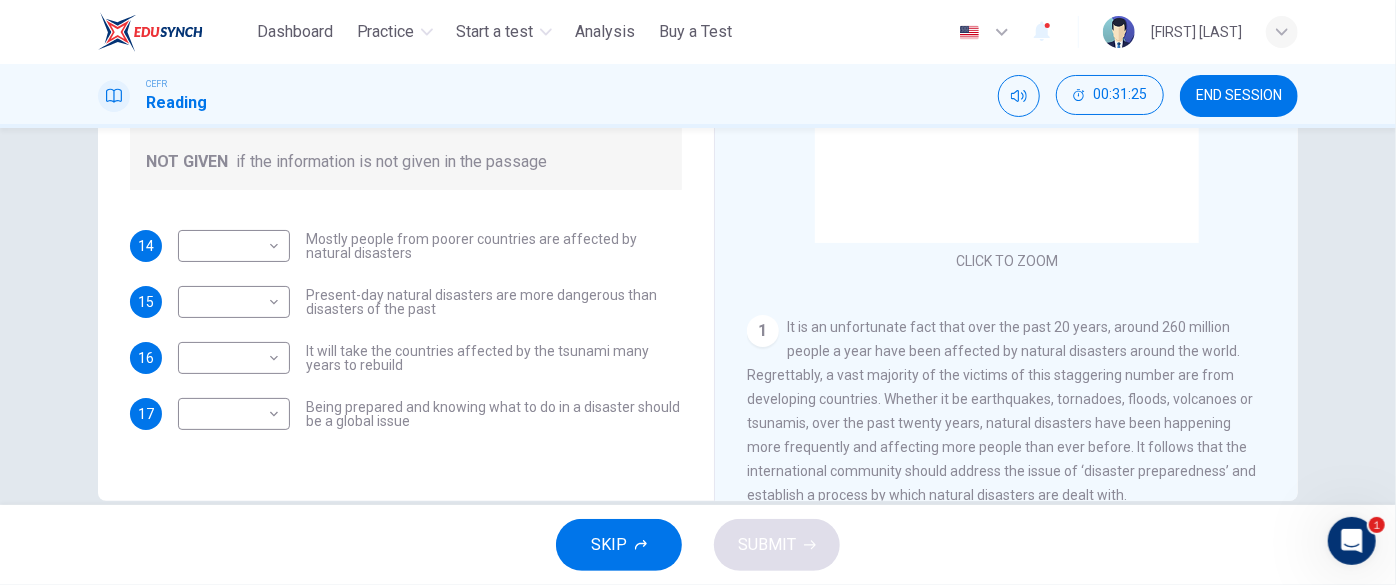 scroll, scrollTop: 363, scrollLeft: 0, axis: vertical 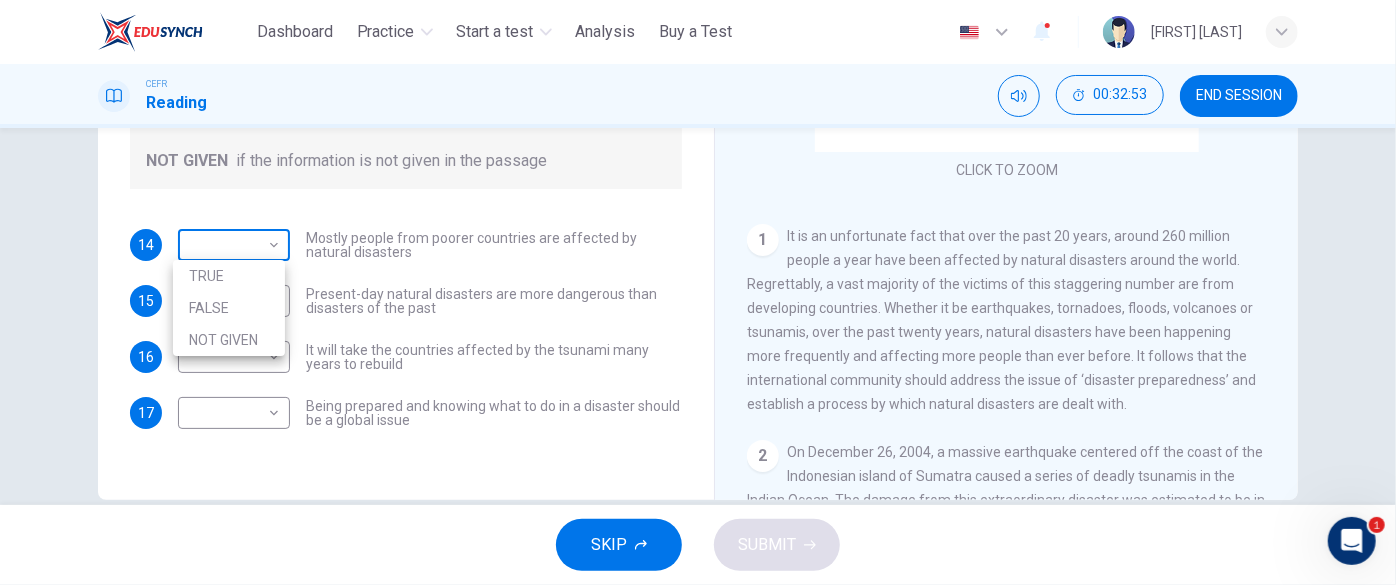 click on "This site uses cookies, as explained in our  Privacy Policy . If you agree to the use of cookies, please click the Accept button and continue to browse our site.   Privacy Policy Accept This site uses cookies, as explained in our  Privacy Policy . If you agree to the use of cookies, please click the Accept button and continue to browse our site.   Privacy Policy Accept Dashboard Practice Start a test Analysis Buy a Test English ** ​ [FIRST] [LAST] CEFR Reading 00:32:53 END SESSION Questions 14 - 17 Do the following statements agree with the information given in the Reading Passage?
In the boxes below, write TRUE if the statement is true FALSE if the statement is false NOT GIVEN if the information is not given in the passage 14 ​ ​ Mostly people from poorer countries are affected by natural disasters 15 ​ ​ Present-day natural disasters are more dangerous than disasters of the past 16 ​ ​ It will take the countries affected by the tsunami many years to rebuild 17 ​ ​ Preparing for the Threat" at bounding box center (698, 292) 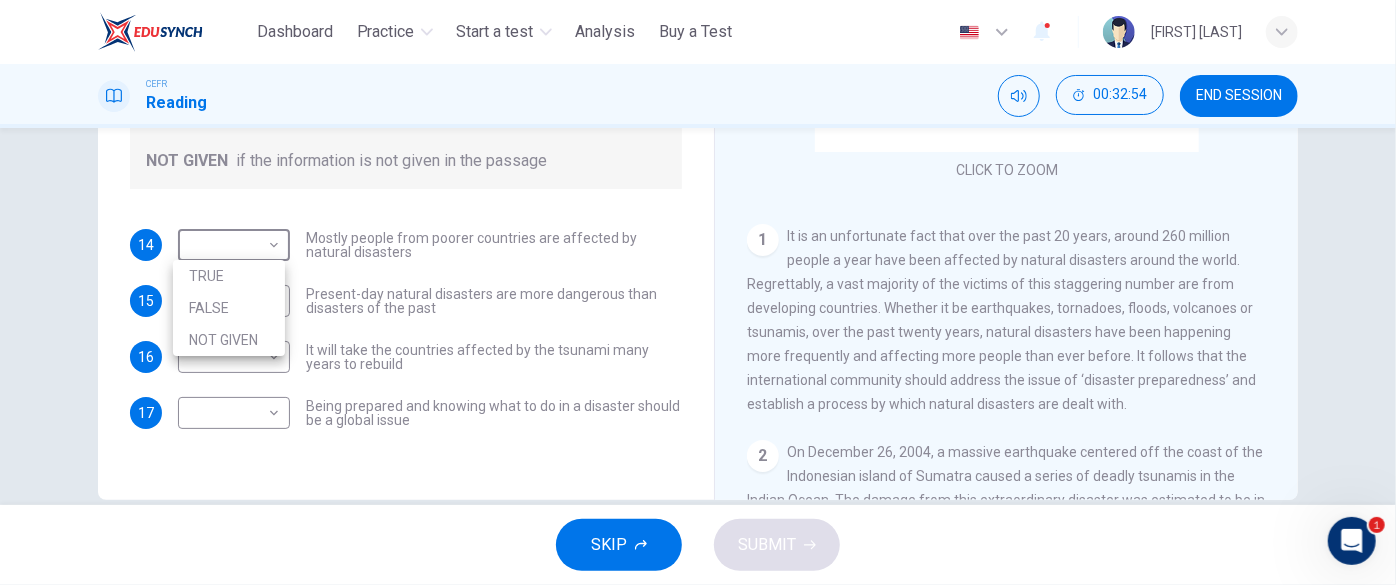click on "NOT GIVEN" at bounding box center [229, 340] 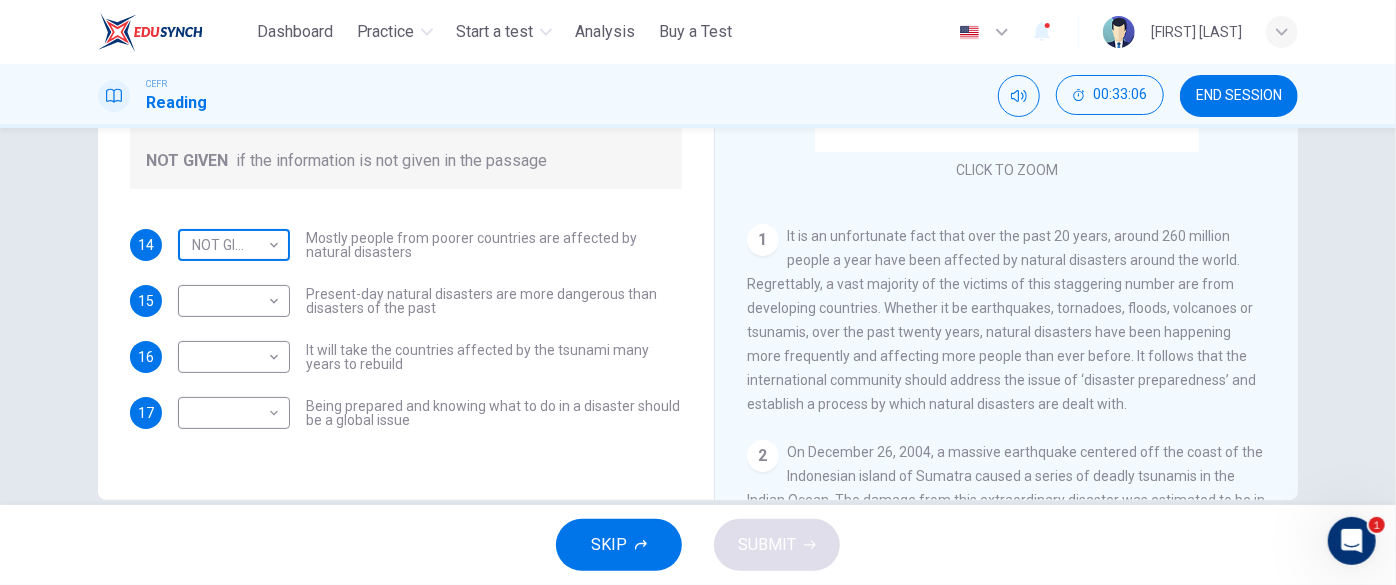 click on "This site uses cookies, as explained in our  Privacy Policy . If you agree to the use of cookies, please click the Accept button and continue to browse our site.   Privacy Policy Accept This site uses cookies, as explained in our  Privacy Policy . If you agree to the use of cookies, please click the Accept button and continue to browse our site.   Privacy Policy Accept Dashboard Practice Start a test Analysis Buy a Test English ** ​ [FIRST] [LAST] CEFR Reading 00:33:06 END SESSION Questions 14 - 17 Do the following statements agree with the information given in the Reading Passage?
In the boxes below, write TRUE if the statement is true FALSE if the statement is false NOT GIVEN if the information is not given in the passage 14 NOT GIVEN ********* ​ Mostly people from poorer countries are affected by natural disasters 15 ​ ​ Present-day natural disasters are more dangerous than disasters of the past 16 ​ ​ It will take the countries affected by the tsunami many years to rebuild 17 ​ ​ 1 2 3 4" at bounding box center (698, 292) 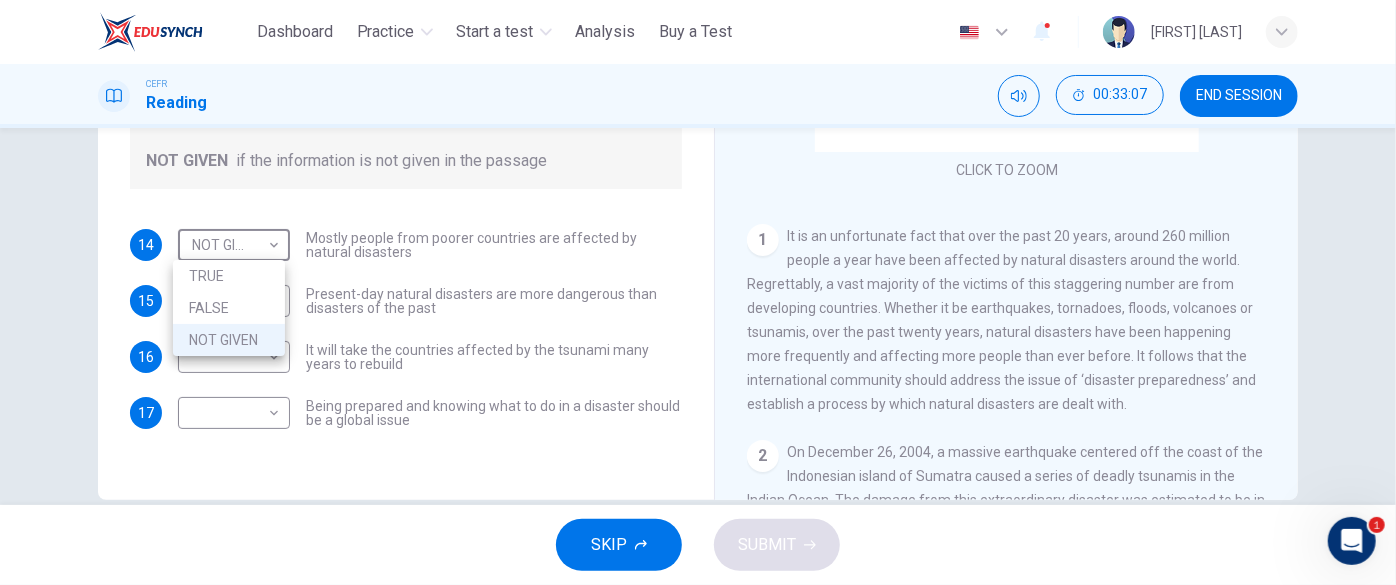 click on "FALSE" at bounding box center [229, 308] 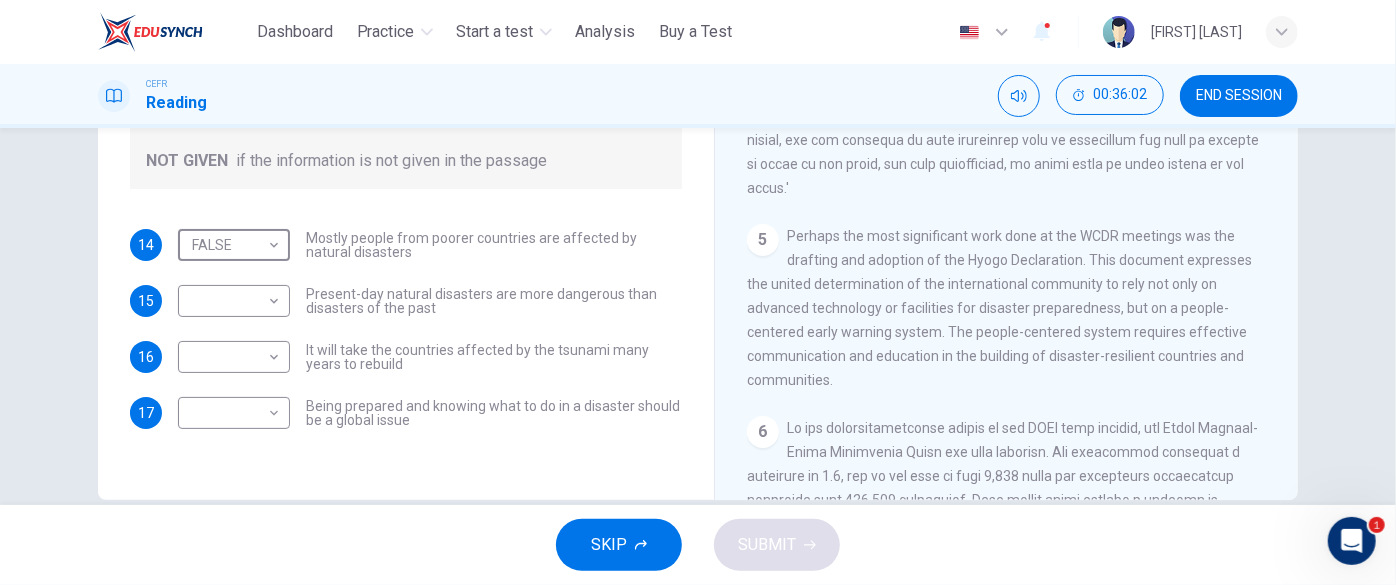 scroll, scrollTop: 1181, scrollLeft: 0, axis: vertical 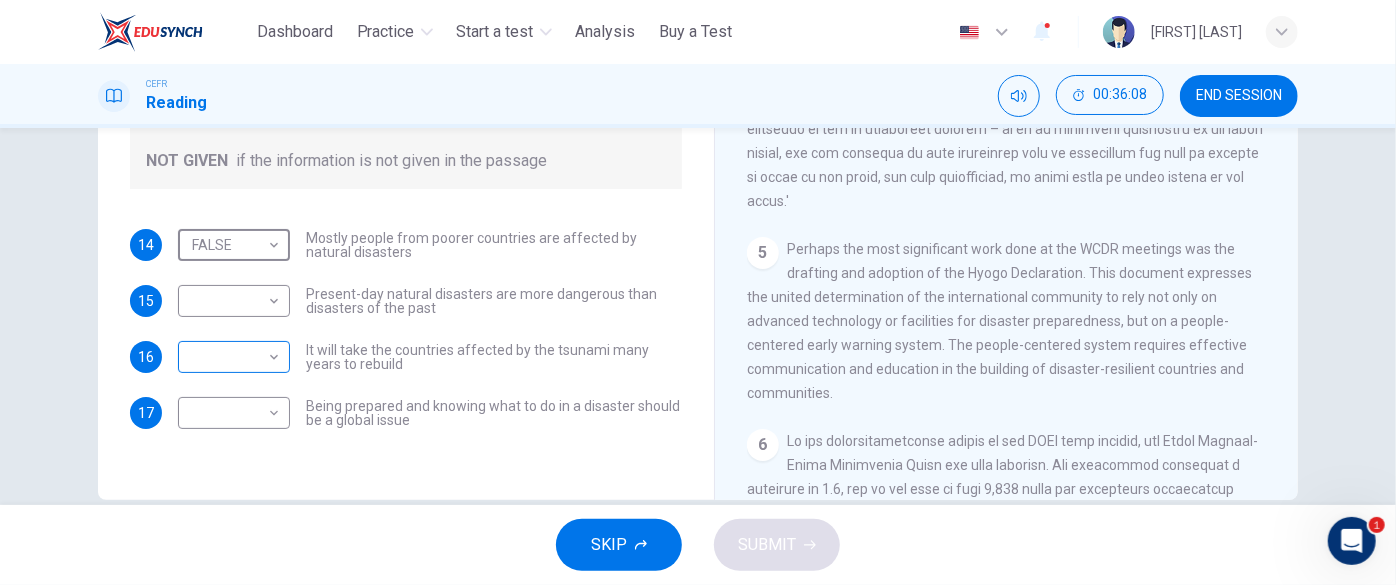 click on "This site uses cookies, as explained in our  Privacy Policy . If you agree to the use of cookies, please click the Accept button and continue to browse our site.   Privacy Policy Accept This site uses cookies, as explained in our  Privacy Policy . If you agree to the use of cookies, please click the Accept button and continue to browse our site.   Privacy Policy Accept Dashboard Practice Start a test Analysis Buy a Test English ** ​ YONG CHEA YEAN CEFR Reading 00:36:08 END SESSION Questions 14 - 17 Do the following statements agree with the information given in the Reading Passage?
In the boxes below, write TRUE if the statement is true FALSE if the statement is false NOT GIVEN if the information is not given in the passage 14 FALSE ***** ​ Mostly people from poorer countries are affected by natural disasters 15 ​ ​ Present-day natural disasters are more dangerous than disasters of the past 16 ​ ​ It will take the countries affected by the tsunami many years to rebuild 17 ​ ​ CLICK TO ZOOM 1" at bounding box center (698, 292) 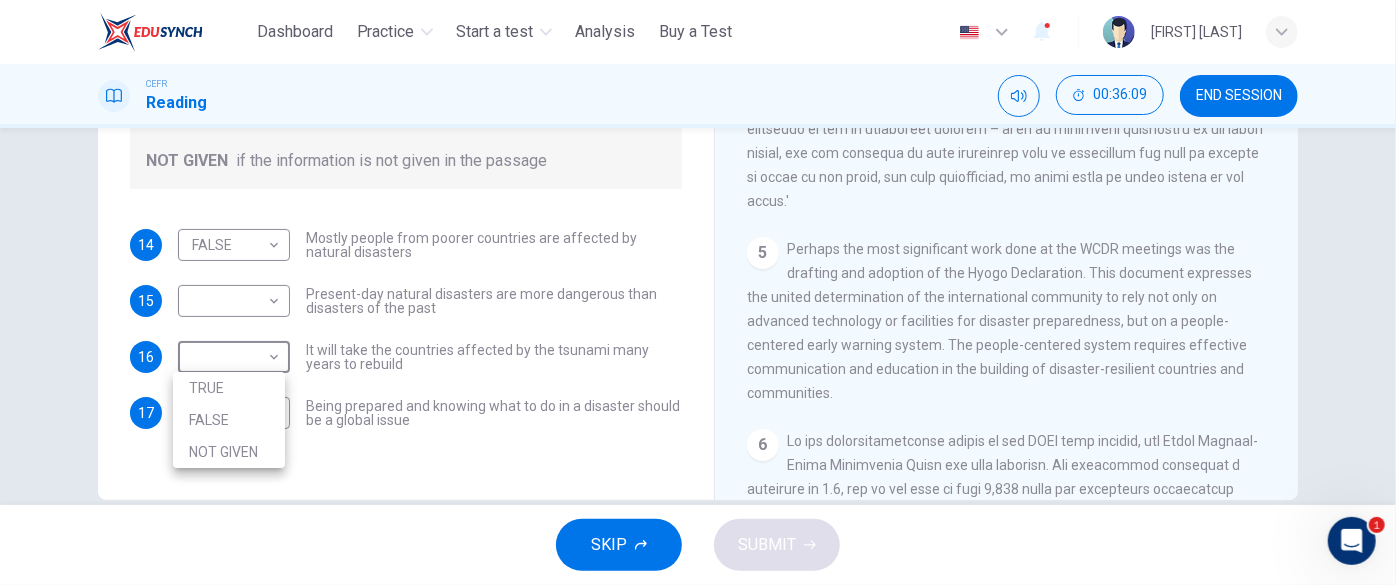 click on "TRUE" at bounding box center (229, 388) 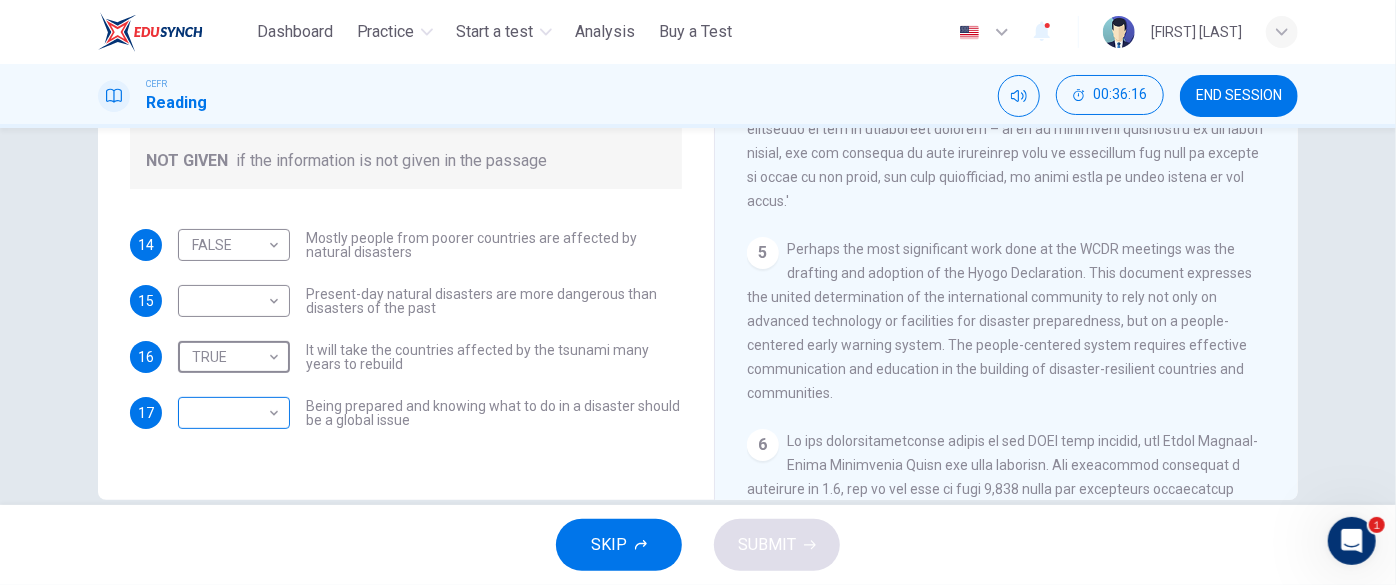 click on "This site uses cookies, as explained in our  Privacy Policy . If you agree to the use of cookies, please click the Accept button and continue to browse our site.   Privacy Policy Accept This site uses cookies, as explained in our  Privacy Policy . If you agree to the use of cookies, please click the Accept button and continue to browse our site.   Privacy Policy Accept Dashboard Practice Start a test Analysis Buy a Test English ** ​ [FIRST] [LAST] CEFR Reading 00:36:16 END SESSION Questions 14 - 17 Do the following statements agree with the information given in the Reading Passage?
In the boxes below, write TRUE if the statement is true FALSE if the statement is false NOT GIVEN if the information is not given in the passage 14 FALSE ***** ​ Mostly people from poorer countries are affected by natural disasters 15 ​ ​ Present-day natural disasters are more dangerous than disasters of the past 16 TRUE **** ​ It will take the countries affected by the tsunami many years to rebuild 17 ​ ​ 1 2 3 4 5" at bounding box center (698, 292) 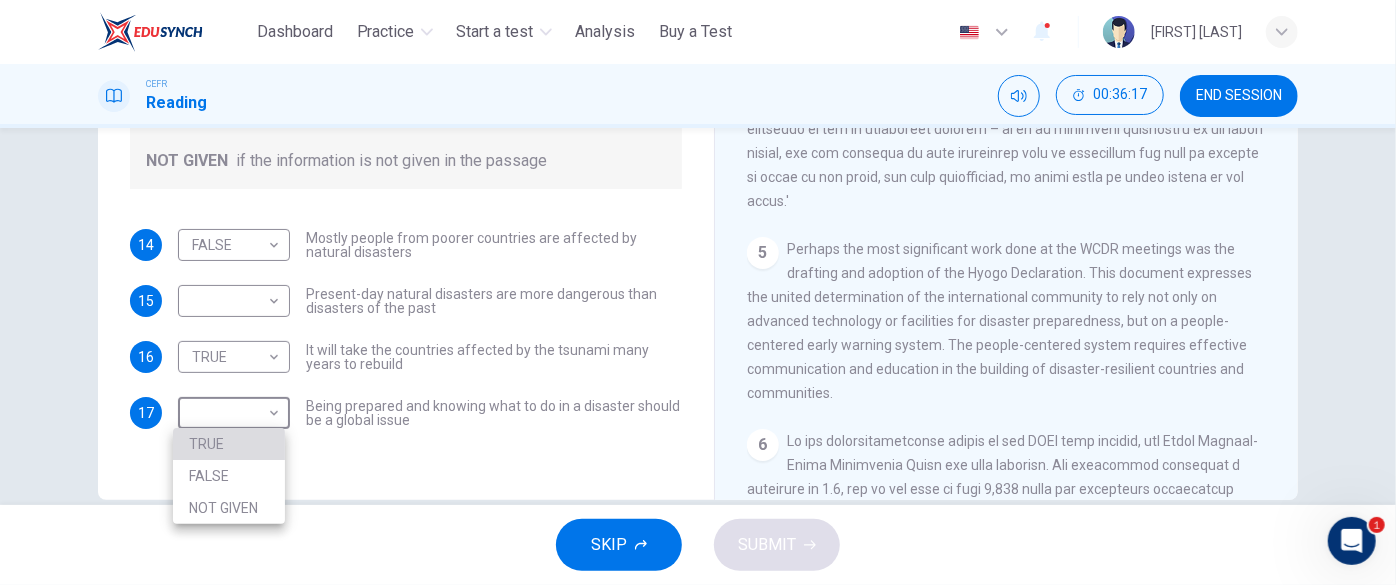 click on "TRUE" at bounding box center (229, 444) 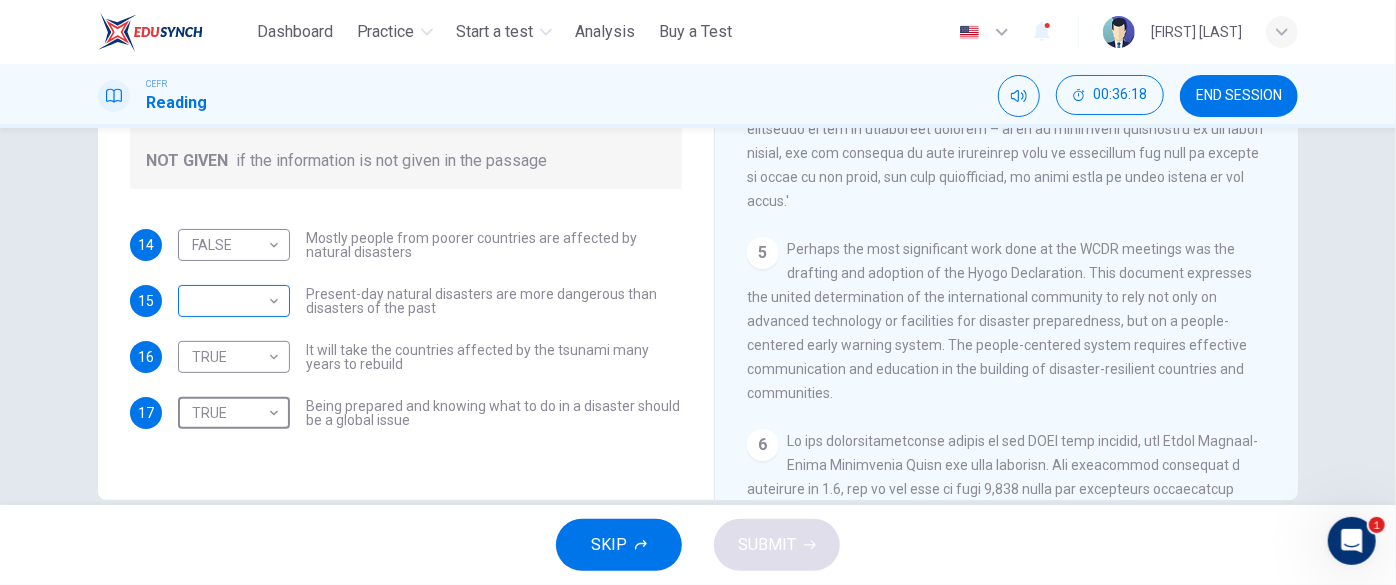 click on "This site uses cookies, as explained in our  Privacy Policy . If you agree to the use of cookies, please click the Accept button and continue to browse our site.   Privacy Policy Accept This site uses cookies, as explained in our  Privacy Policy . If you agree to the use of cookies, please click the Accept button and continue to browse our site.   Privacy Policy Accept Dashboard Practice Start a test Analysis Buy a Test English ** ​ [FIRST] [LAST] CEFR Reading 00:36:18 END SESSION Questions 14 - 17 Do the following statements agree with the information given in the Reading Passage?
In the boxes below, write TRUE if the statement is true FALSE if the statement is false NOT GIVEN if the information is not given in the passage 14 FALSE ***** ​ Mostly people from poorer countries are affected by natural disasters 15 ​ ​ Present-day natural disasters are more dangerous than disasters of the past 16 TRUE **** ​ It will take the countries affected by the tsunami many years to rebuild 17 TRUE **** ​ 1 2" at bounding box center (698, 292) 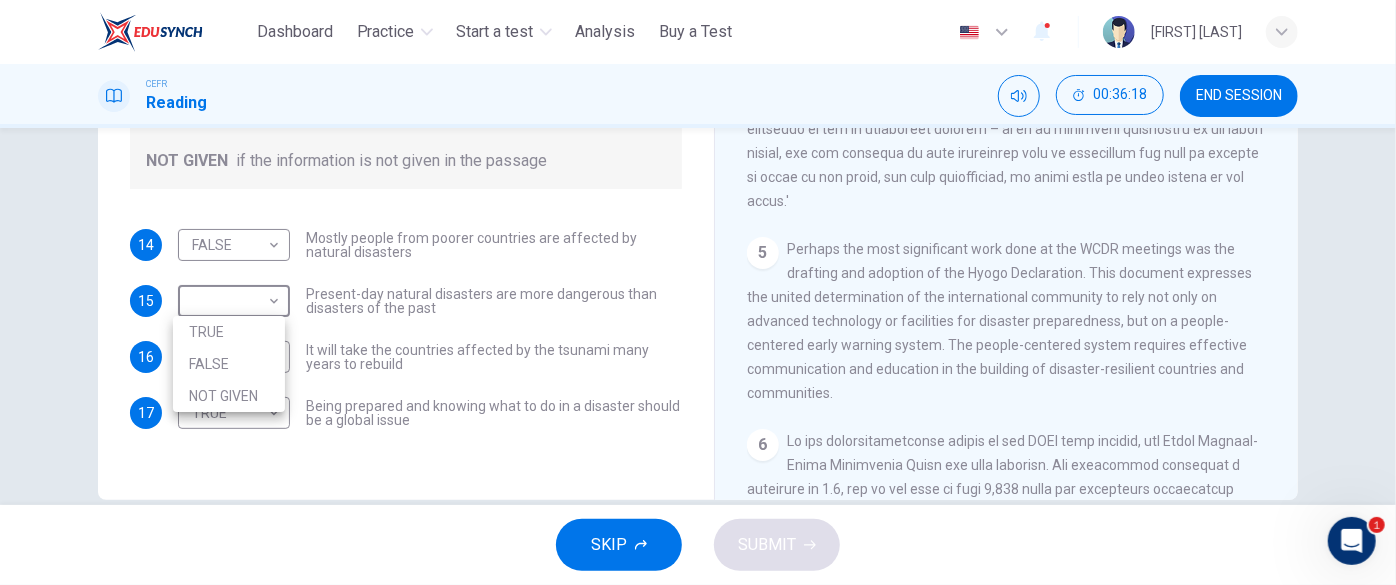 click on "NOT GIVEN" at bounding box center [229, 396] 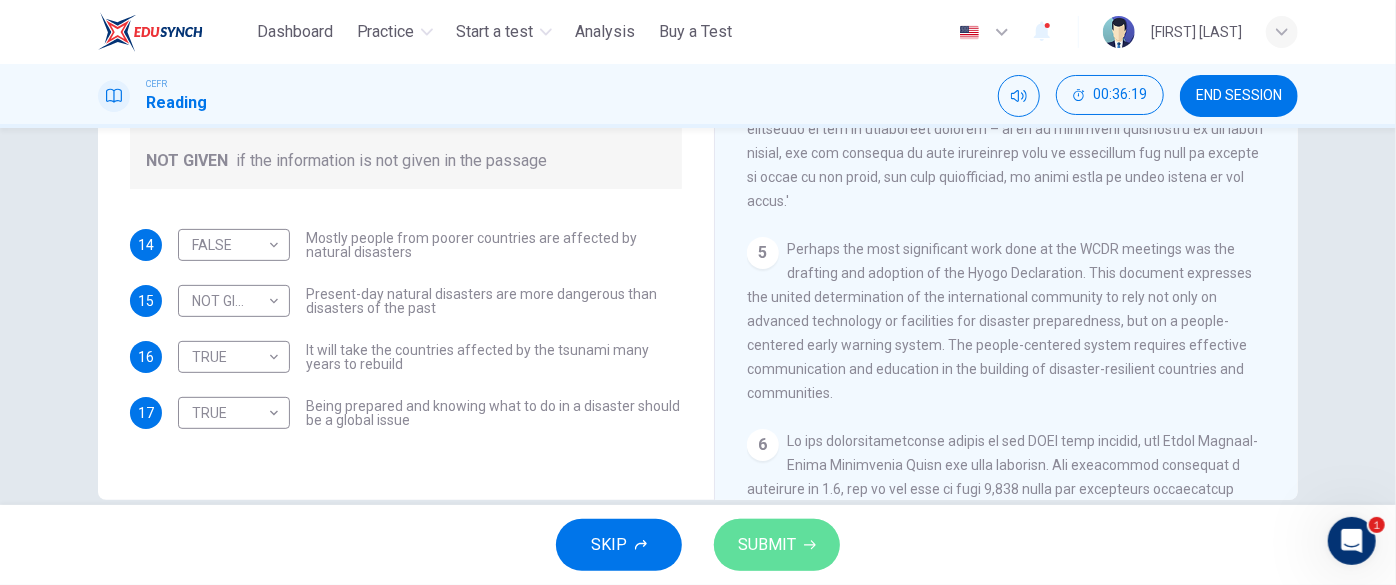 click on "SUBMIT" at bounding box center (767, 545) 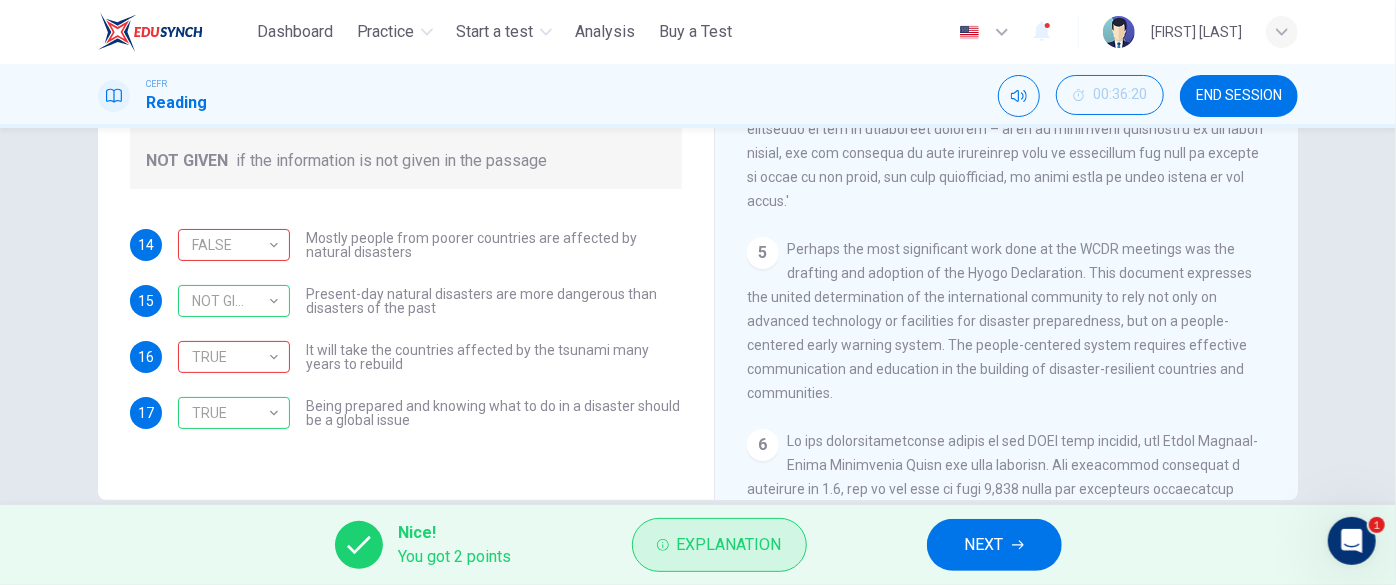 click on "Explanation" at bounding box center (729, 545) 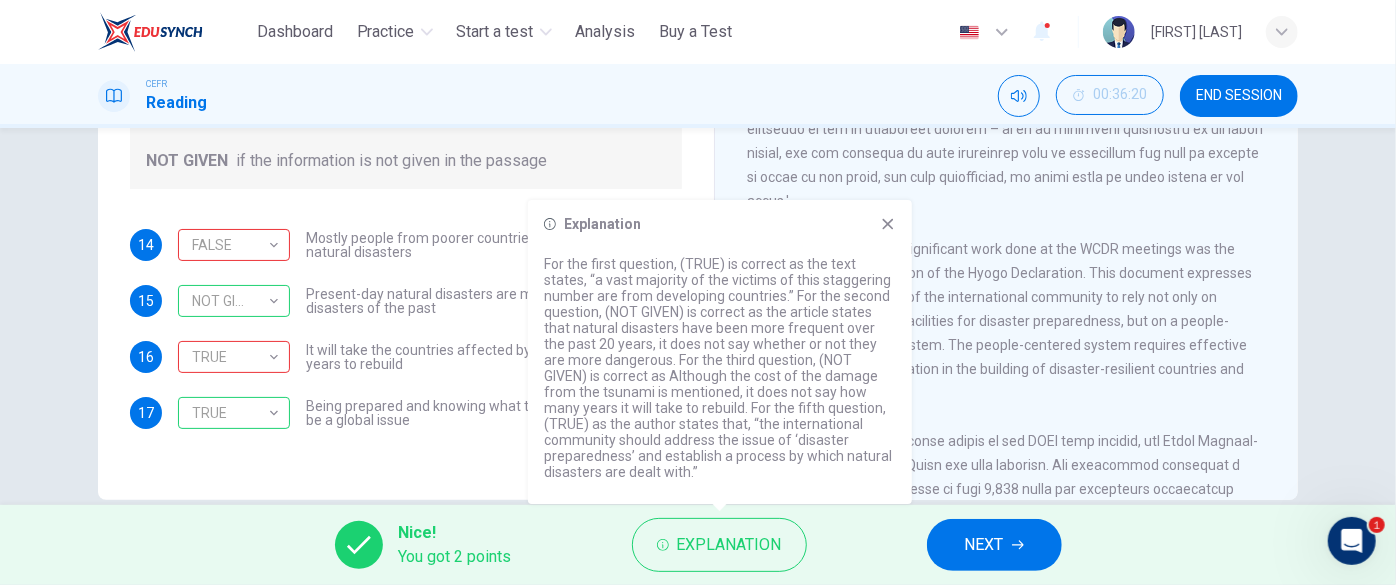 click 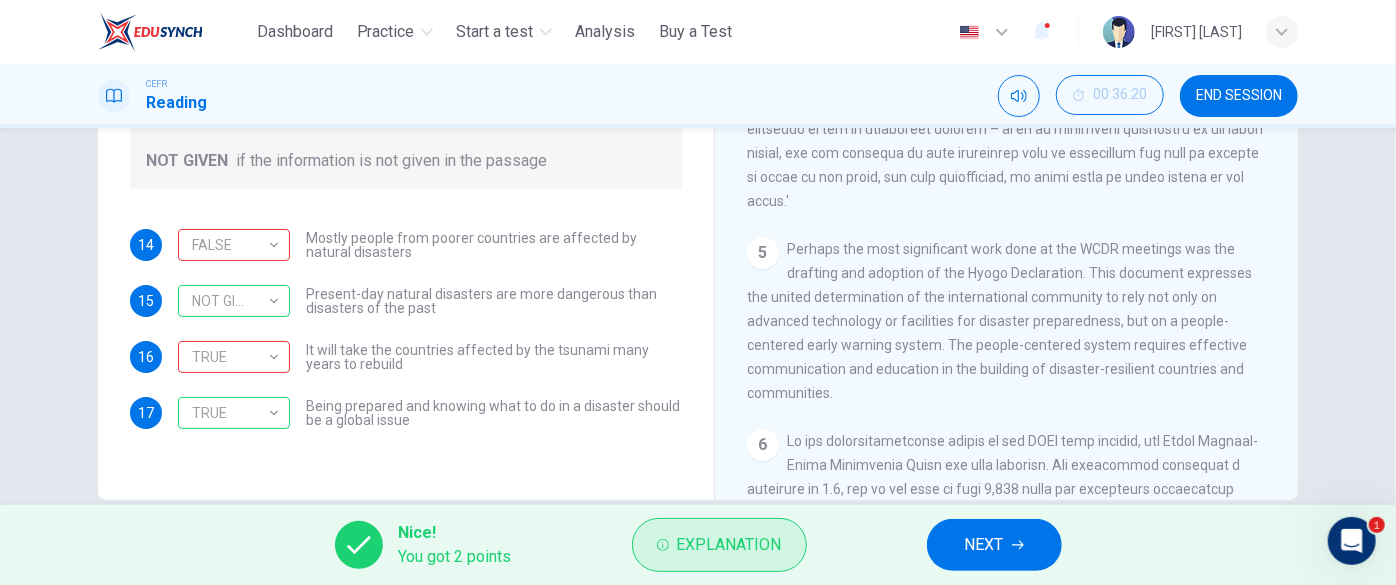 click on "Explanation" at bounding box center [729, 545] 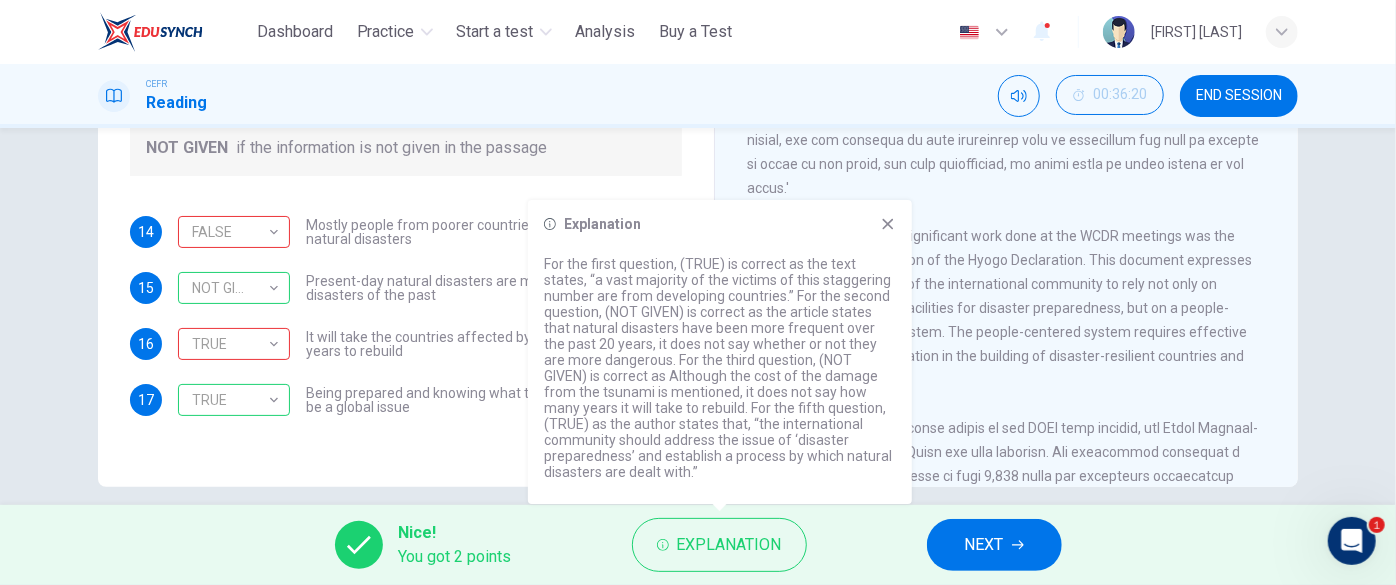 scroll, scrollTop: 398, scrollLeft: 0, axis: vertical 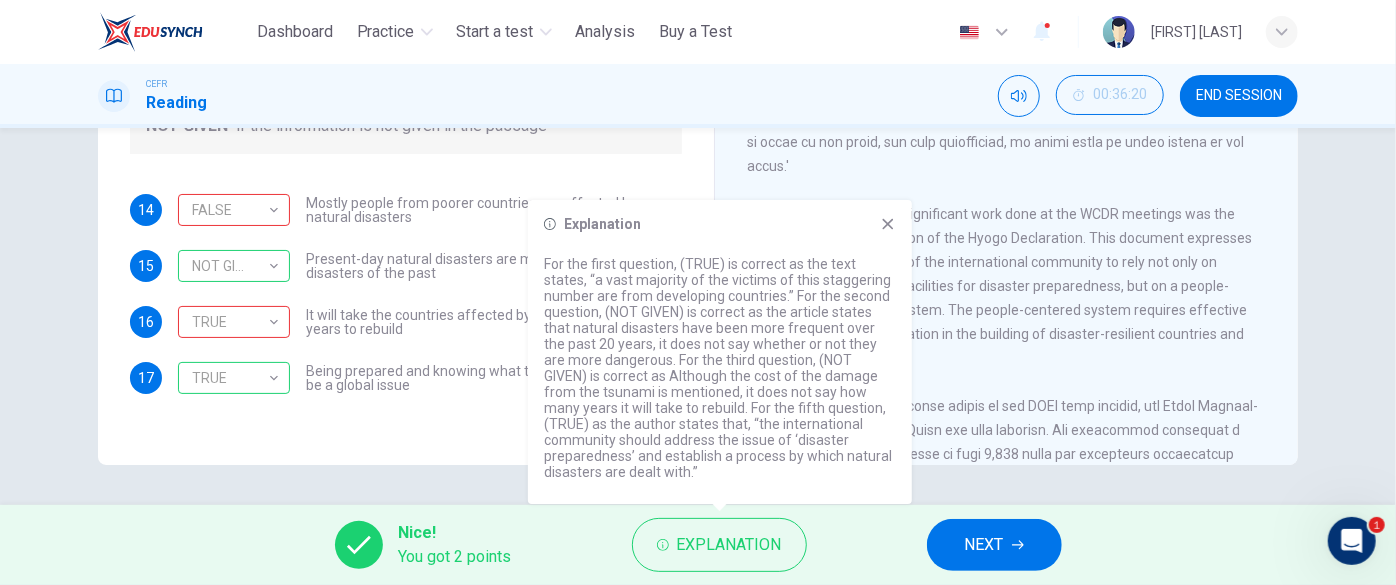 click 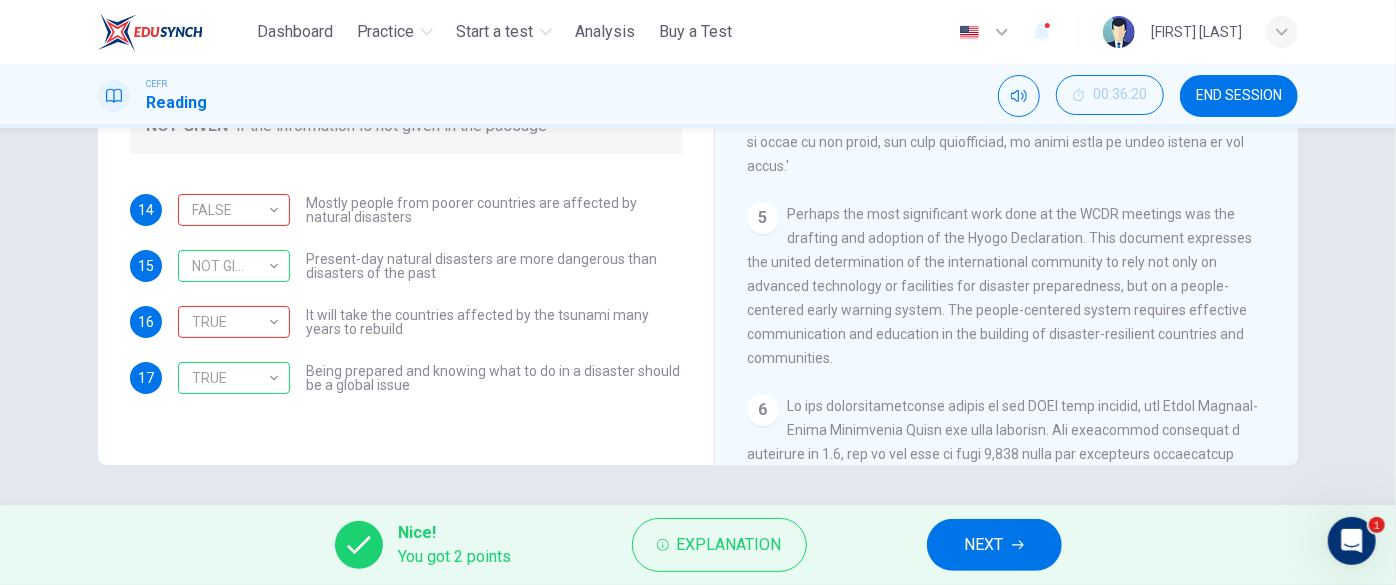 click on "NEXT" at bounding box center (984, 545) 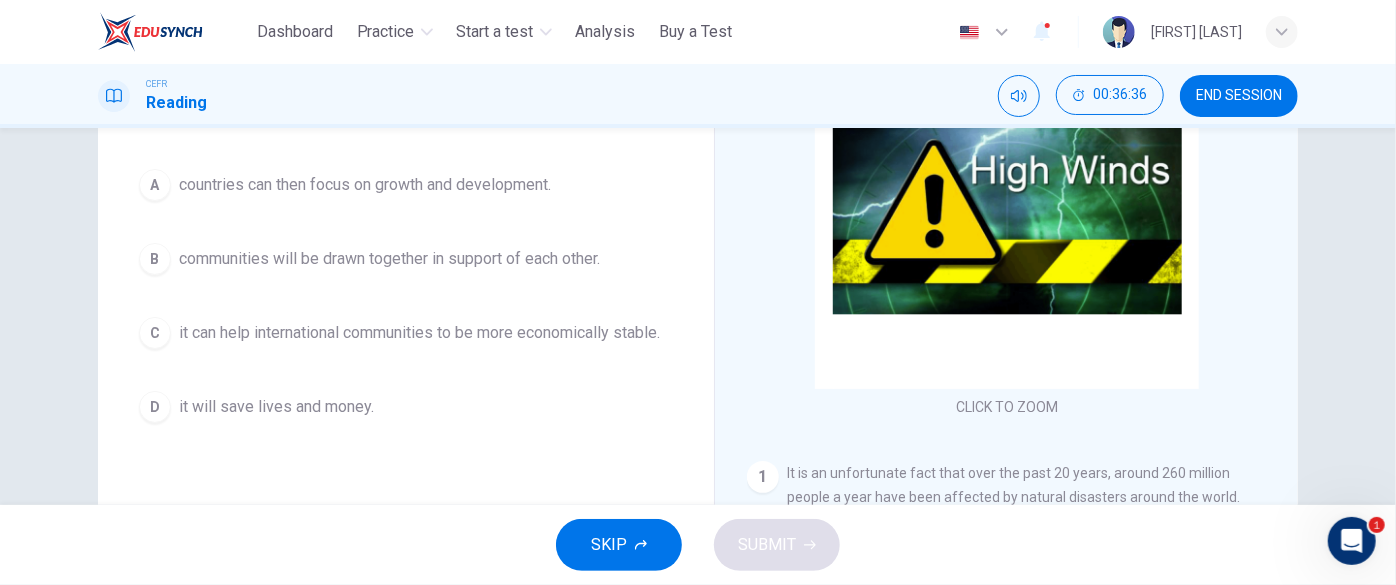 scroll, scrollTop: 398, scrollLeft: 0, axis: vertical 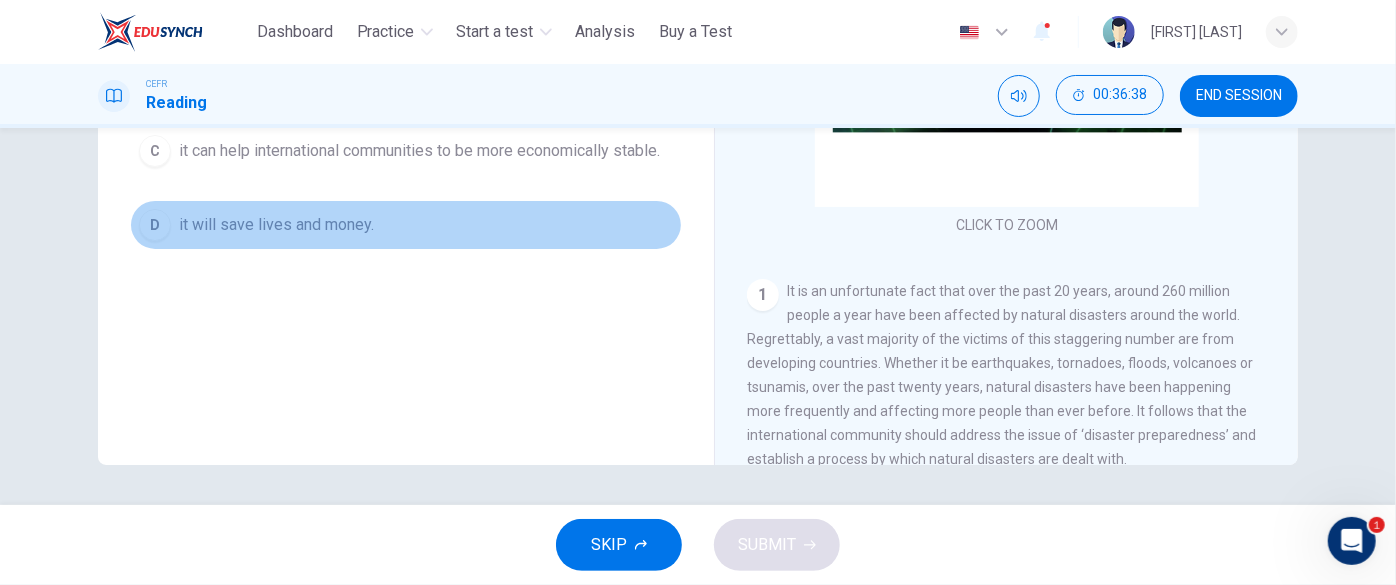 click on "D" at bounding box center (155, 225) 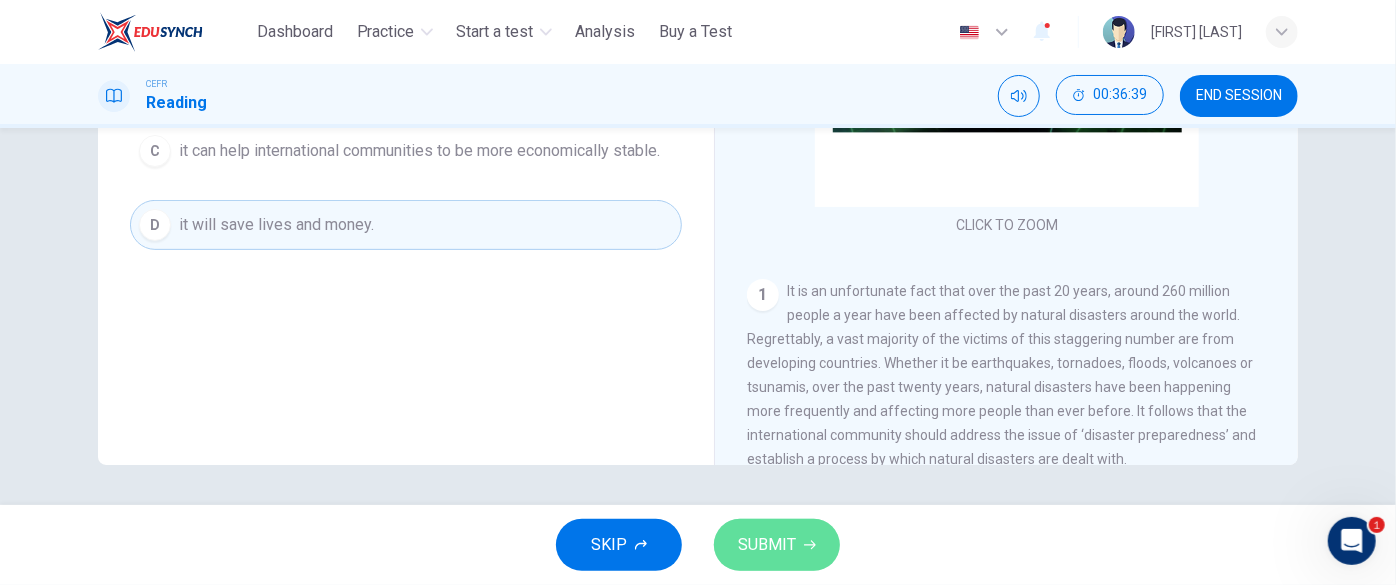 click on "SUBMIT" at bounding box center (777, 545) 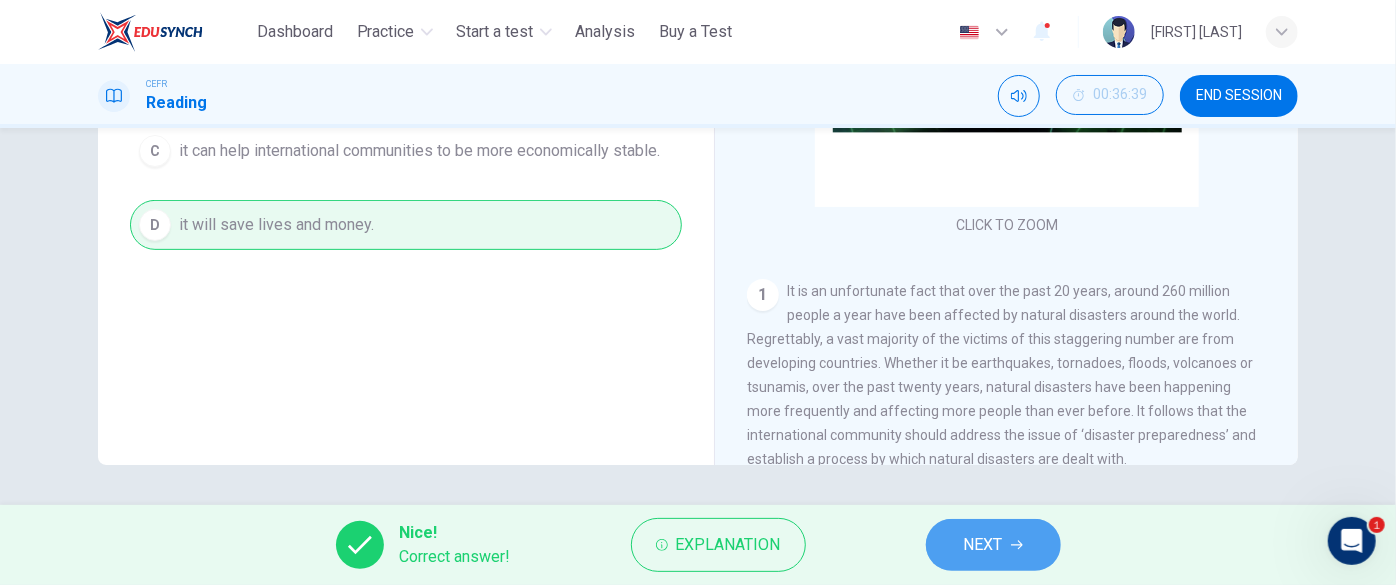click on "NEXT" at bounding box center (993, 545) 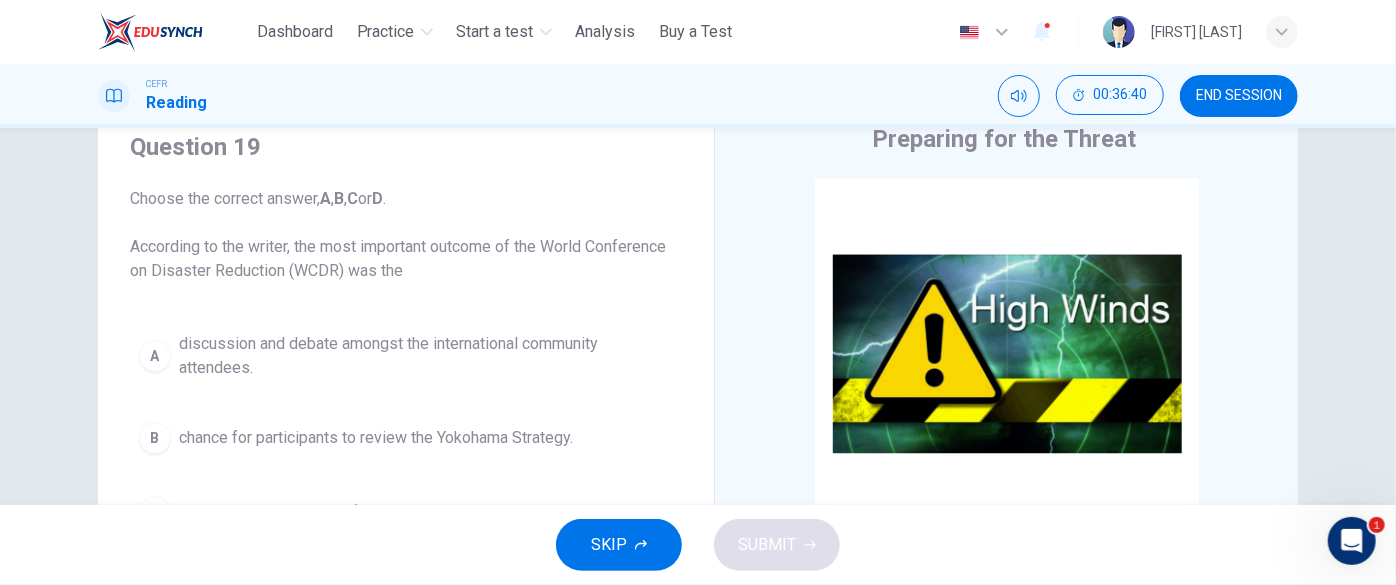 scroll, scrollTop: 34, scrollLeft: 0, axis: vertical 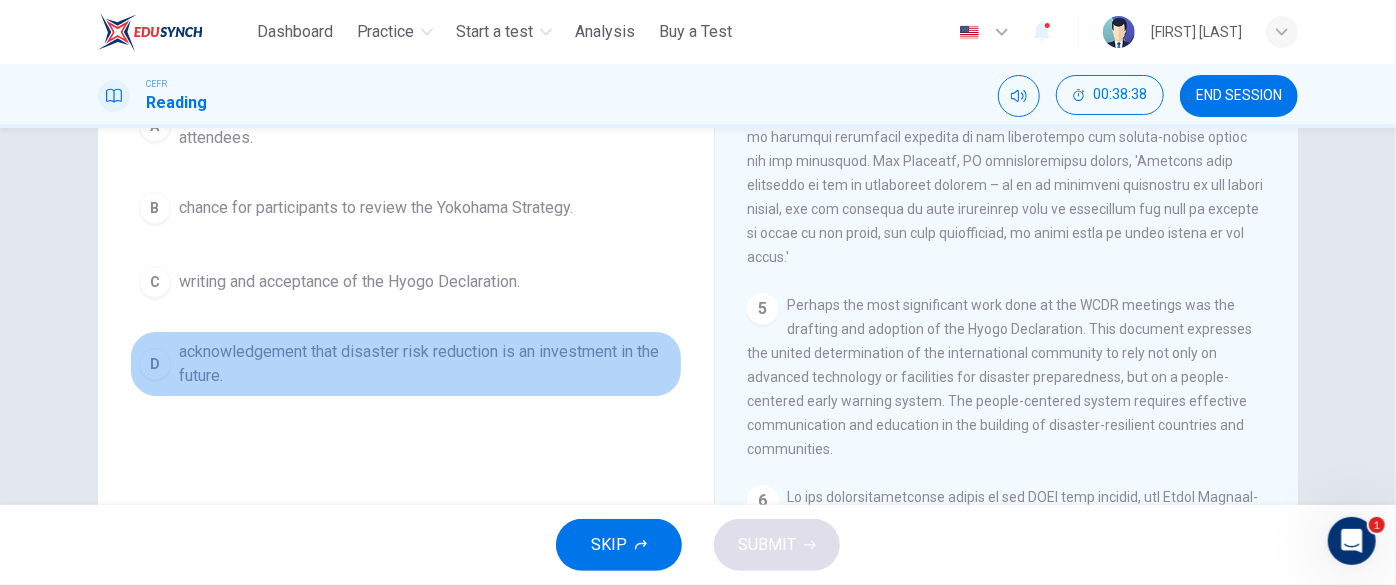 click on "D" at bounding box center (155, 364) 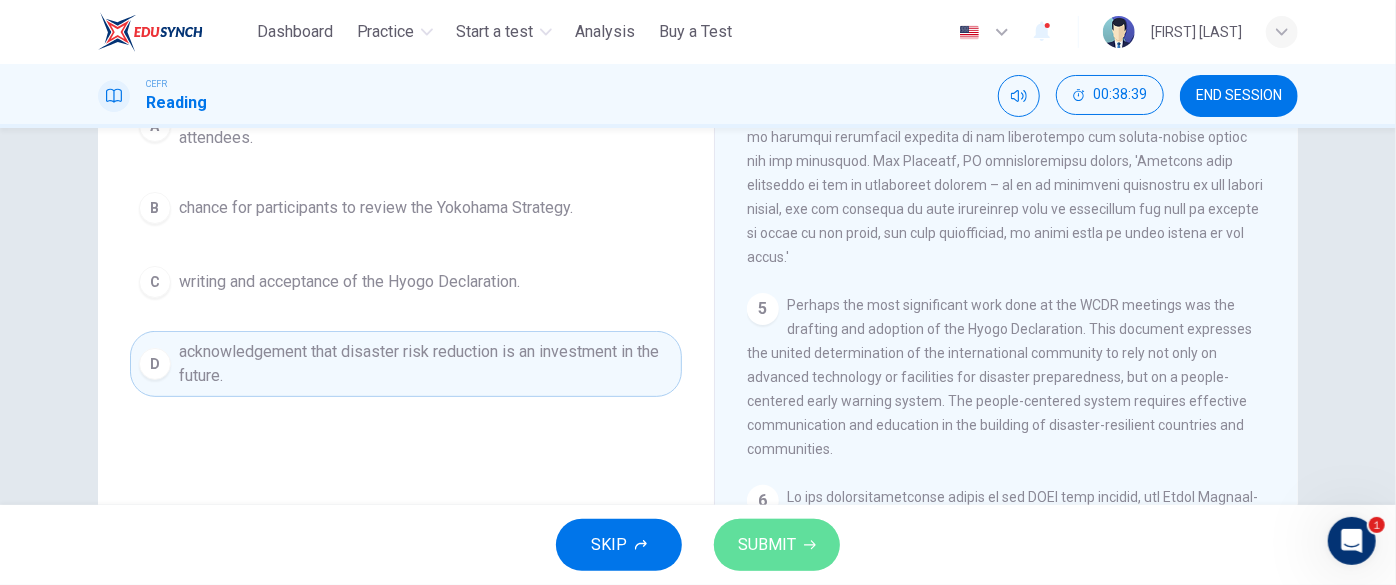 click on "SUBMIT" at bounding box center (767, 545) 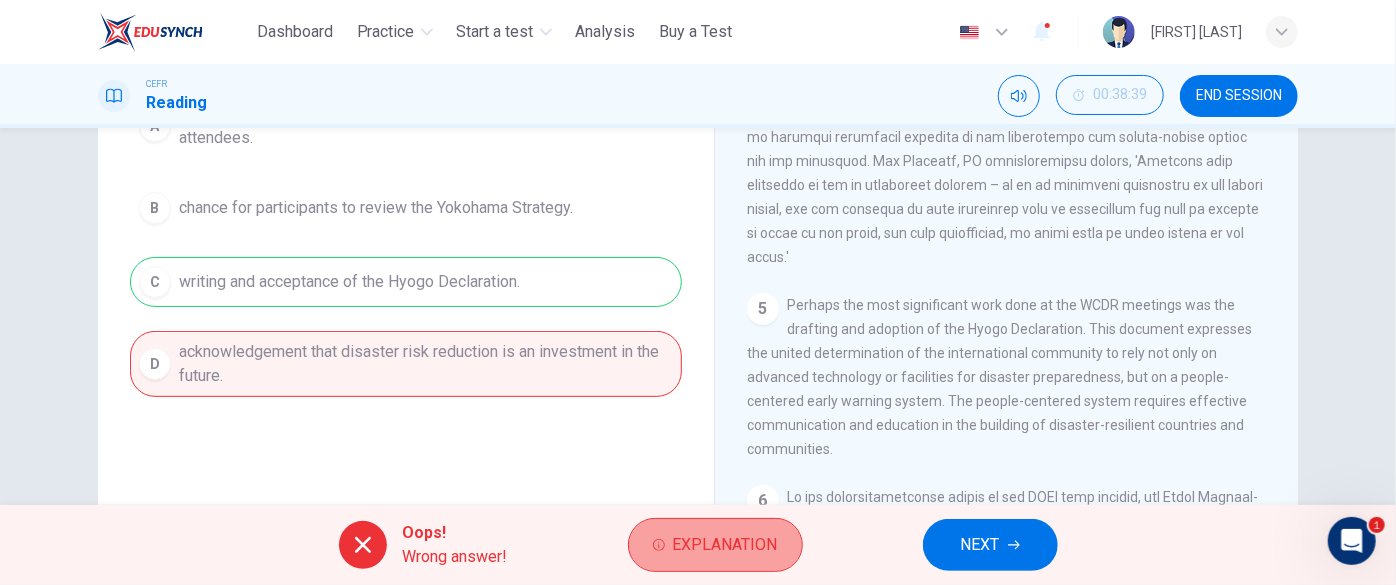 click on "Explanation" at bounding box center [715, 545] 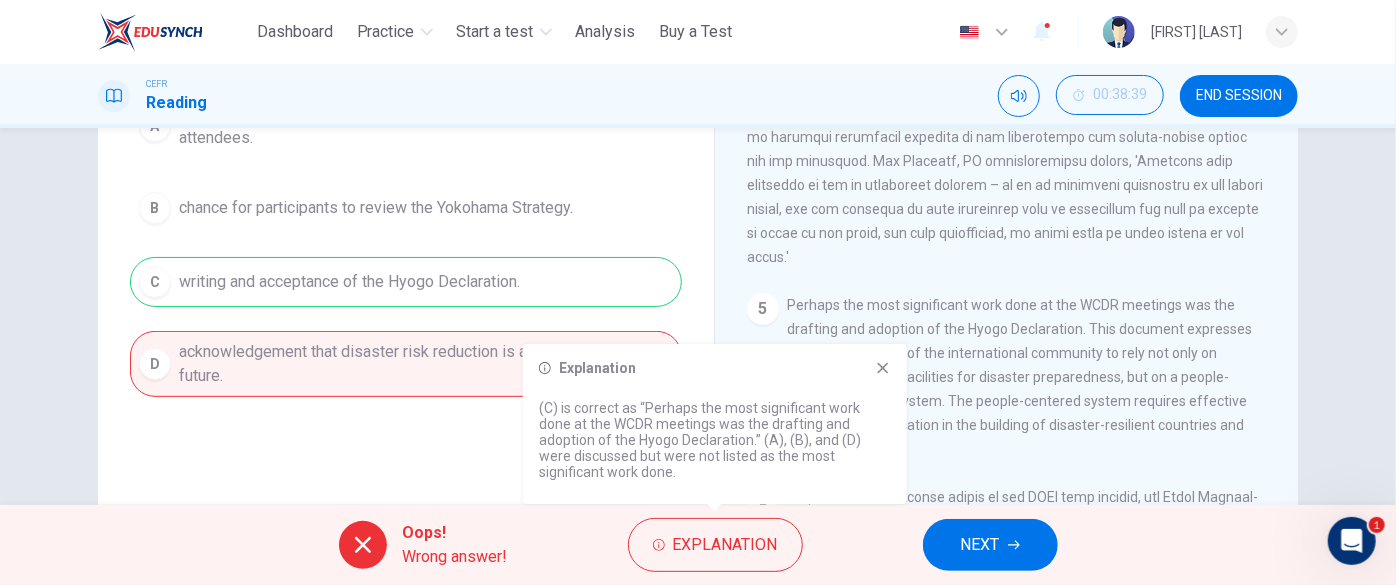 click 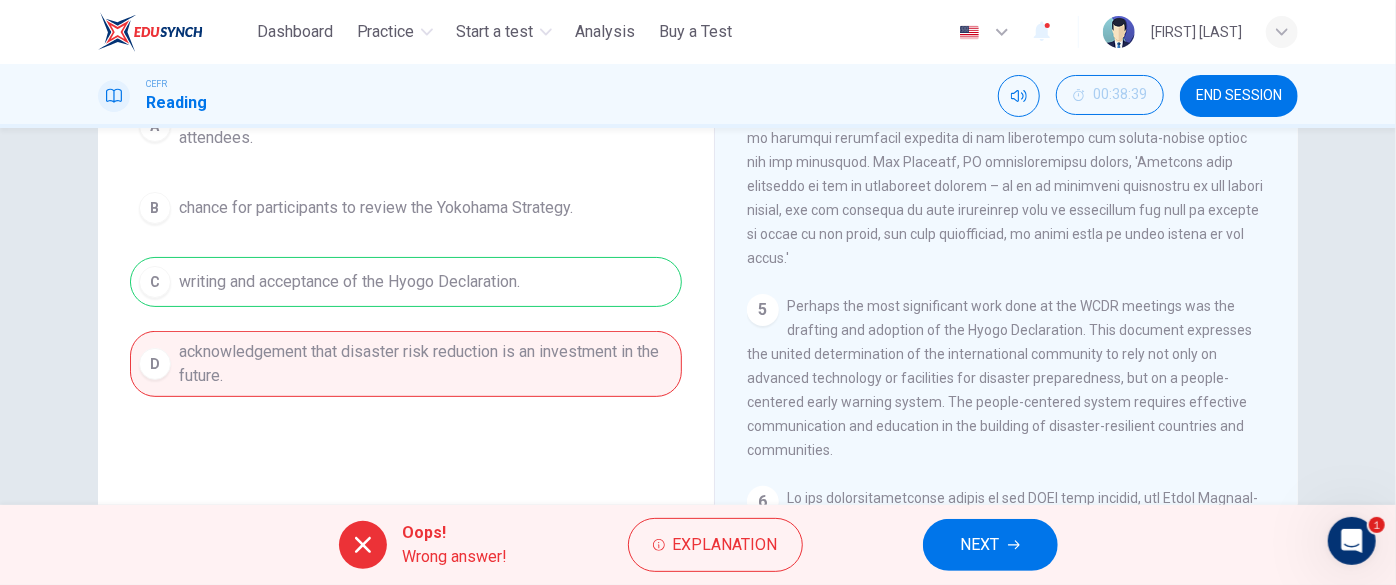 scroll, scrollTop: 1181, scrollLeft: 0, axis: vertical 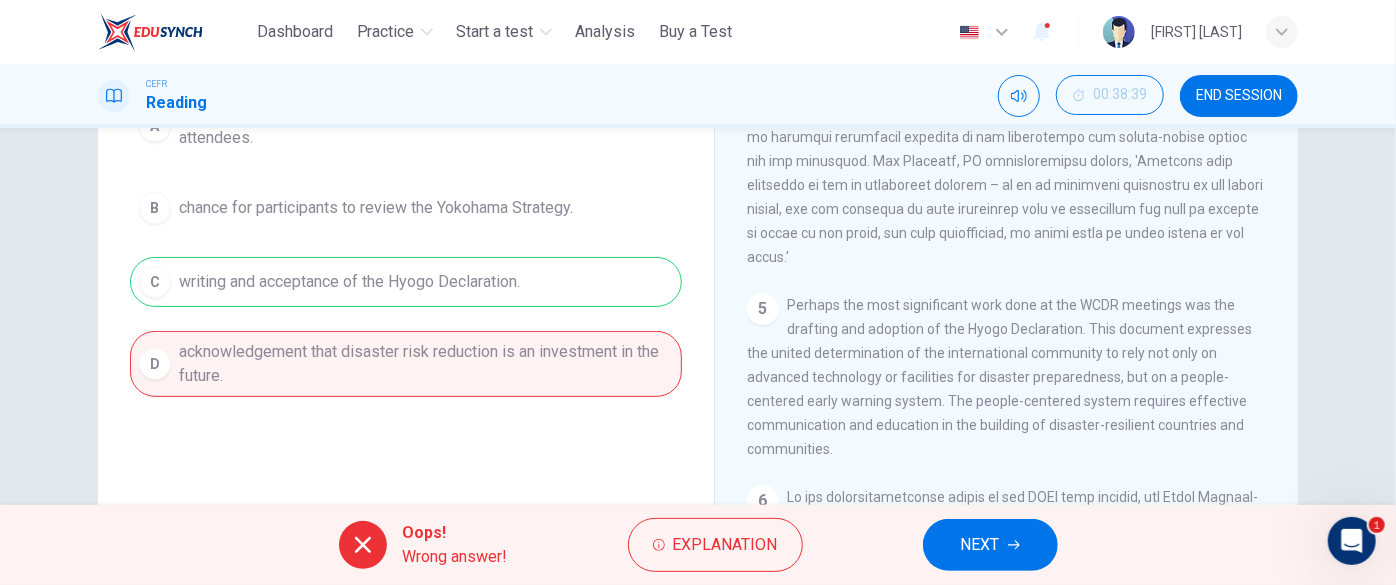 click on "NEXT" at bounding box center (980, 545) 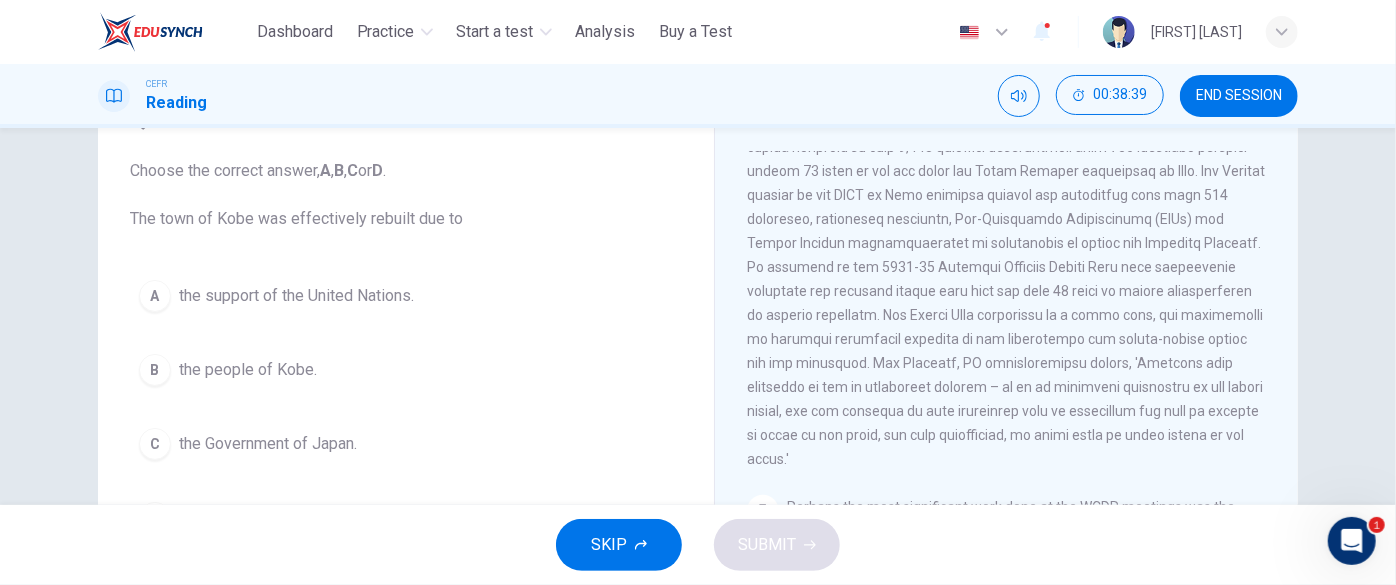scroll, scrollTop: 101, scrollLeft: 0, axis: vertical 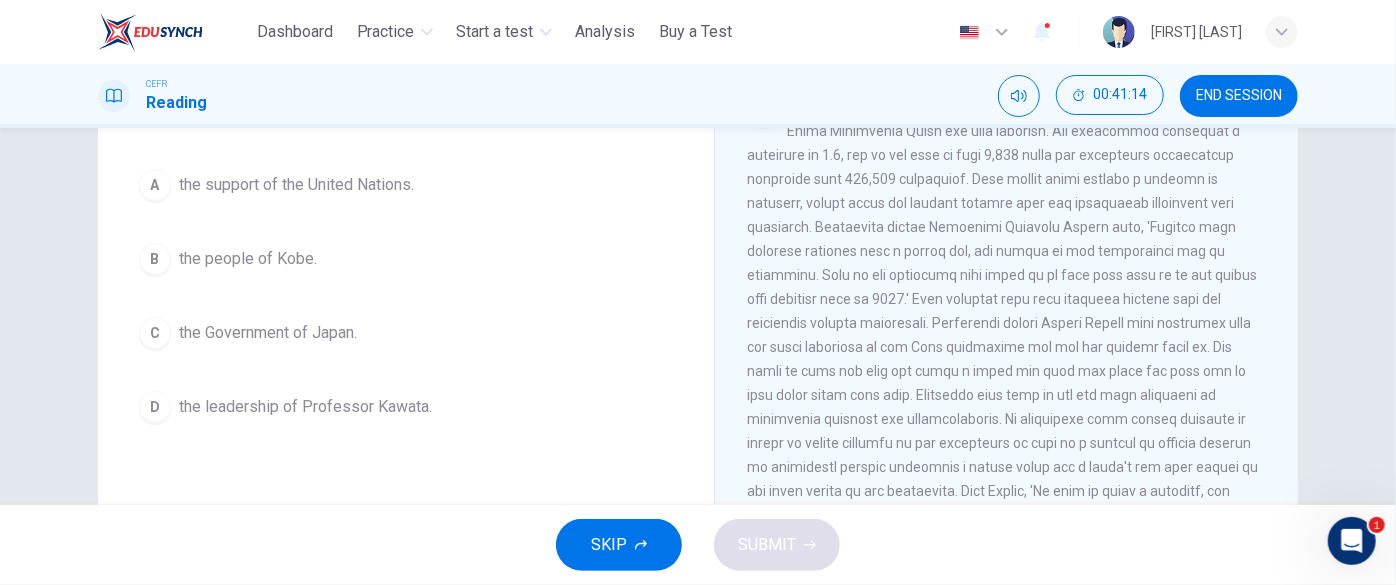 click on "A" at bounding box center [155, 185] 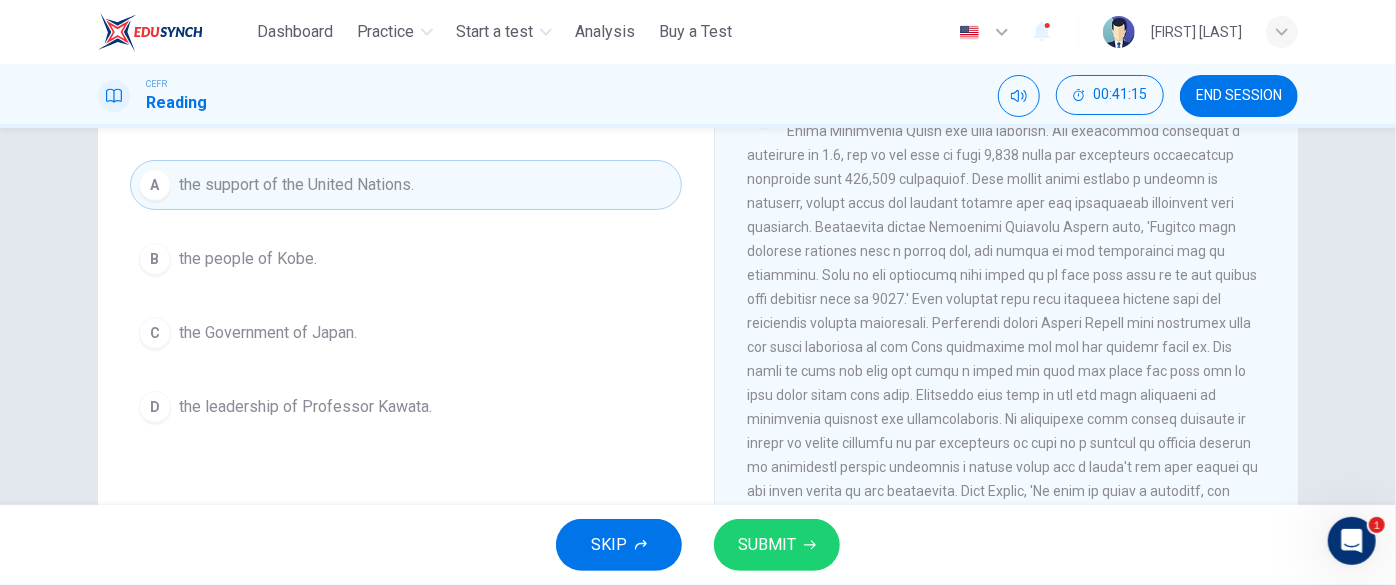 click on "SUBMIT" at bounding box center [767, 545] 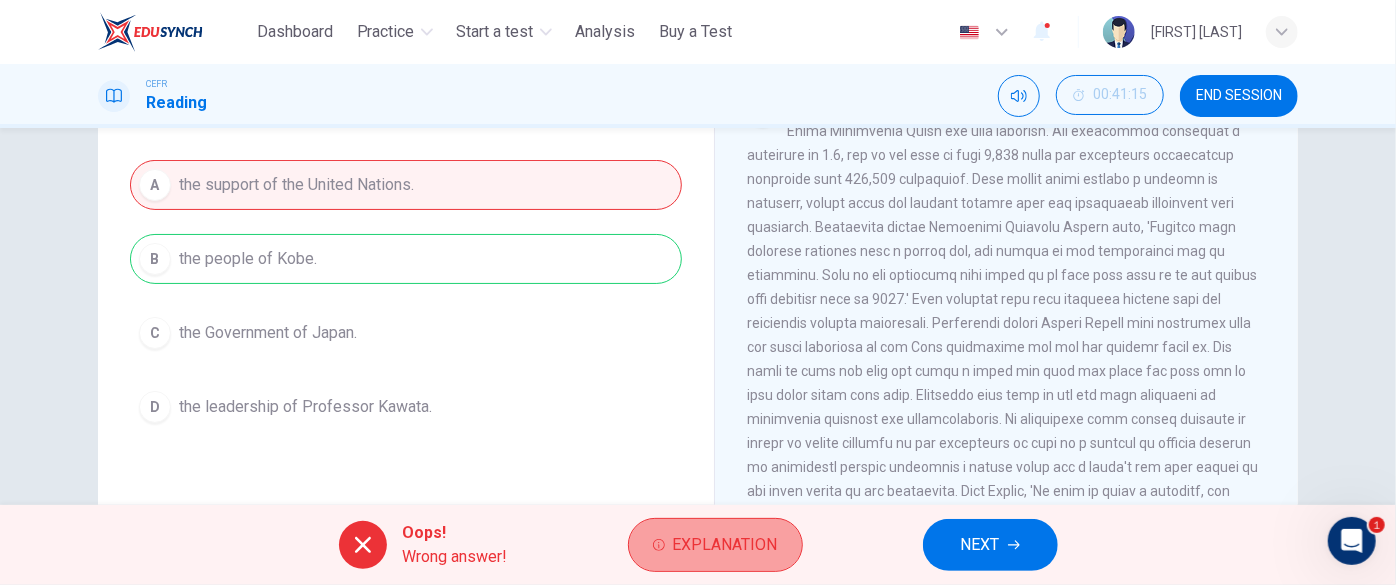 click on "Explanation" at bounding box center [725, 545] 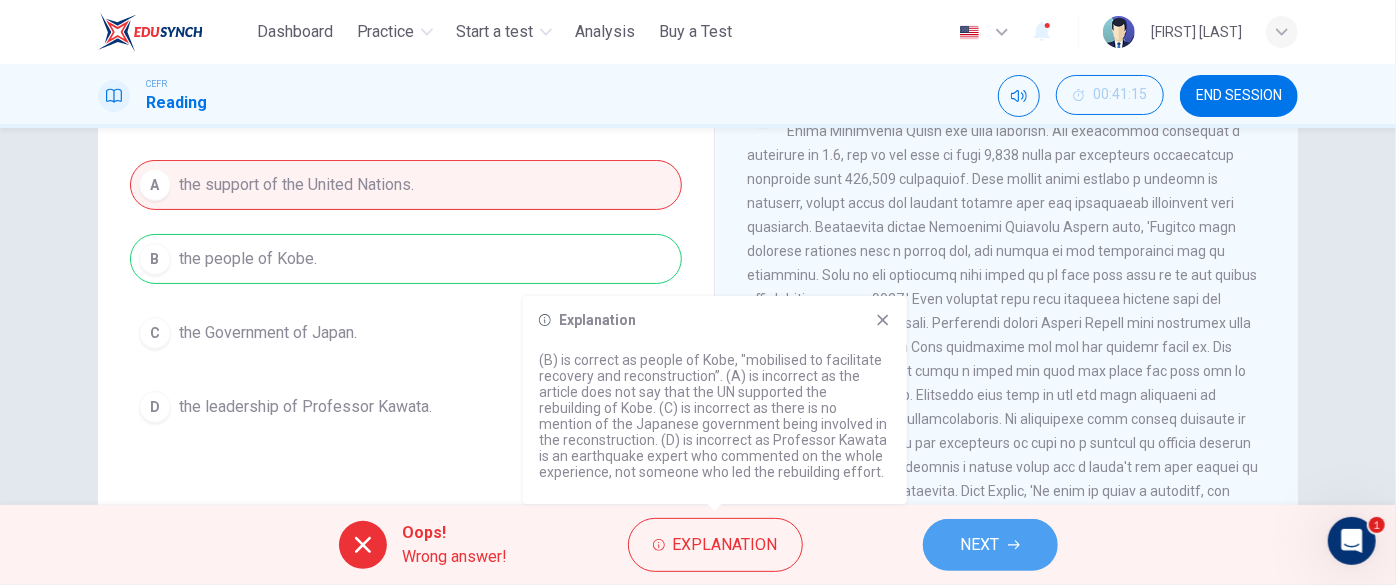 click on "NEXT" at bounding box center [990, 545] 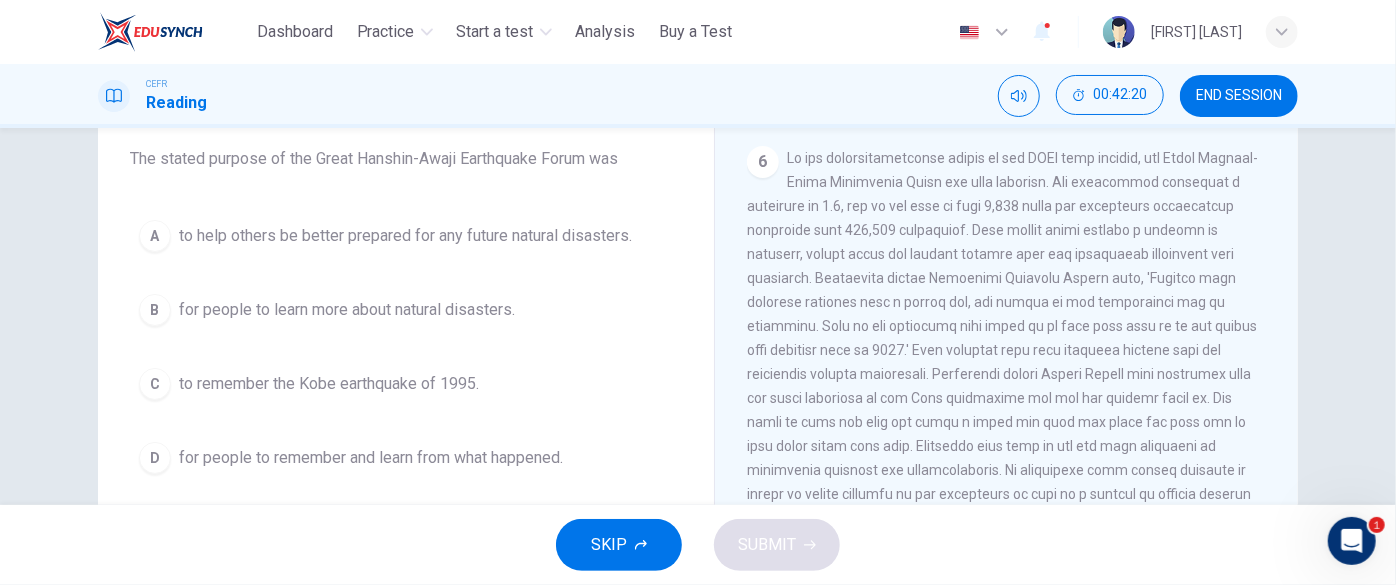 scroll, scrollTop: 125, scrollLeft: 0, axis: vertical 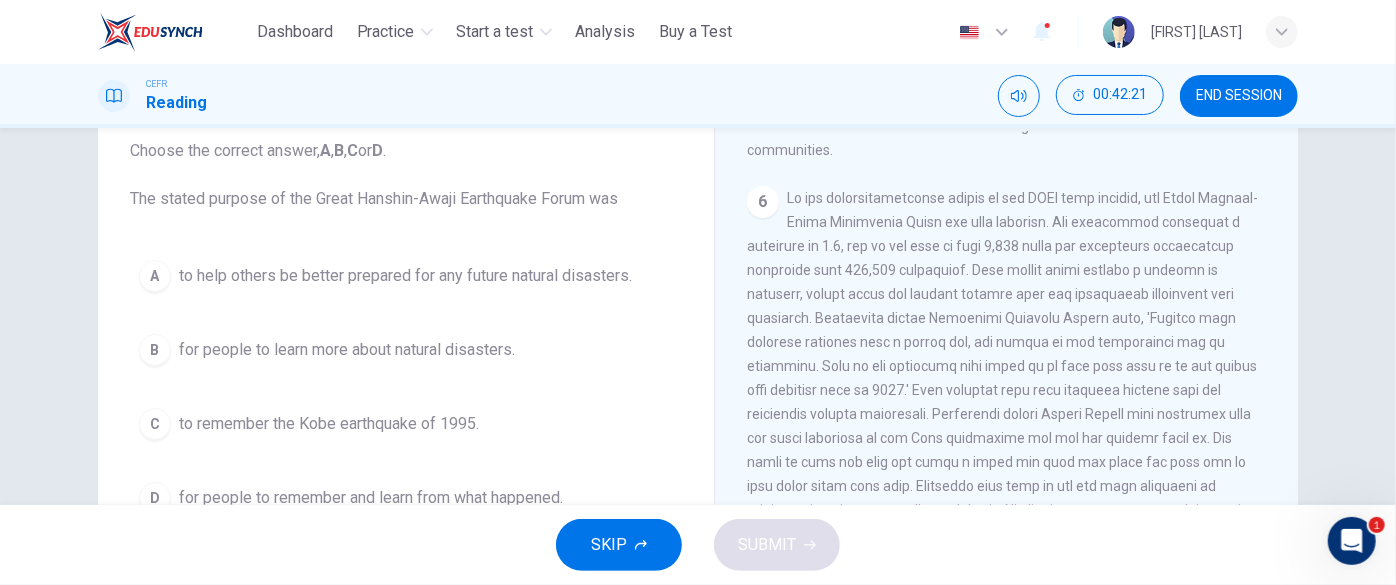 click on "D" at bounding box center [155, 498] 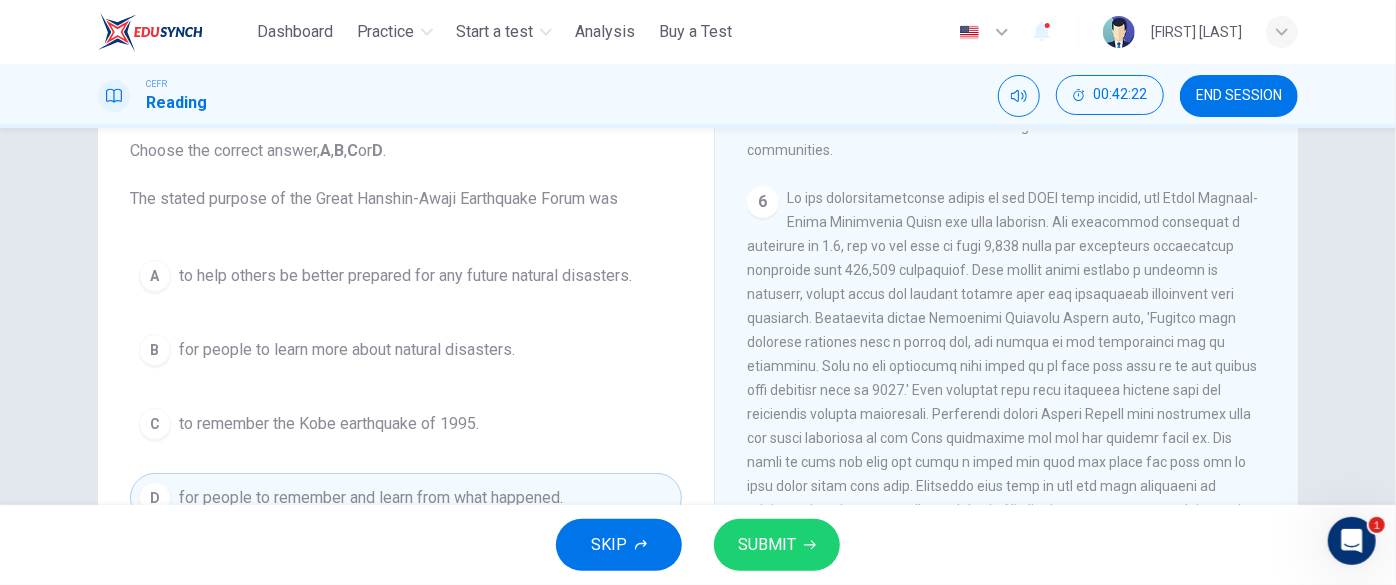 click on "SUBMIT" at bounding box center (767, 545) 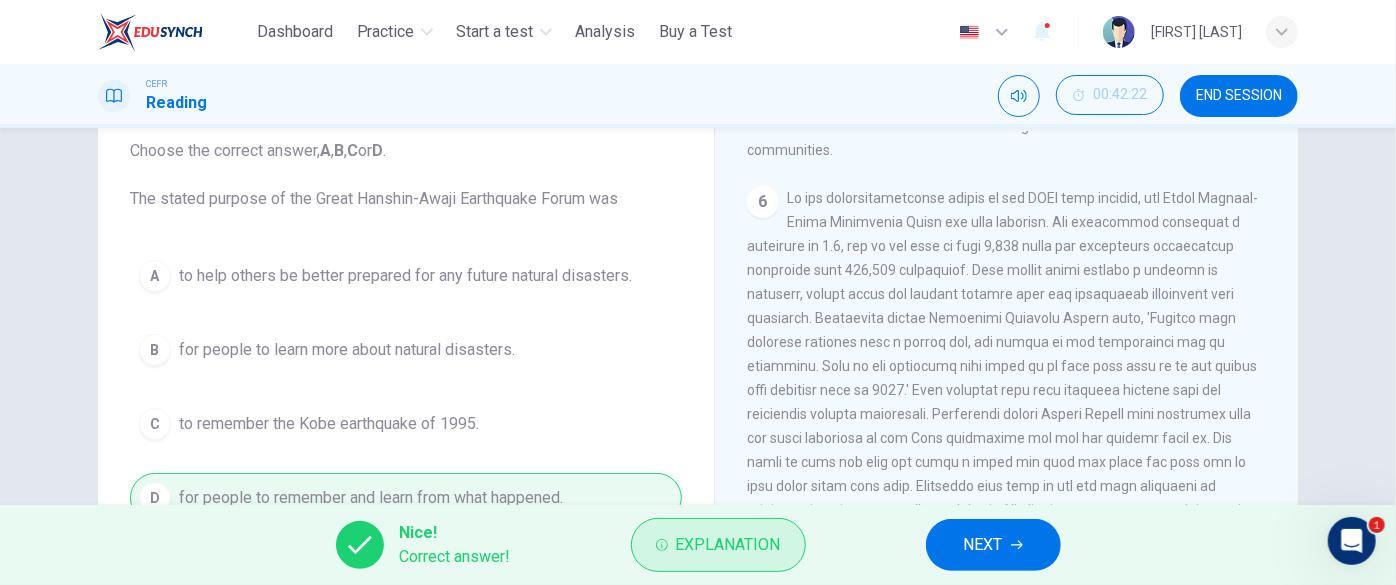 click on "Explanation" at bounding box center (718, 545) 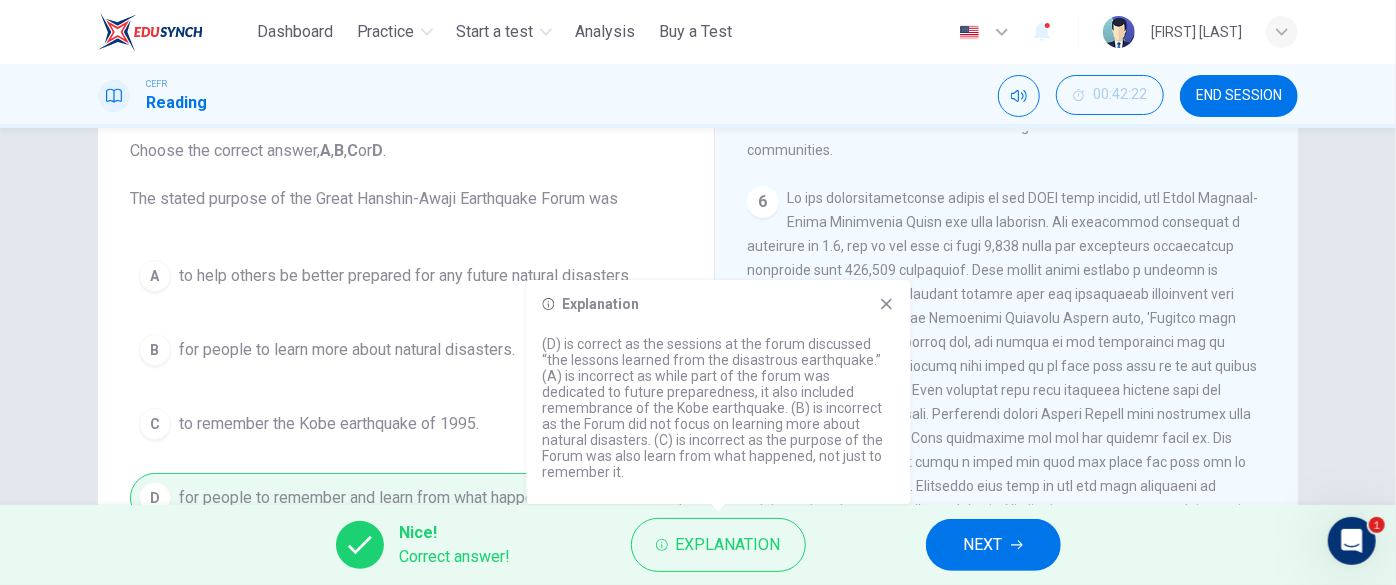 click 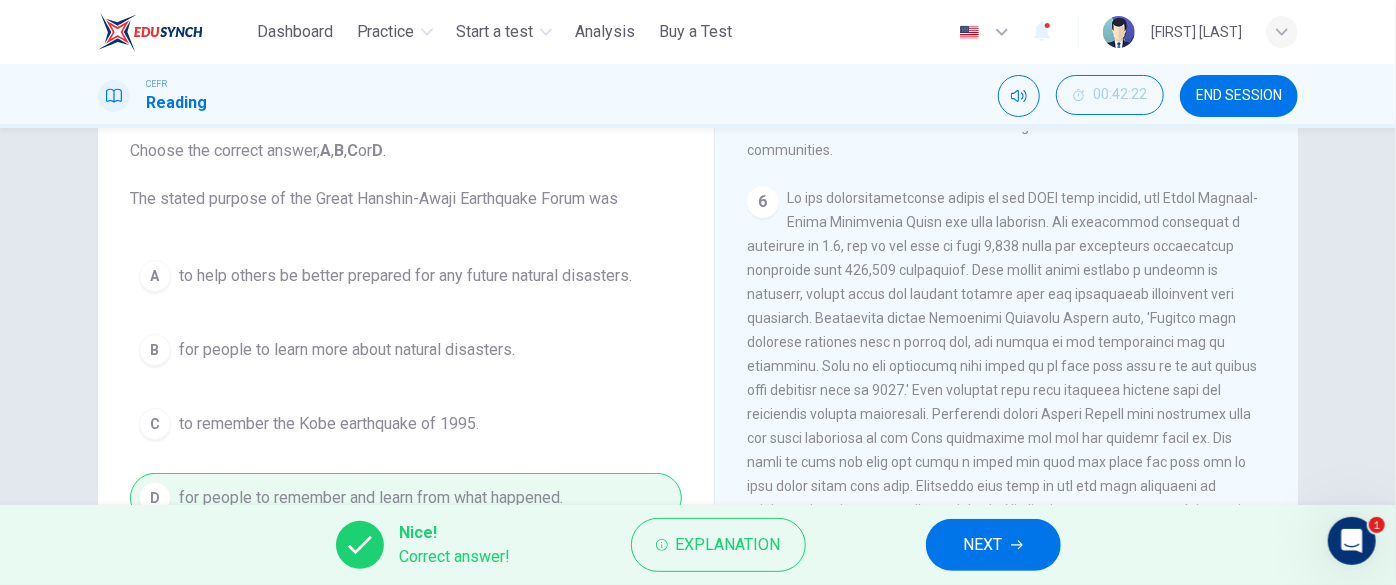 click on "NEXT" at bounding box center [993, 545] 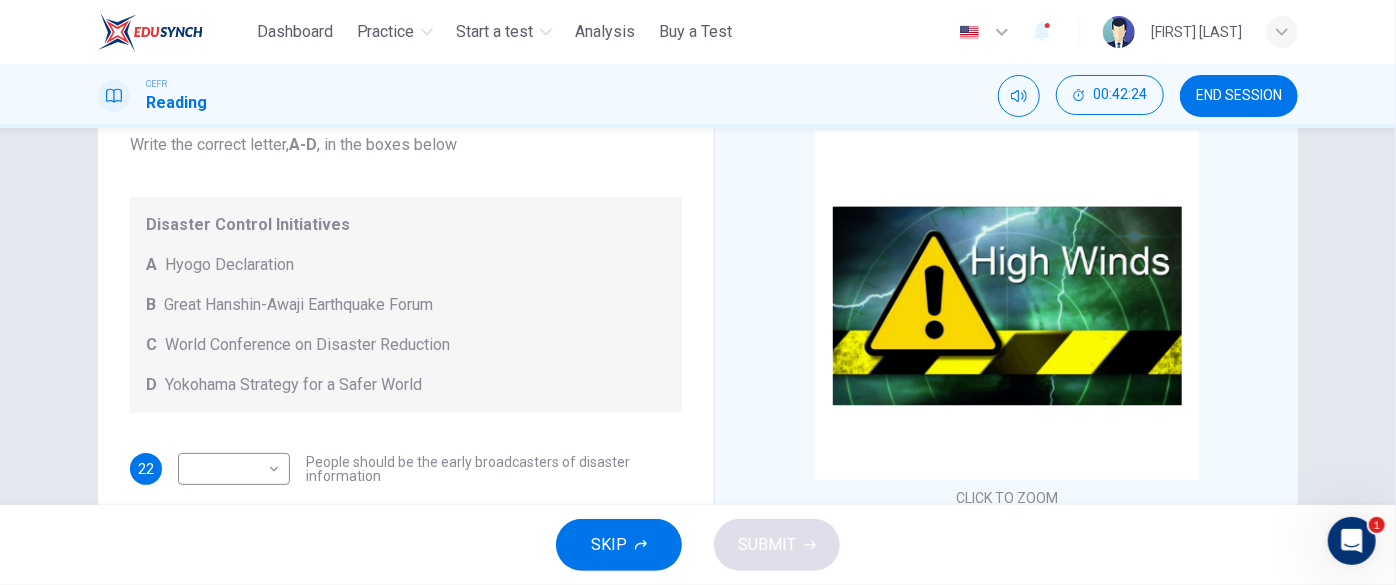 scroll, scrollTop: 136, scrollLeft: 0, axis: vertical 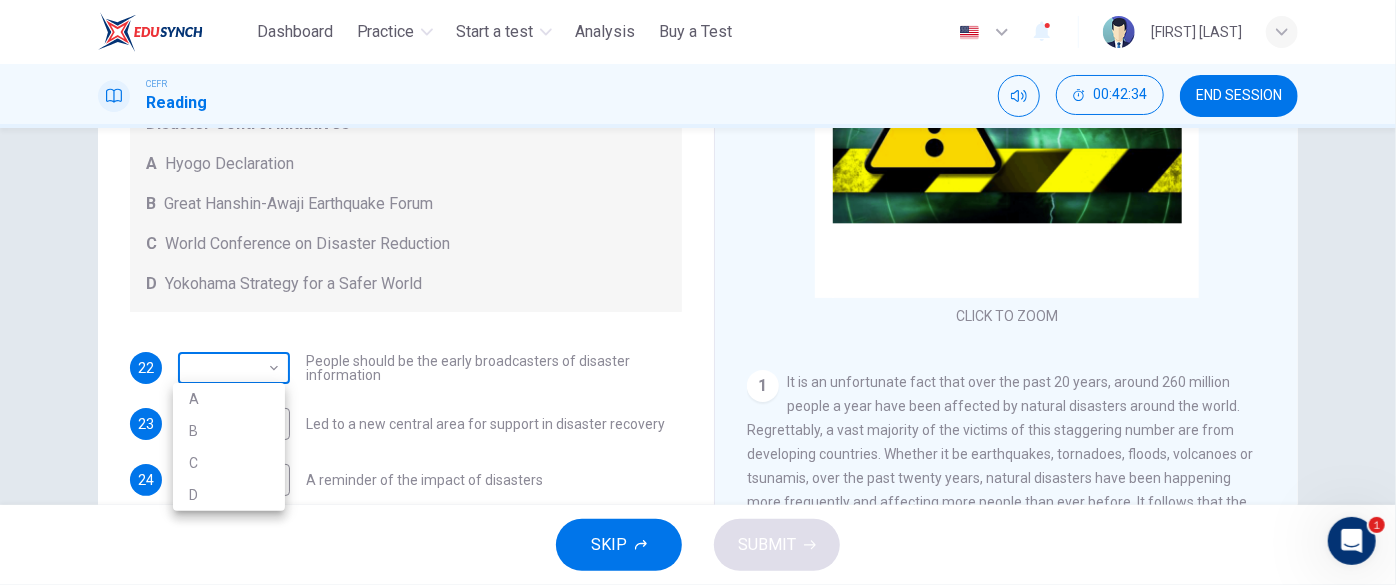 click on "This site uses cookies, as explained in our  Privacy Policy . If you agree to the use of cookies, please click the Accept button and continue to browse our site.   Privacy Policy Accept This site uses cookies, as explained in our  Privacy Policy . If you agree to the use of cookies, please click the Accept button and continue to browse our site.   Privacy Policy Accept Dashboard Practice Start a test Analysis Buy a Test English ** ​ [FIRST] [LAST] CEFR Reading 00:42:34 END SESSION Questions 22 - 26 Look at the following statements and the list of disaster control initiatives below.
Match each statement with the correct disaster control initiative,  A-D .
Write the correct letter,  A-D , in the boxes below Disaster Control Initiatives A Hyogo Declaration B Great Hanshin-Awaji Earthquake Forum C World Conference on Disaster Reduction D Yokohama Strategy for a Safer World 22 ​ ​ People should be the early broadcasters of disaster information 23 ​ ​ 24 ​ ​ A reminder of the impact of disasters 25" at bounding box center (698, 292) 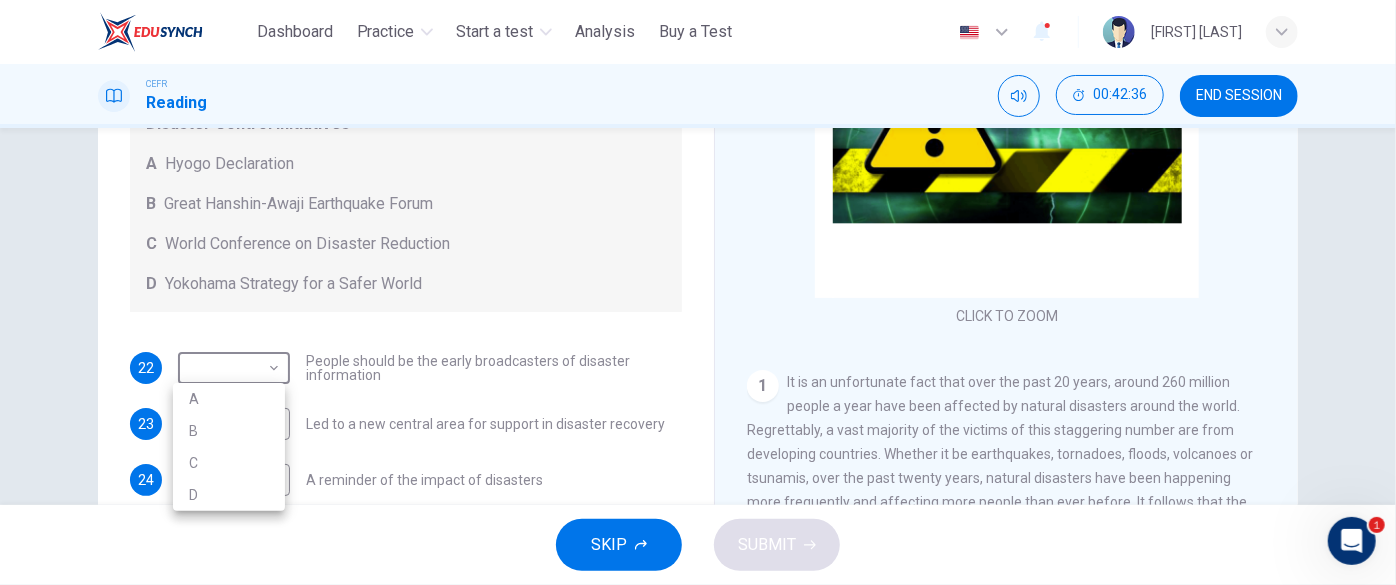 click at bounding box center (698, 292) 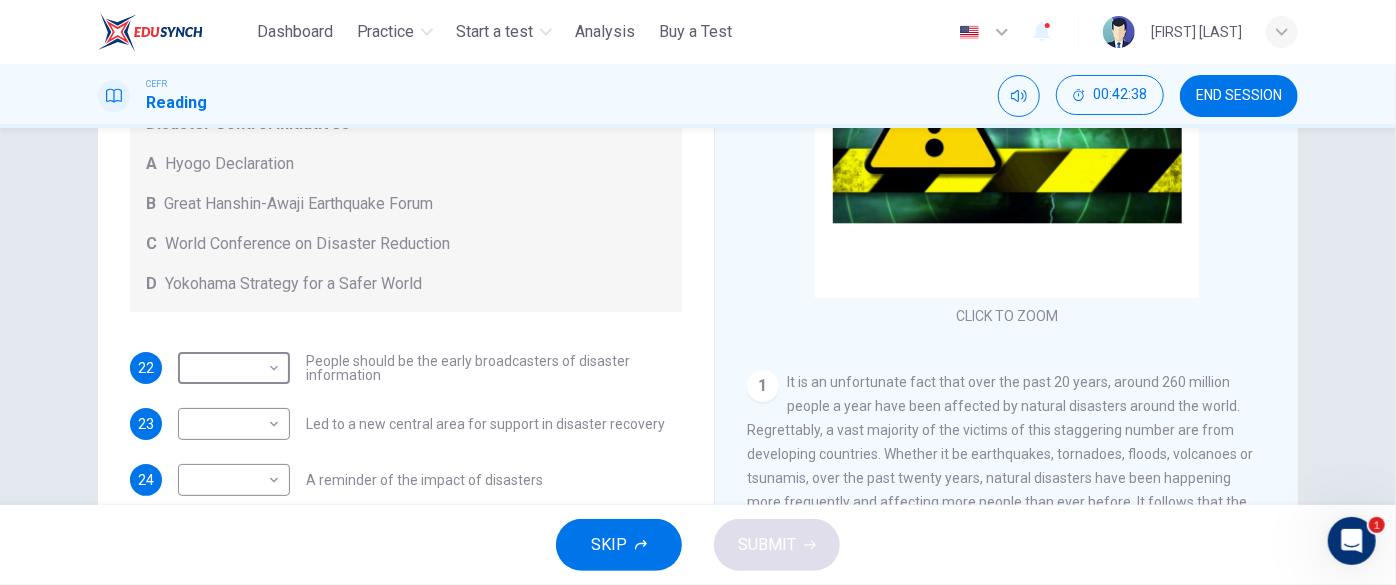 scroll, scrollTop: 136, scrollLeft: 0, axis: vertical 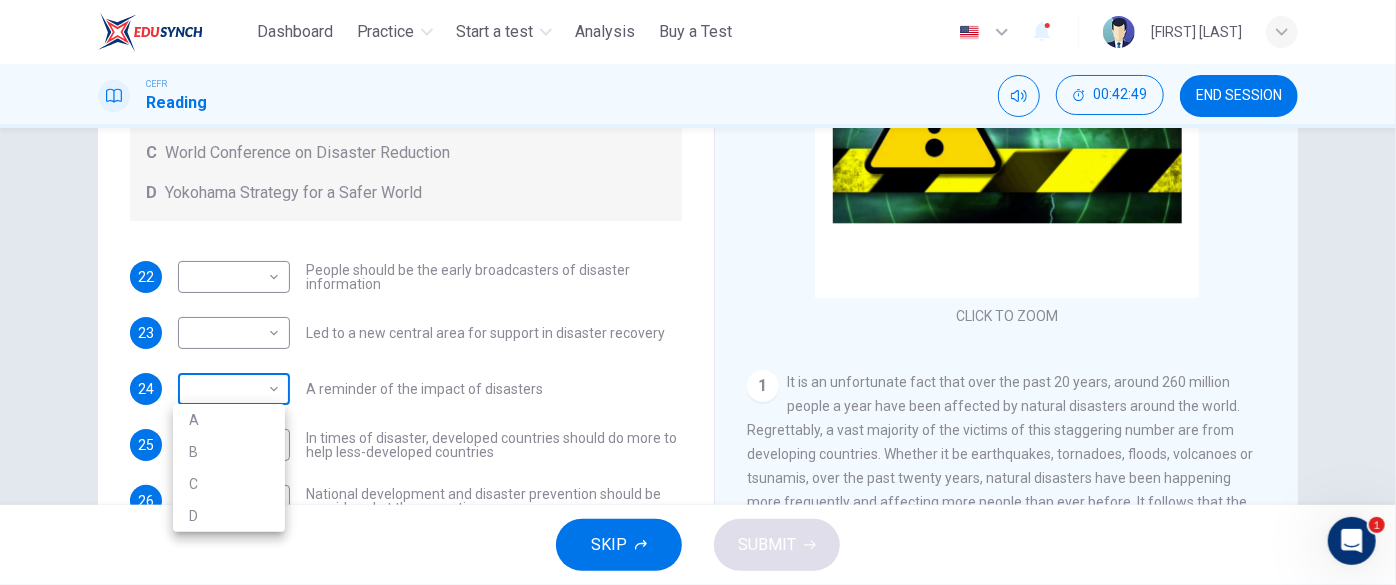 click on "This site uses cookies, as explained in our  Privacy Policy . If you agree to the use of cookies, please click the Accept button and continue to browse our site.   Privacy Policy Accept This site uses cookies, as explained in our  Privacy Policy . If you agree to the use of cookies, please click the Accept button and continue to browse our site.   Privacy Policy Accept Dashboard Practice Start a test Analysis Buy a Test English ** ​ [FIRST] [LAST] CEFR Reading 00:42:49 END SESSION Questions 22 - 26 Look at the following statements and the list of disaster control initiatives below.
Match each statement with the correct disaster control initiative,  A-D .
Write the correct letter,  A-D , in the boxes below Disaster Control Initiatives A Hyogo Declaration B Great Hanshin-Awaji Earthquake Forum C World Conference on Disaster Reduction D Yokohama Strategy for a Safer World 22 ​ ​ People should be the early broadcasters of disaster information 23 ​ ​ 24 ​ ​ A reminder of the impact of disasters 25" at bounding box center (698, 292) 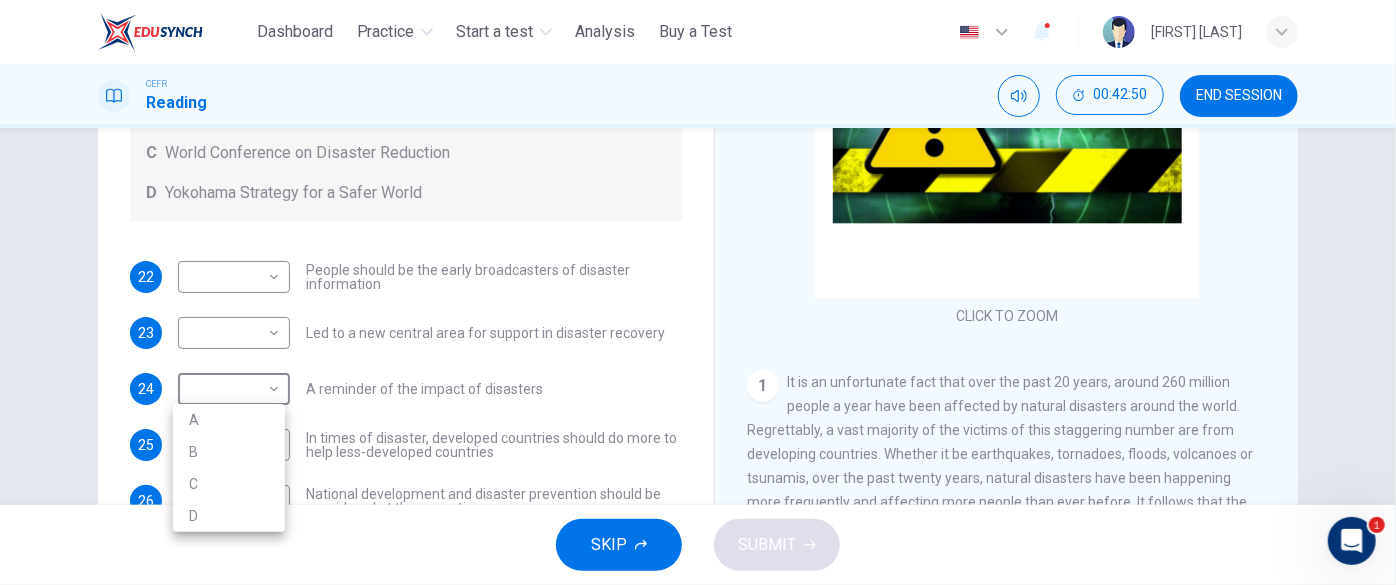 click on "B" at bounding box center [229, 452] 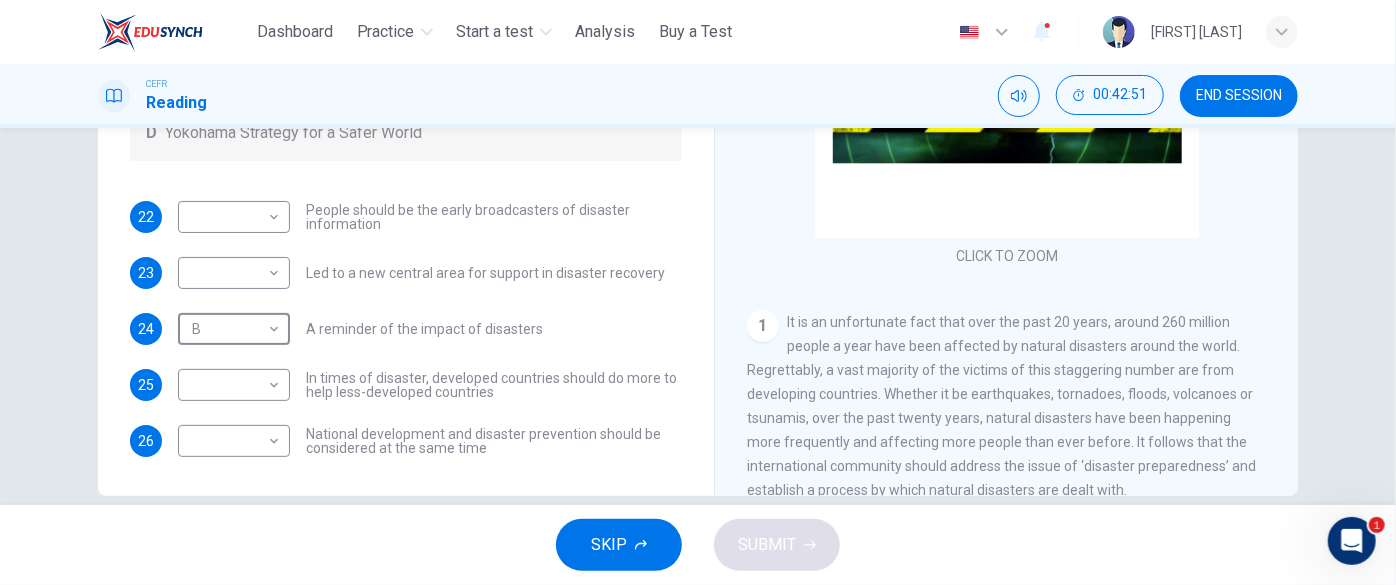 scroll, scrollTop: 398, scrollLeft: 0, axis: vertical 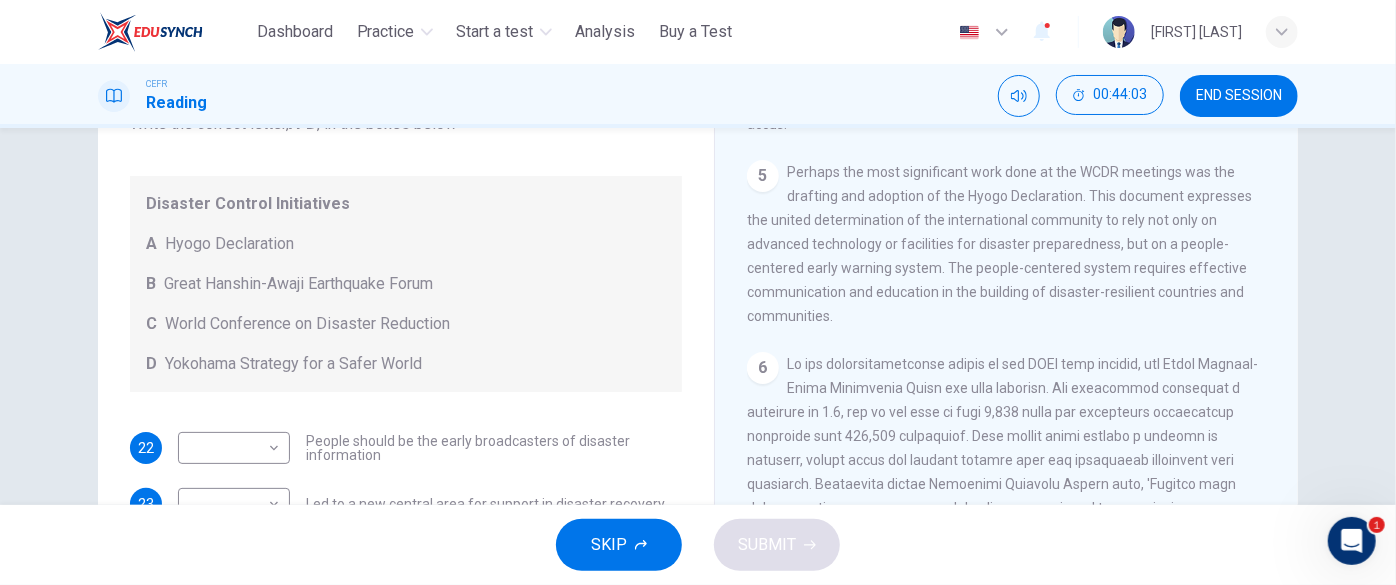 click on "5 Perhaps the most significant work done at the WCDR meetings was the drafting and adoption of the Hyogo Declaration. This document expresses the united determination of the international community to rely not only on advanced technology or facilities for disaster preparedness, but on a people-centered early warning system. The people-centered system requires effective communication and education in the building of disaster-resilient countries and communities." at bounding box center (1007, 244) 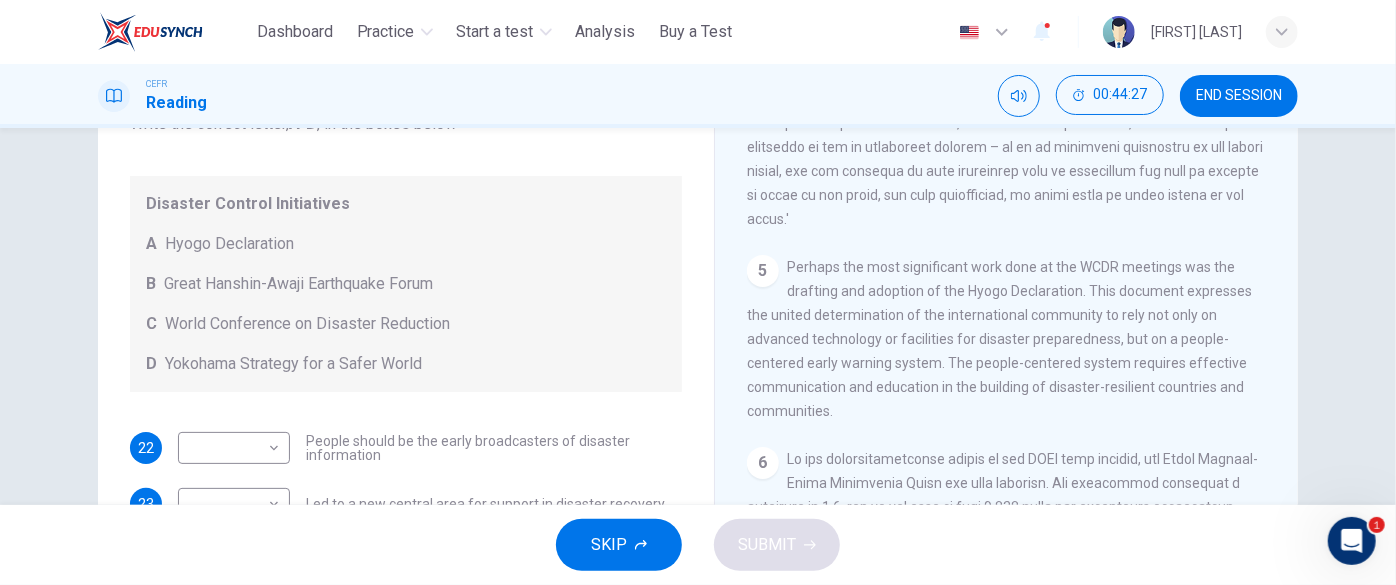scroll, scrollTop: 1349, scrollLeft: 0, axis: vertical 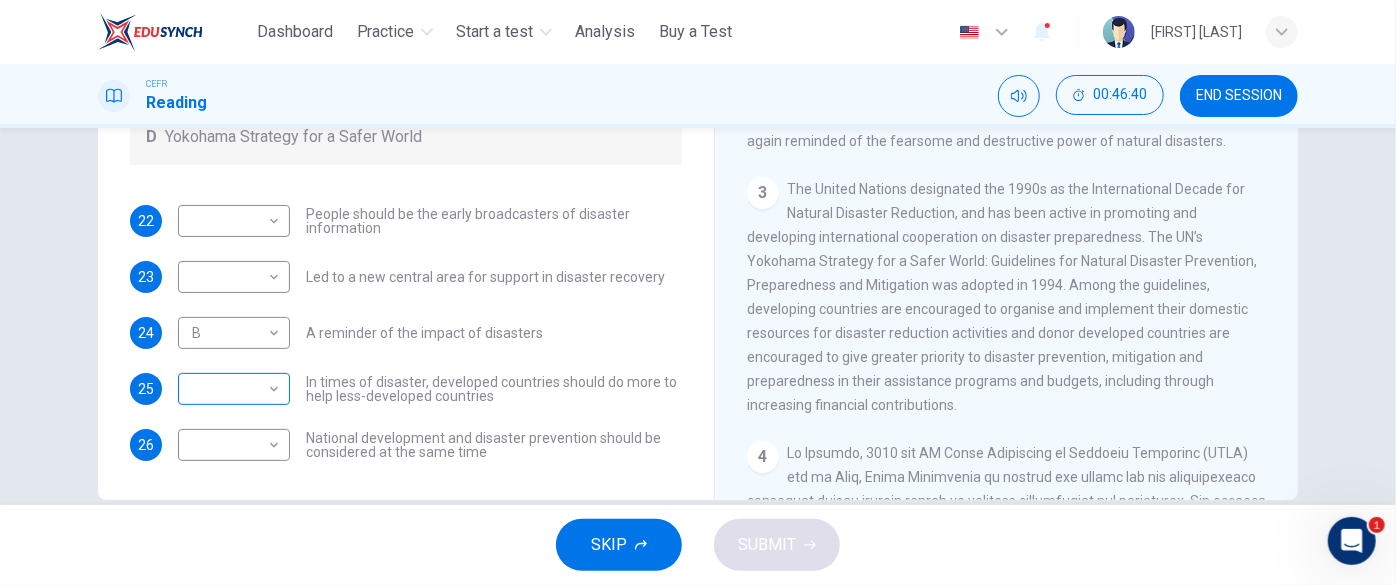 click on "This site uses cookies, as explained in our  Privacy Policy . If you agree to the use of cookies, please click the Accept button and continue to browse our site.   Privacy Policy Accept This site uses cookies, as explained in our  Privacy Policy . If you agree to the use of cookies, please click the Accept button and continue to browse our site.   Privacy Policy Accept Dashboard Practice Start a test Analysis Buy a Test English ** ​ [FIRST] [LAST] CEFR Reading 00:46:40 END SESSION Questions 22 - 26 Look at the following statements and the list of disaster control initiatives below.
Match each statement with the correct disaster control initiative,  A-D .
Write the correct letter,  A-D , in the boxes below Disaster Control Initiatives A Hyogo Declaration B Great Hanshin-Awaji Earthquake Forum C World Conference on Disaster Reduction D Yokohama Strategy for a Safer World 22 ​ ​ People should be the early broadcasters of disaster information 23 ​ ​ 24 B * ​ A reminder of the impact of disasters 25" at bounding box center (698, 292) 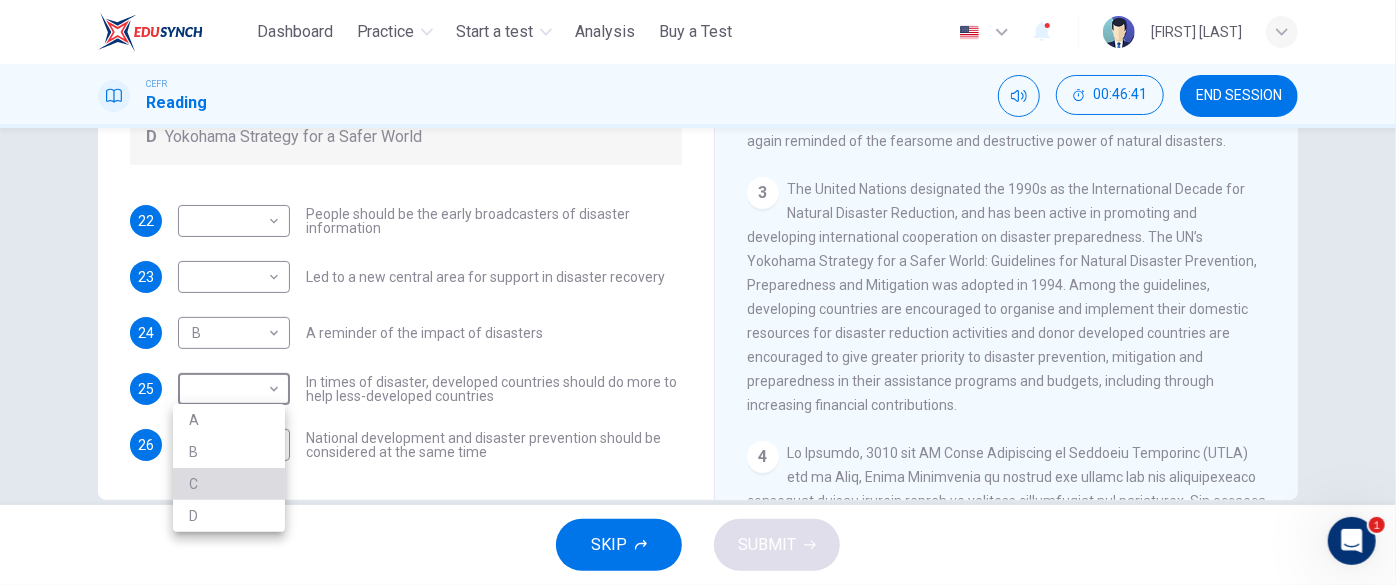 click on "C" at bounding box center (229, 484) 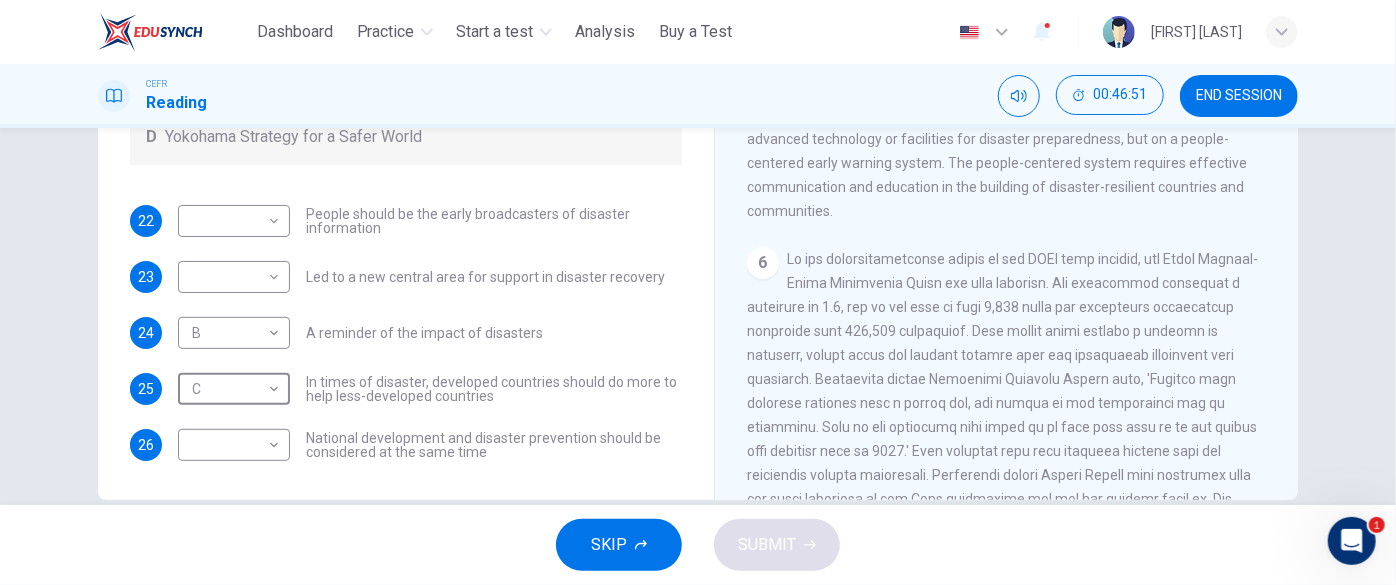scroll, scrollTop: 1272, scrollLeft: 0, axis: vertical 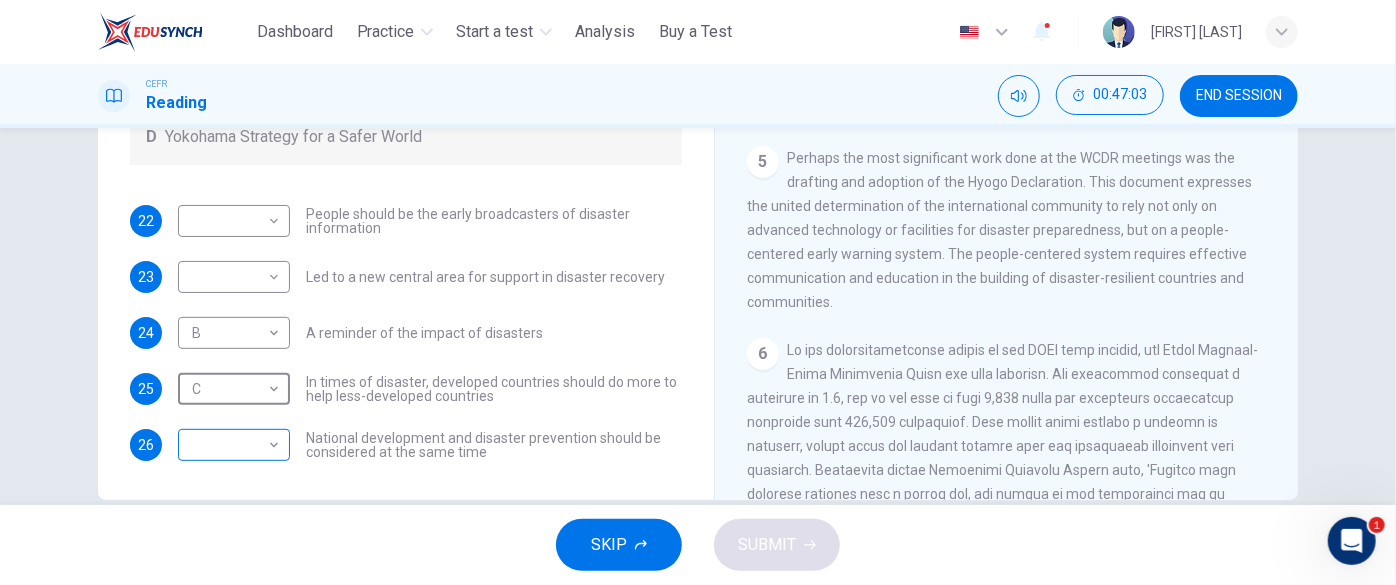click on "This site uses cookies, as explained in our  Privacy Policy . If you agree to the use of cookies, please click the Accept button and continue to browse our site.   Privacy Policy Accept This site uses cookies, as explained in our  Privacy Policy . If you agree to the use of cookies, please click the Accept button and continue to browse our site.   Privacy Policy Accept Dashboard Practice Start a test Analysis Buy a Test English ** ​ [FIRST] [LAST] CEFR Reading 00:47:03 END SESSION Questions 22 - 26 Look at the following statements and the list of disaster control initiatives below.
Match each statement with the correct disaster control initiative,  A-D .
Write the correct letter,  A-D , in the boxes below Disaster Control Initiatives A Hyogo Declaration B Great Hanshin-Awaji Earthquake Forum C World Conference on Disaster Reduction D Yokohama Strategy for a Safer World 22 ​ ​ People should be the early broadcasters of disaster information 23 ​ ​ 24 B * ​ A reminder of the impact of disasters 25" at bounding box center [698, 292] 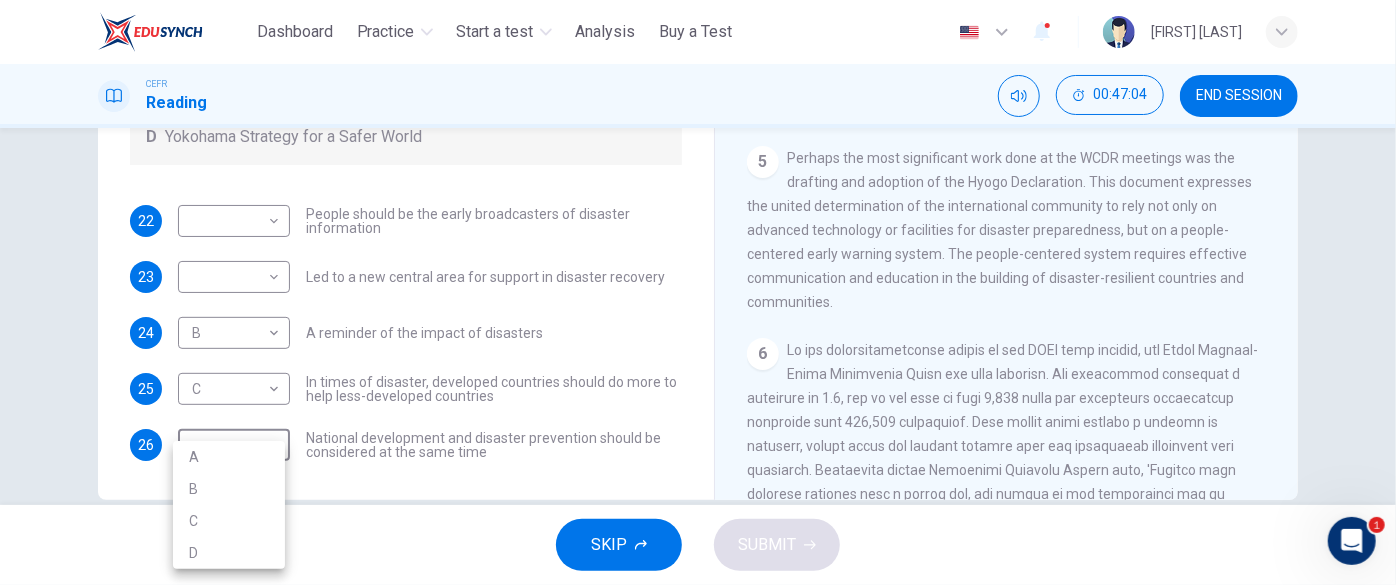 click on "A" at bounding box center [229, 457] 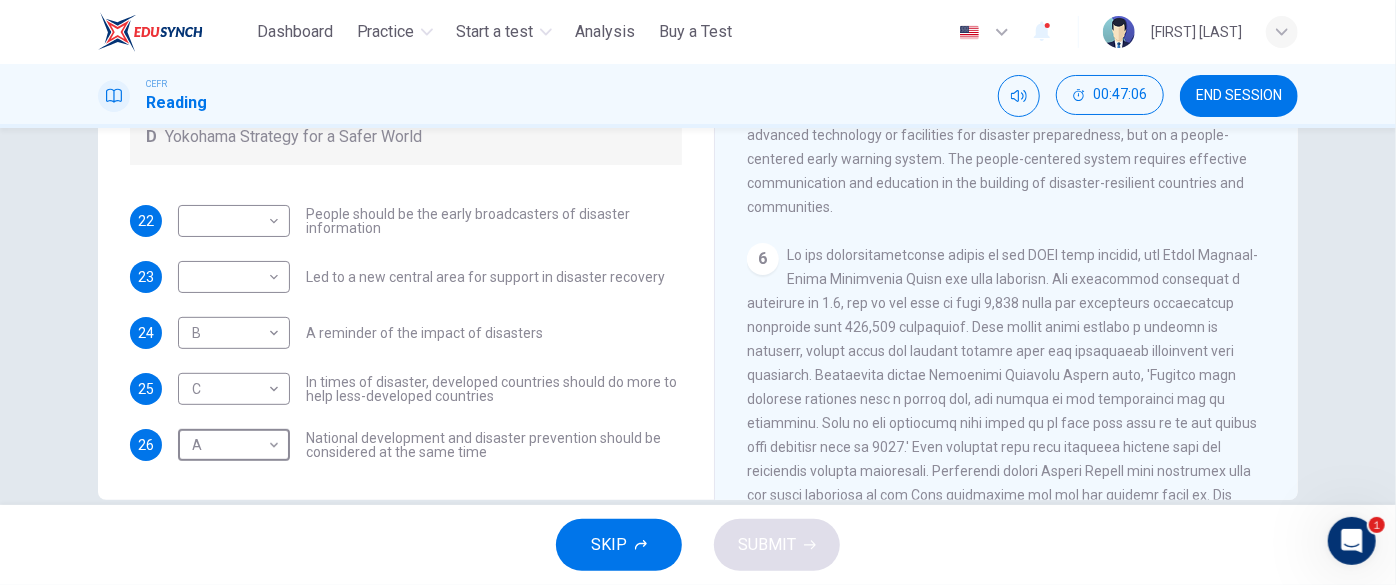 scroll, scrollTop: 1454, scrollLeft: 0, axis: vertical 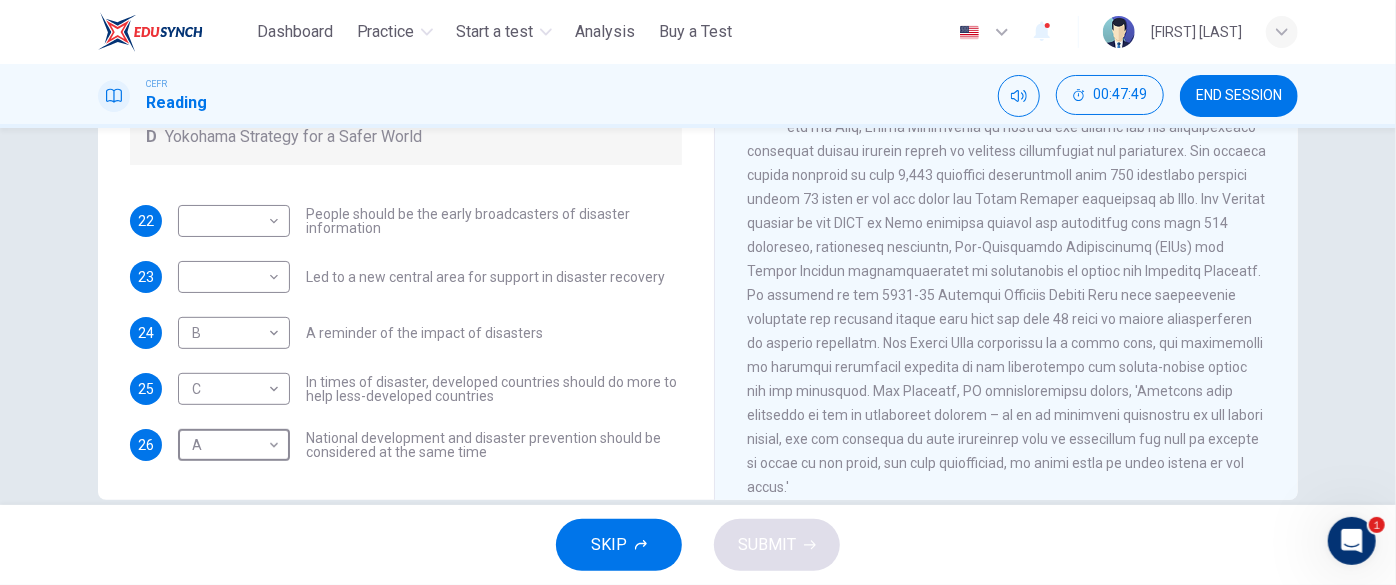 click on "​ ​ Led to a new central area for support in disaster recovery" at bounding box center (421, 277) 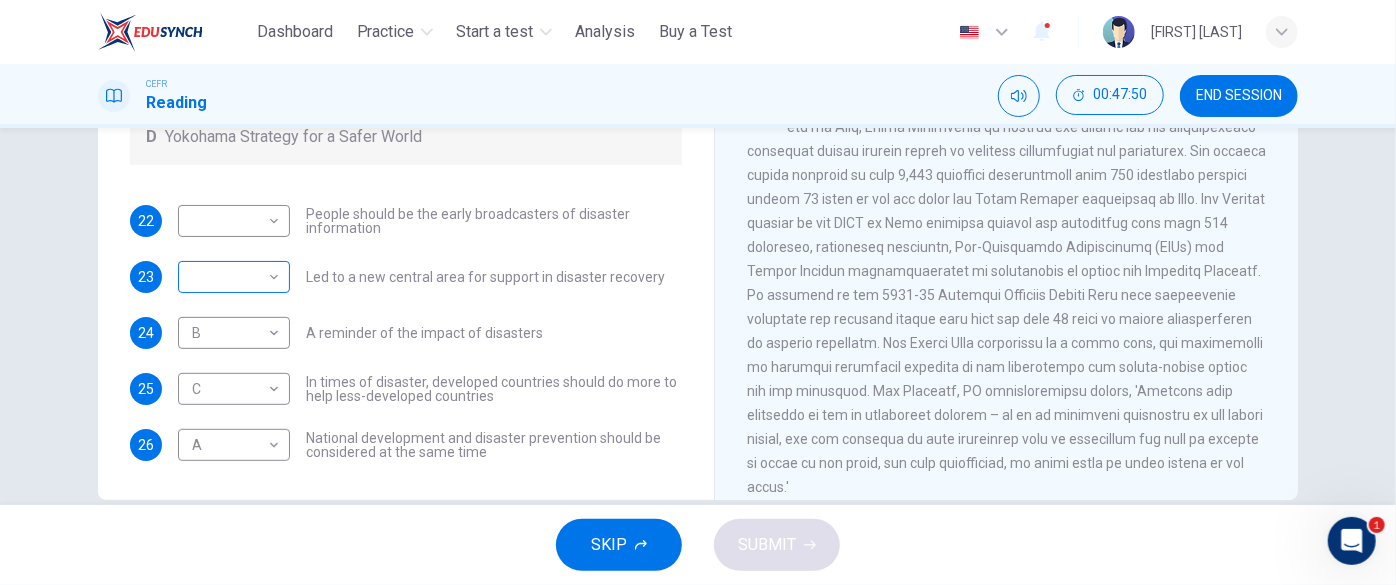 click on "This site uses cookies, as explained in our  Privacy Policy . If you agree to the use of cookies, please click the Accept button and continue to browse our site.   Privacy Policy Accept This site uses cookies, as explained in our  Privacy Policy . If you agree to the use of cookies, please click the Accept button and continue to browse our site.   Privacy Policy Accept Dashboard Practice Start a test Analysis Buy a Test English ** ​ [FIRST] [LAST] CEFR Reading 00:47:50 END SESSION Questions 22 - 26 Look at the following statements and the list of disaster control initiatives below.
Match each statement with the correct disaster control initiative,  A-D .
Write the correct letter,  A-D , in the boxes below Disaster Control Initiatives A Hyogo Declaration B Great Hanshin-Awaji Earthquake Forum C World Conference on Disaster Reduction D Yokohama Strategy for a Safer World 22 ​ ​ People should be the early broadcasters of disaster information 23 ​ ​ 24 B * ​ A reminder of the impact of disasters 25" at bounding box center (698, 292) 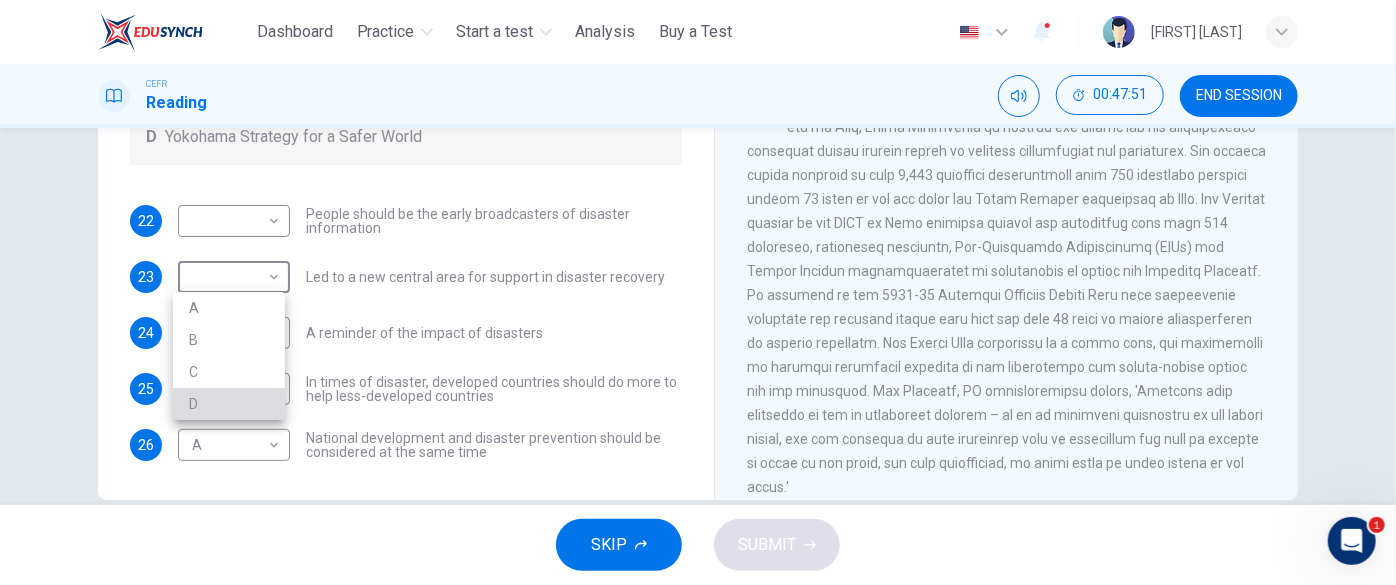 click on "D" at bounding box center [229, 404] 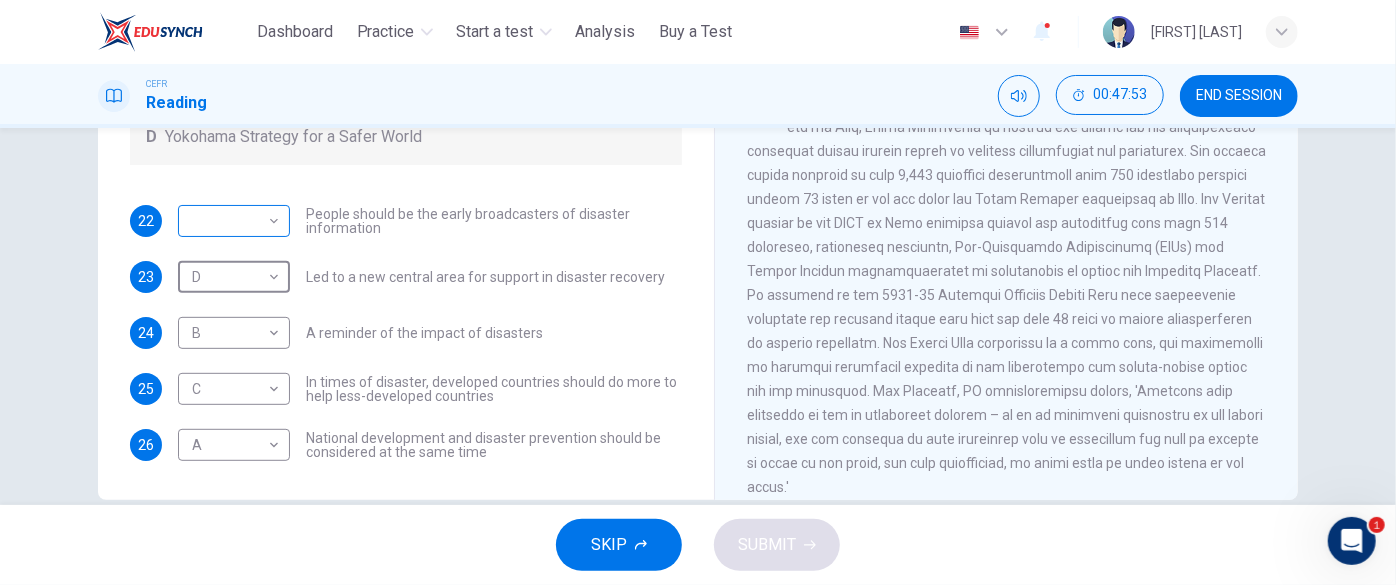 click on "This site uses cookies, as explained in our  Privacy Policy . If you agree to the use of cookies, please click the Accept button and continue to browse our site.   Privacy Policy Accept This site uses cookies, as explained in our  Privacy Policy . If you agree to the use of cookies, please click the Accept button and continue to browse our site.   Privacy Policy Accept Dashboard Practice Start a test Analysis Buy a Test English ** ​ [FIRST] [LAST] CEFR Reading 00:47:53 END SESSION Questions 22 - 26 Look at the following statements and the list of disaster control initiatives below.
Match each statement with the correct disaster control initiative,  A-D .
Write the correct letter,  A-D , in the boxes below Disaster Control Initiatives A Hyogo Declaration B Great Hanshin-Awaji Earthquake Forum C World Conference on Disaster Reduction D Yokohama Strategy for a Safer World 22 ​ ​ People should be the early broadcasters of disaster information 23 ​ ​ D * ​ 24 B * ​ A reminder of the impact of disasters 25" at bounding box center (698, 292) 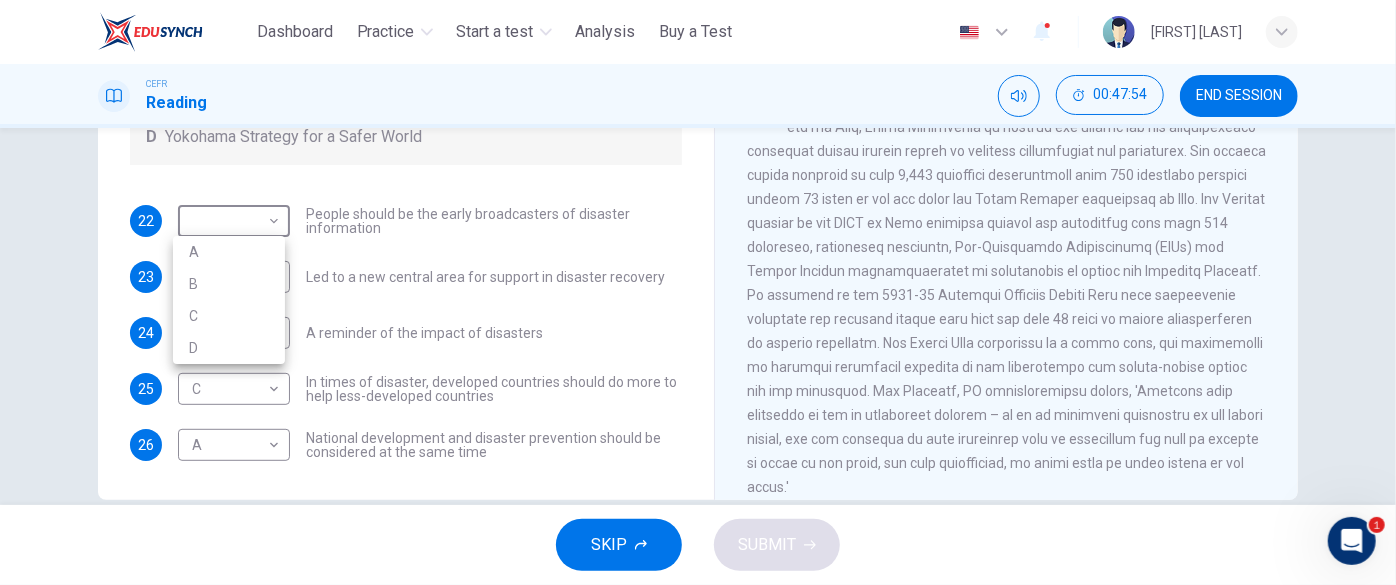 click on "A" at bounding box center (229, 252) 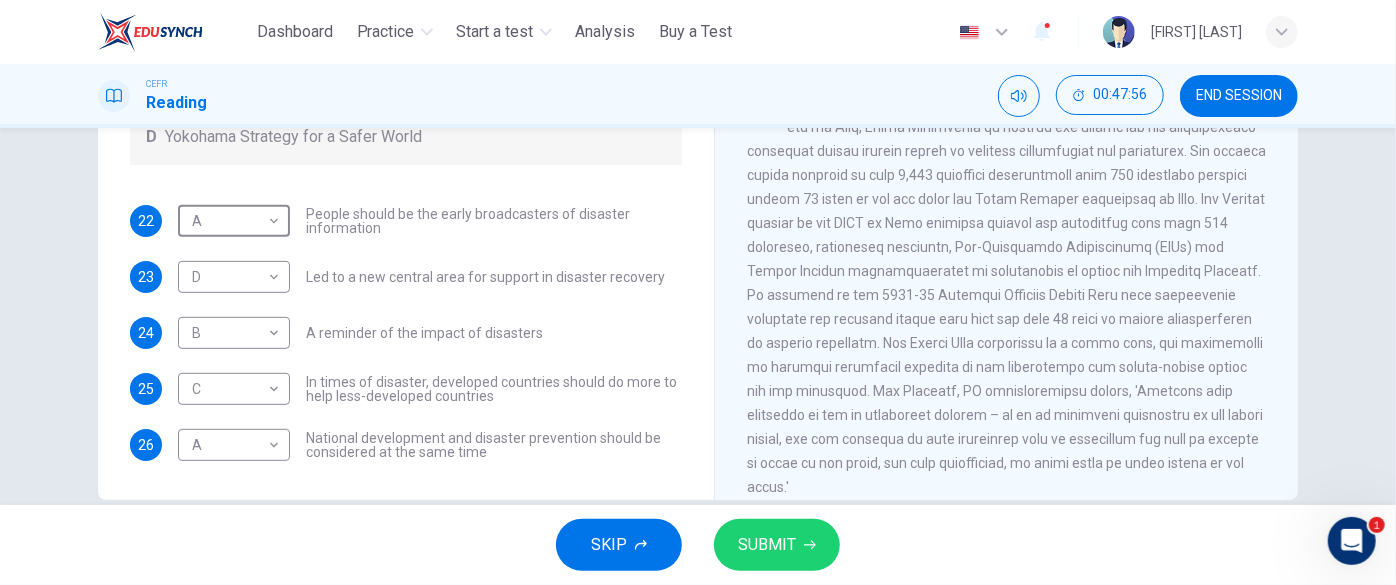click on "SUBMIT" at bounding box center (767, 545) 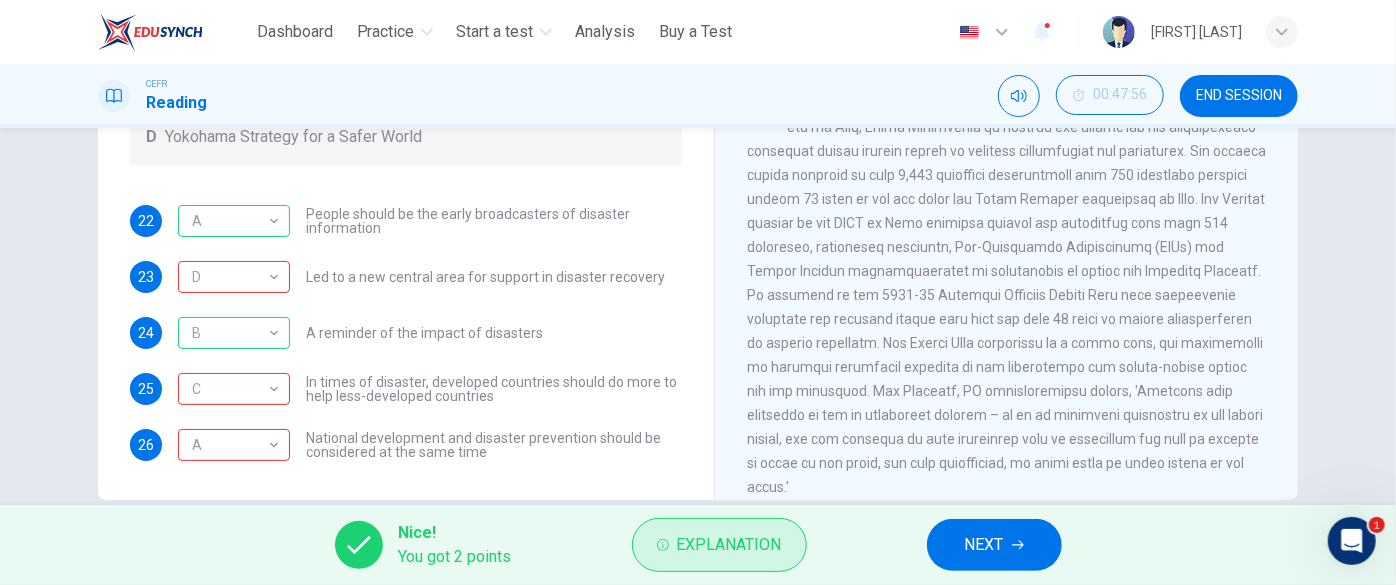 click on "Explanation" at bounding box center (729, 545) 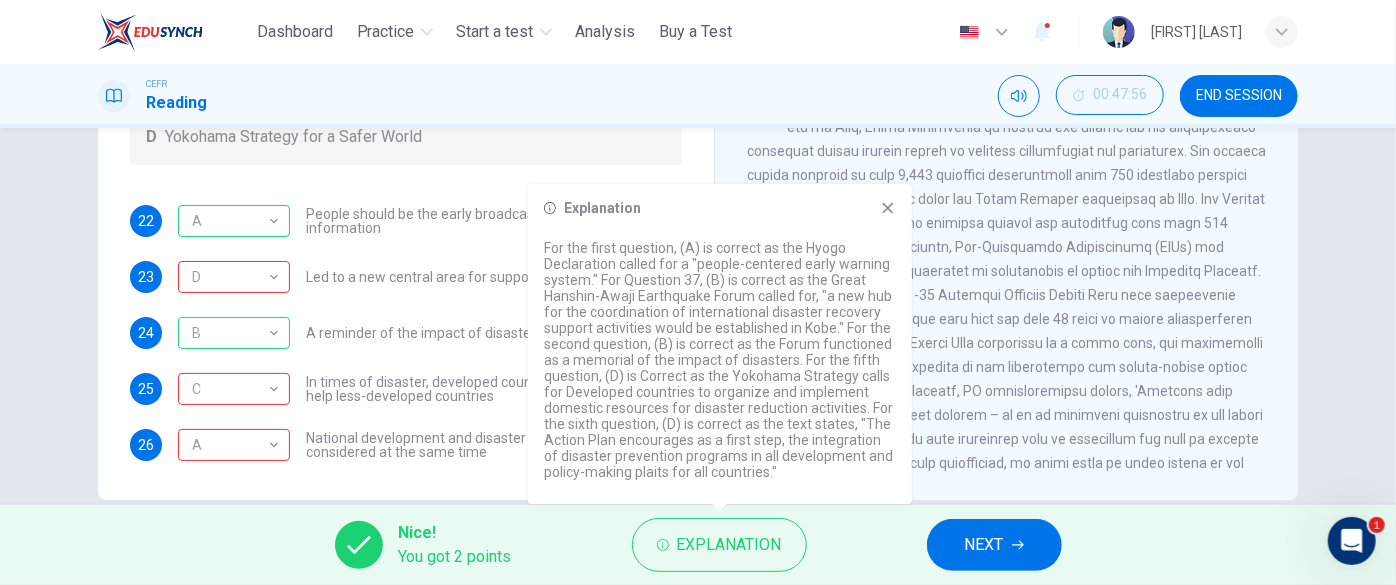 click on "NEXT" at bounding box center [984, 545] 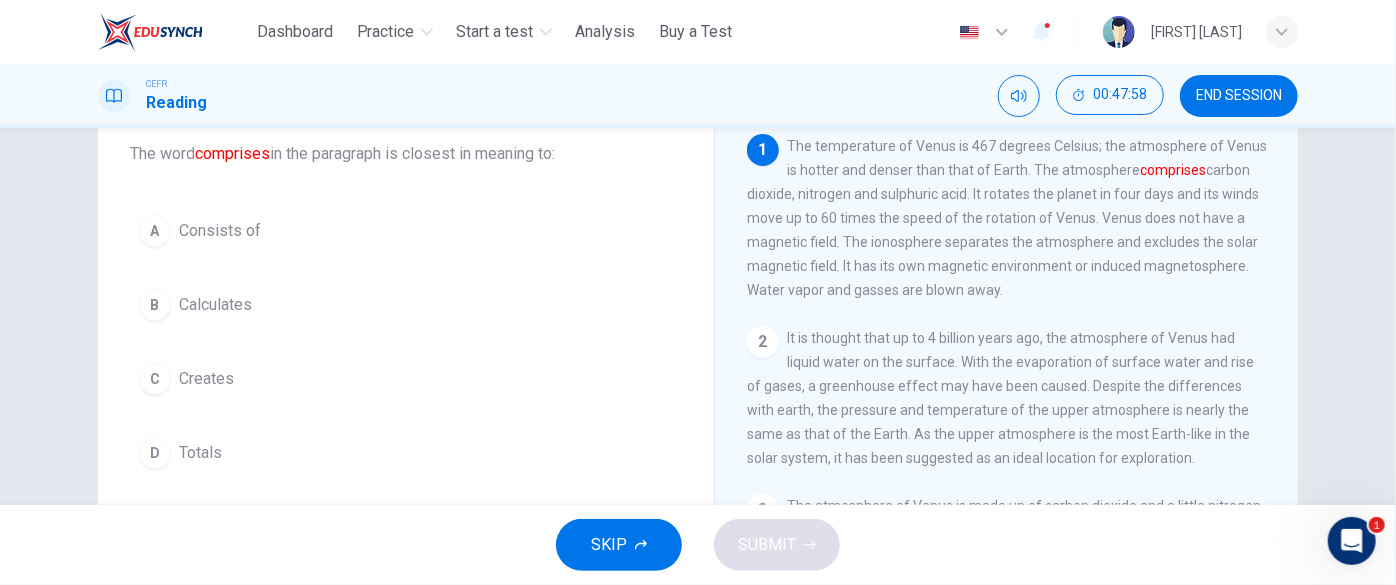 scroll, scrollTop: 90, scrollLeft: 0, axis: vertical 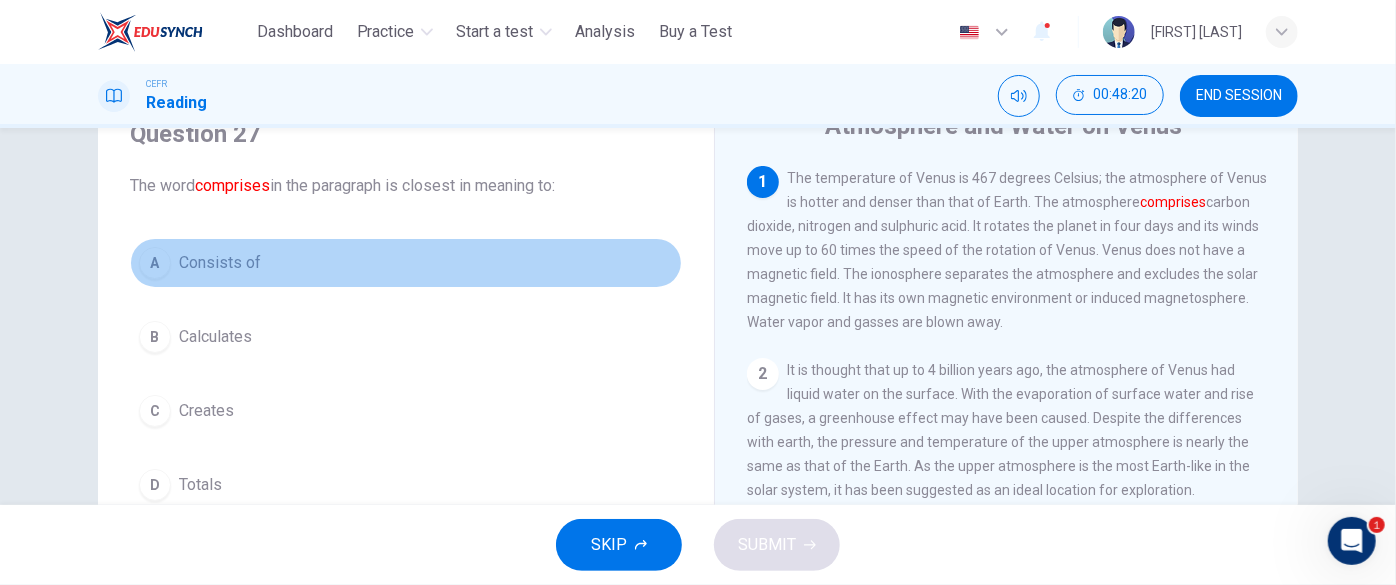 click on "A" at bounding box center [155, 263] 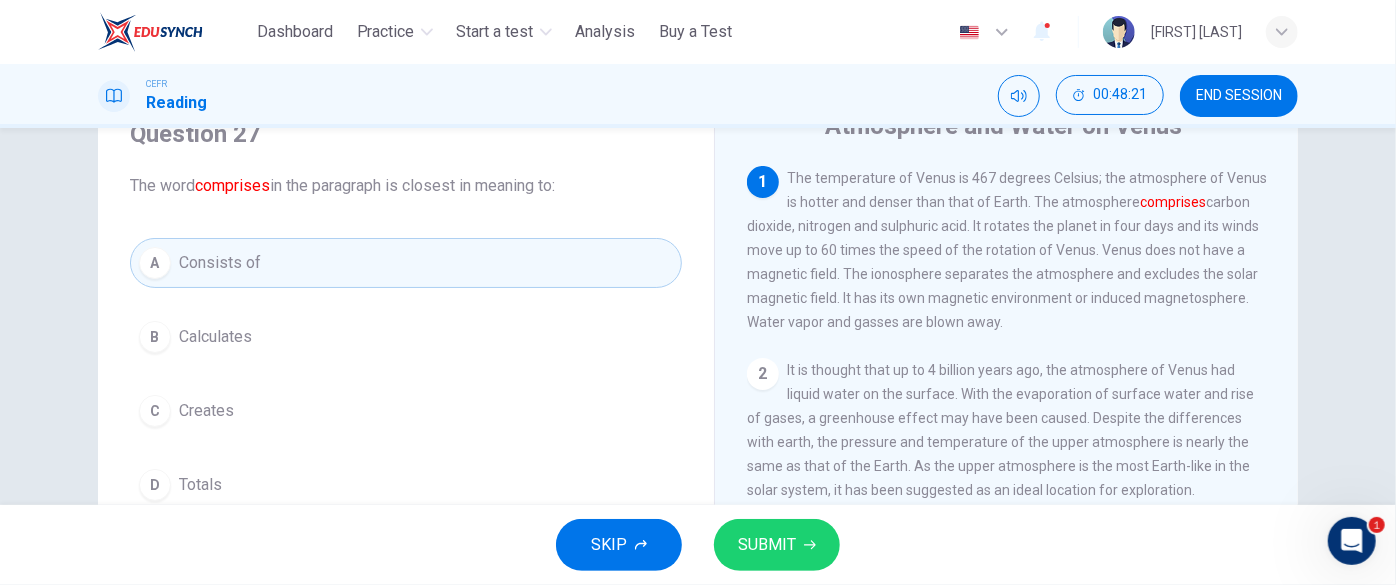 click on "SUBMIT" at bounding box center [767, 545] 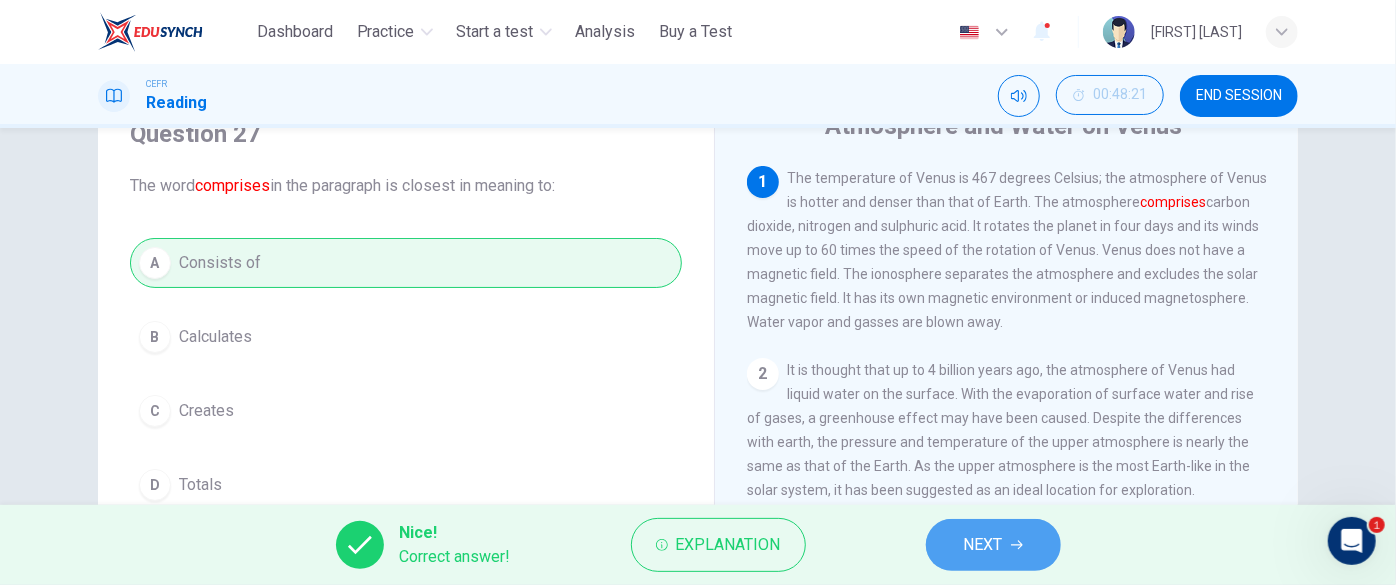click on "NEXT" at bounding box center [983, 545] 